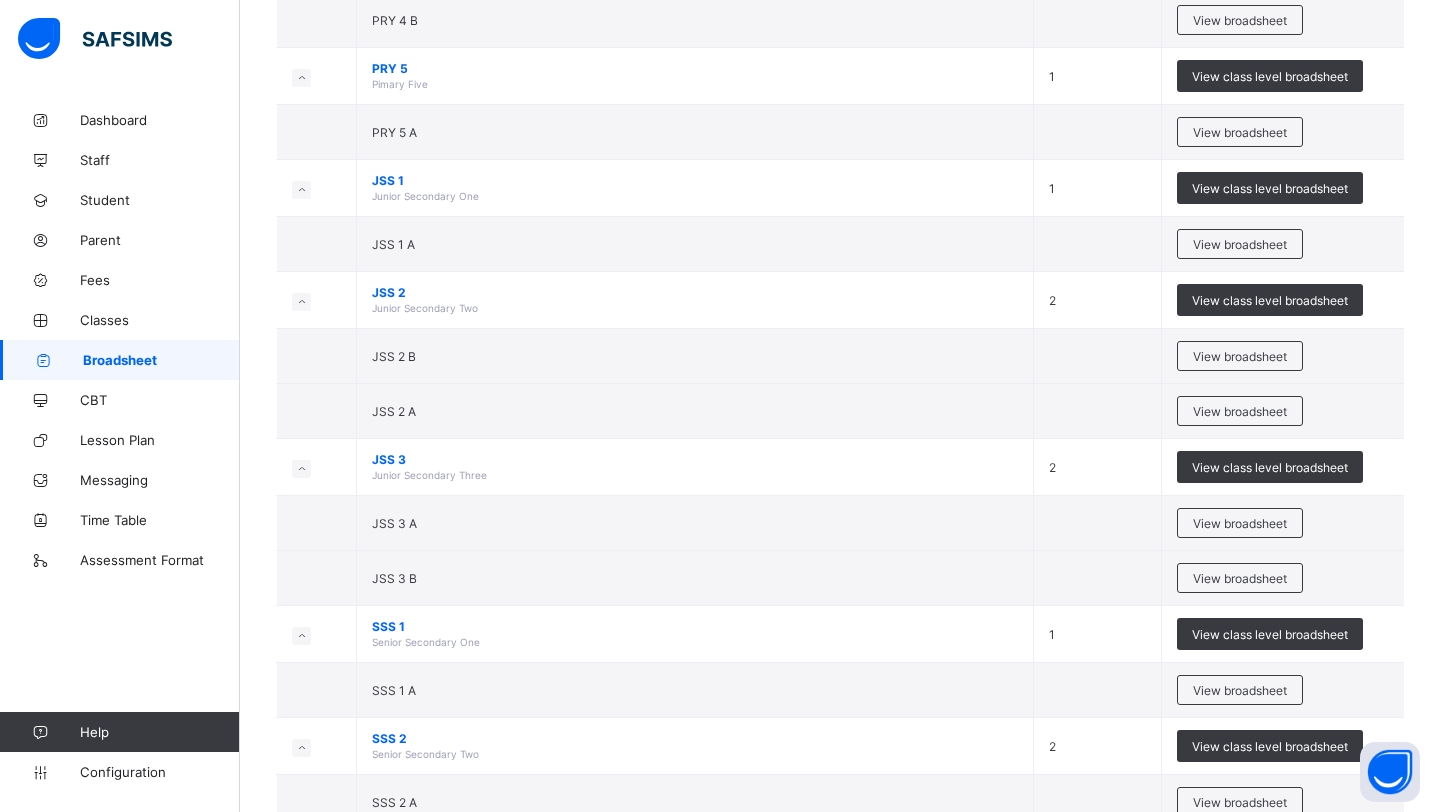 scroll, scrollTop: 1316, scrollLeft: 0, axis: vertical 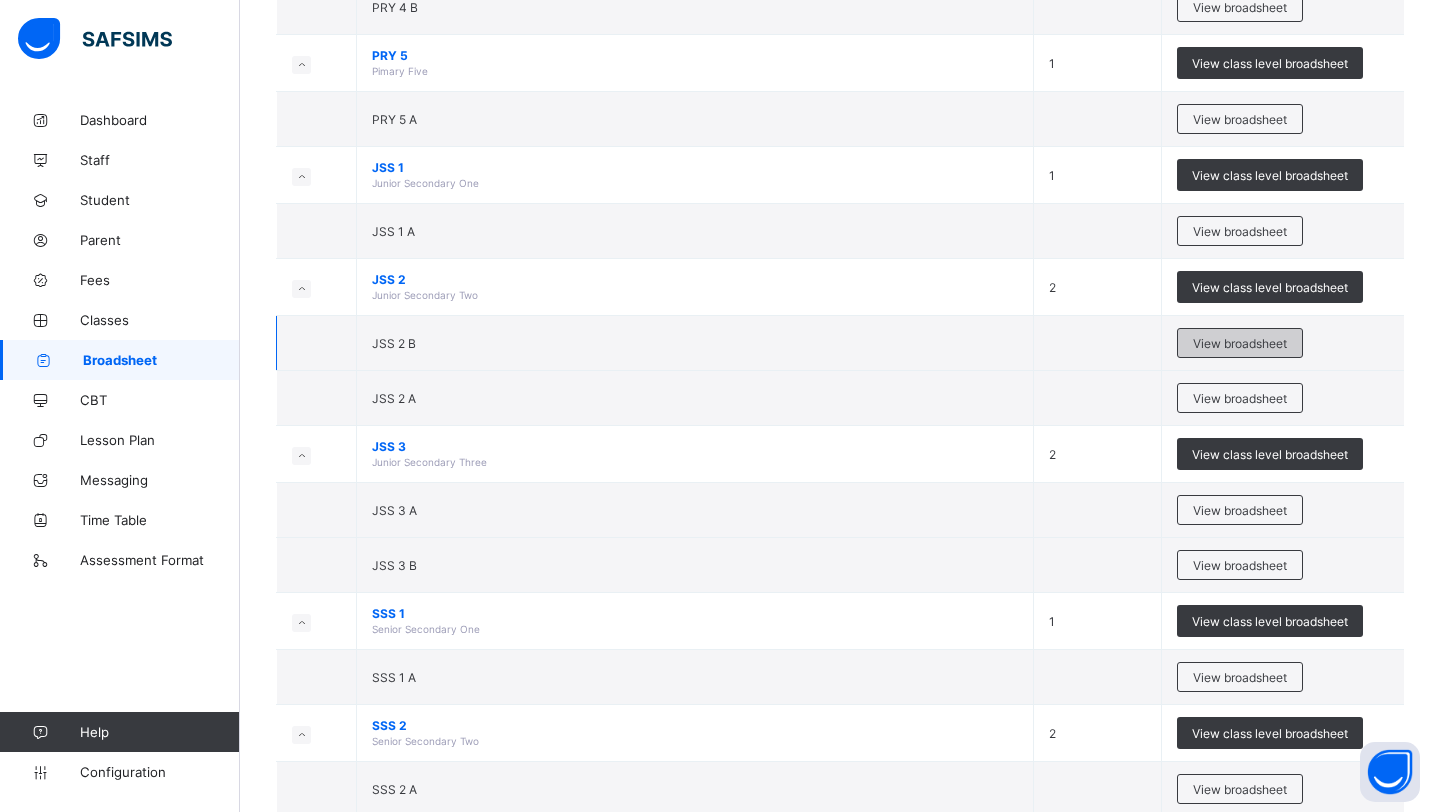 click on "View broadsheet" at bounding box center [1240, 343] 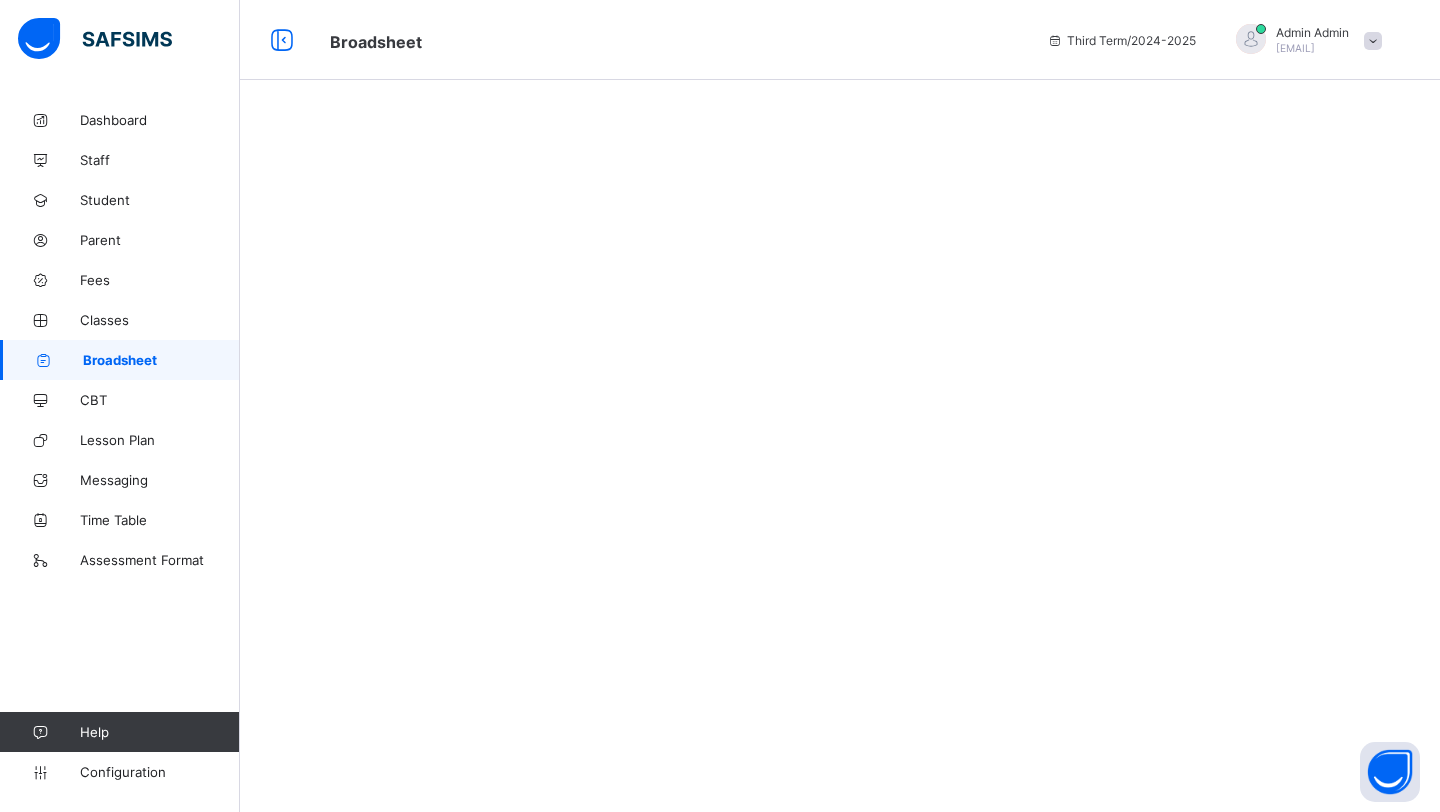scroll, scrollTop: 0, scrollLeft: 0, axis: both 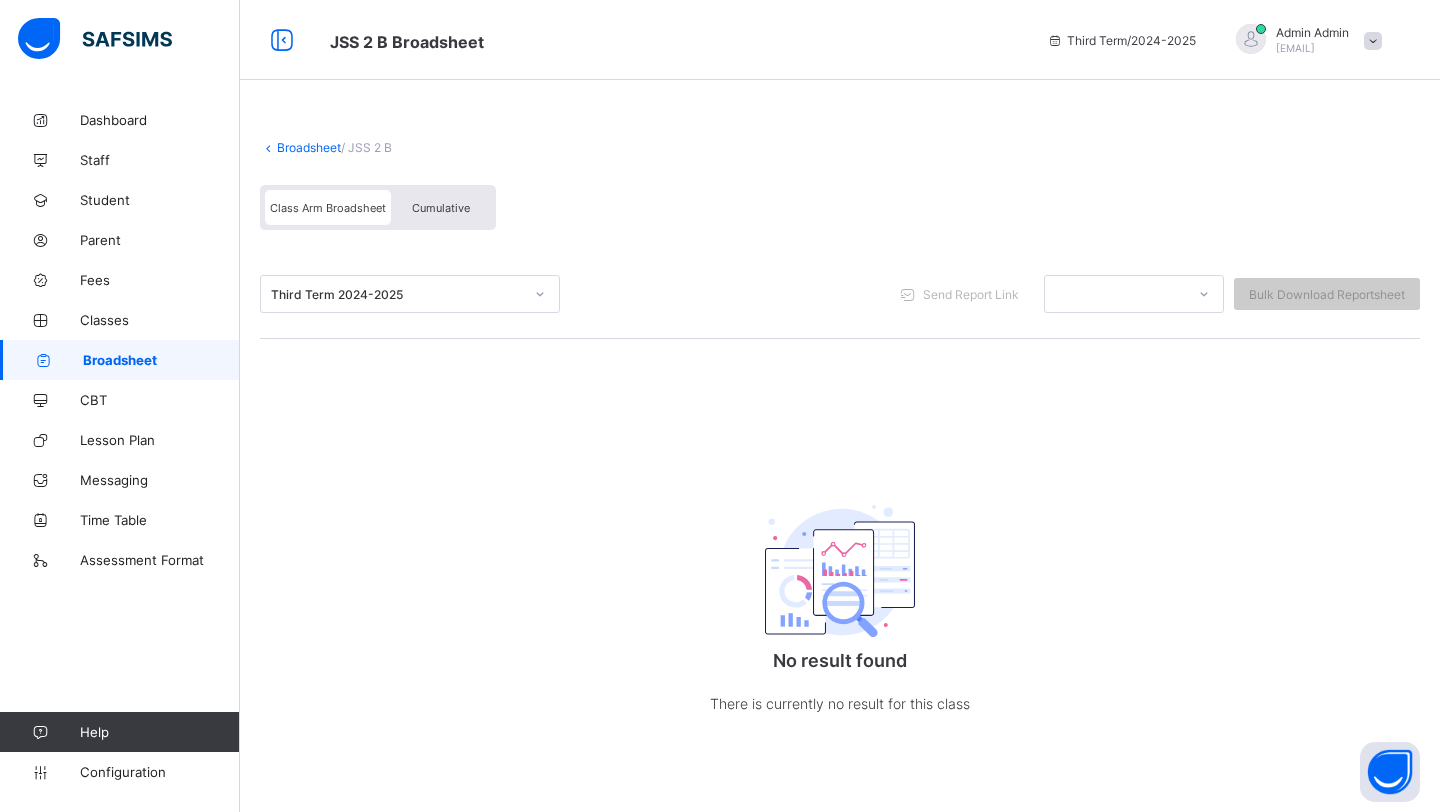 click on "Broadsheet" at bounding box center (309, 147) 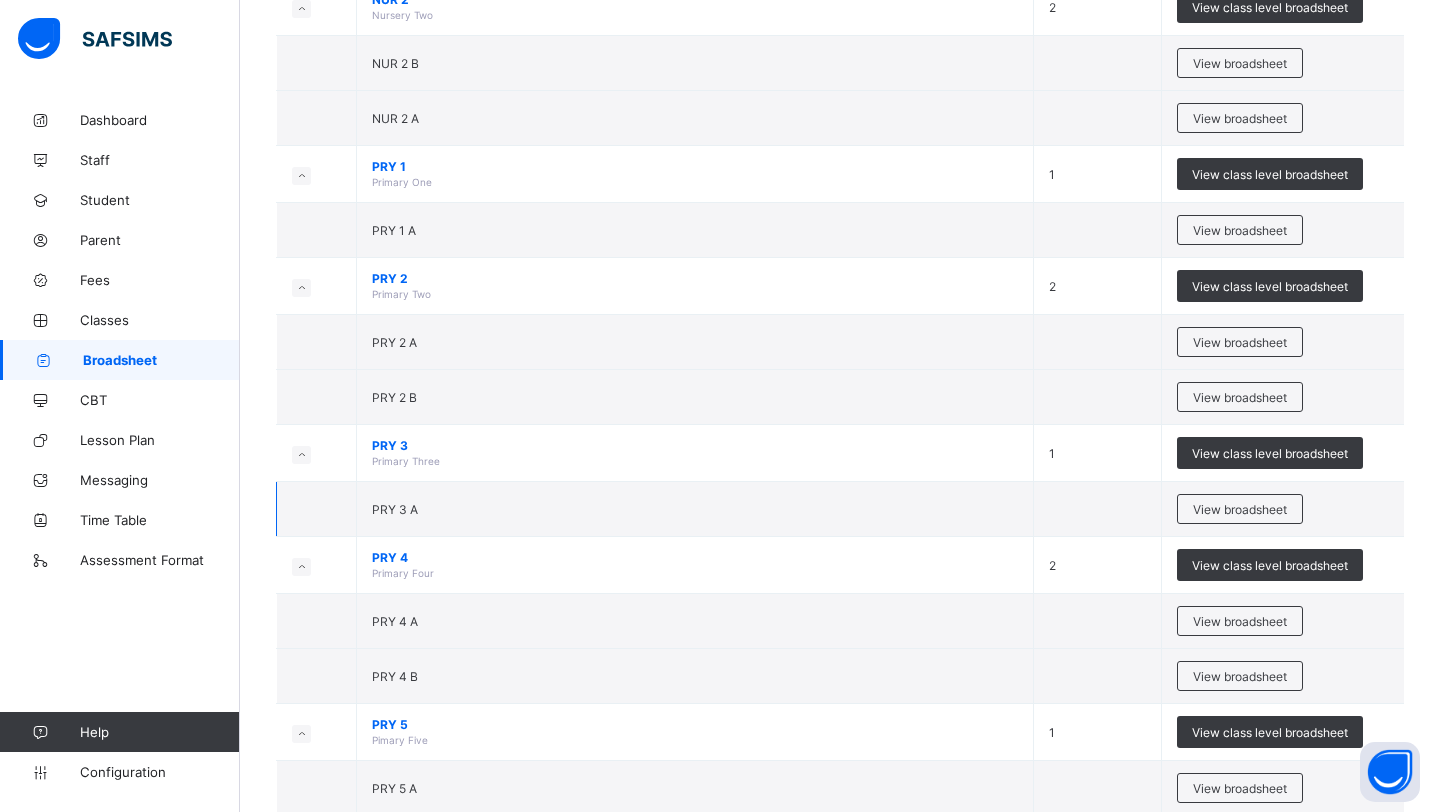 scroll, scrollTop: 656, scrollLeft: 0, axis: vertical 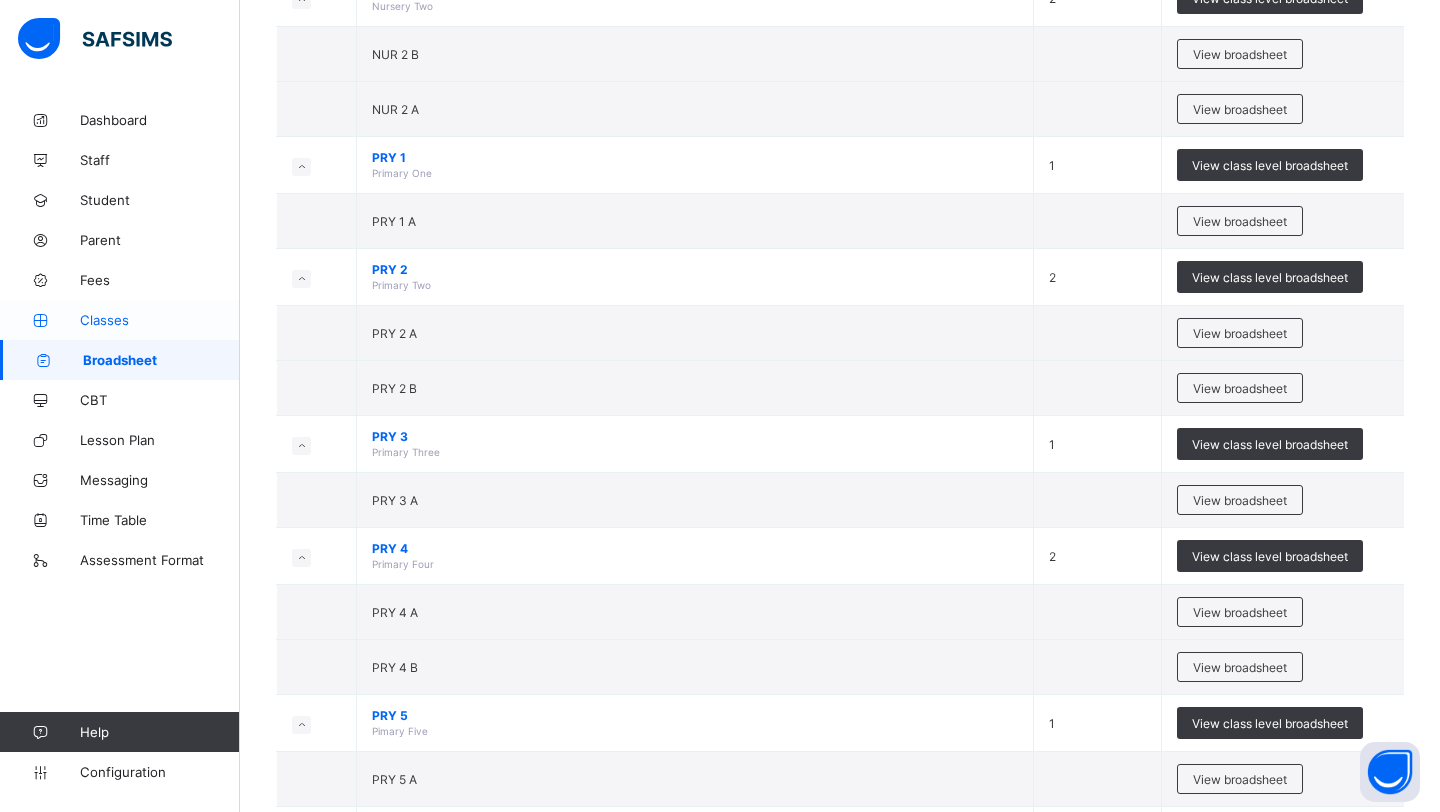 click on "Classes" at bounding box center (160, 320) 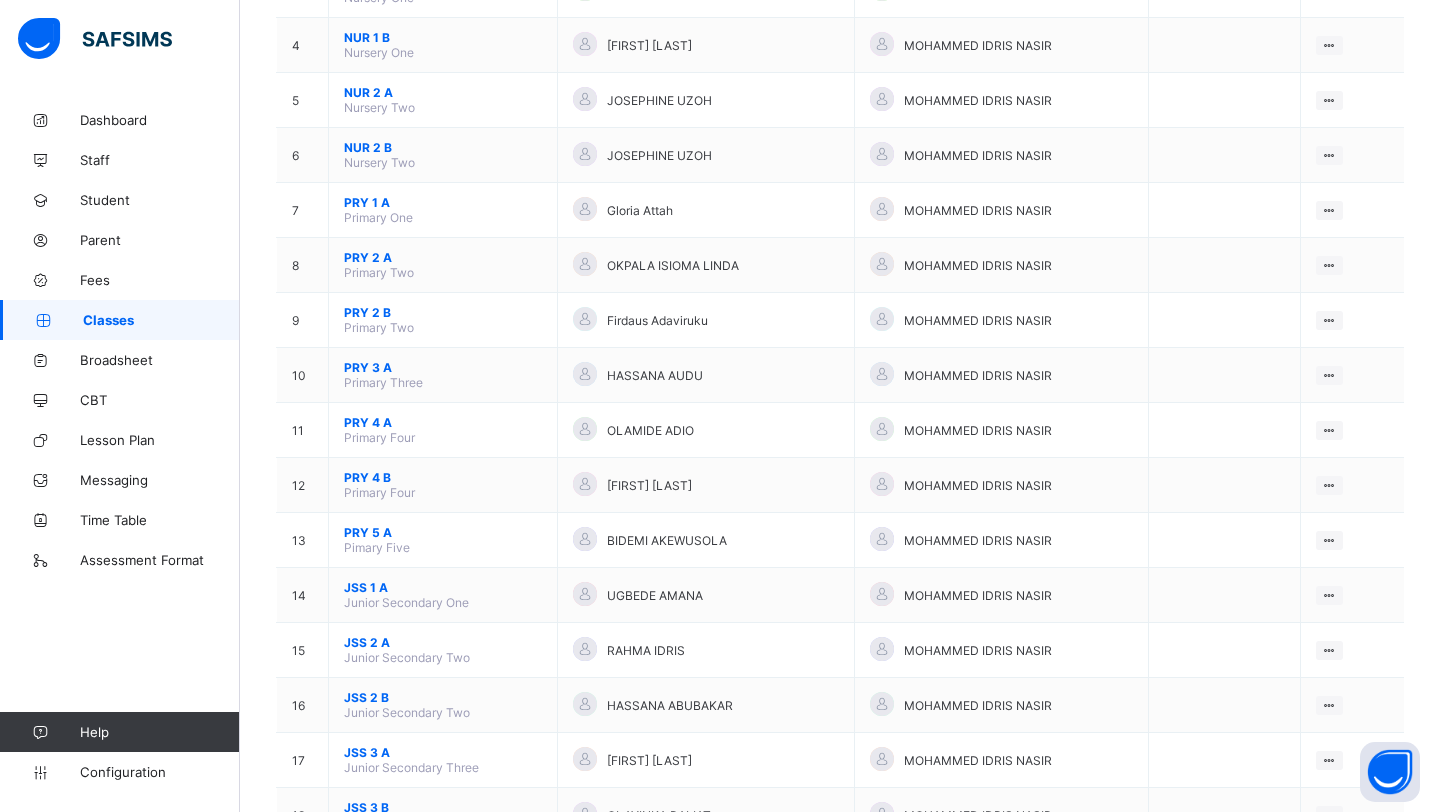 scroll, scrollTop: 398, scrollLeft: 0, axis: vertical 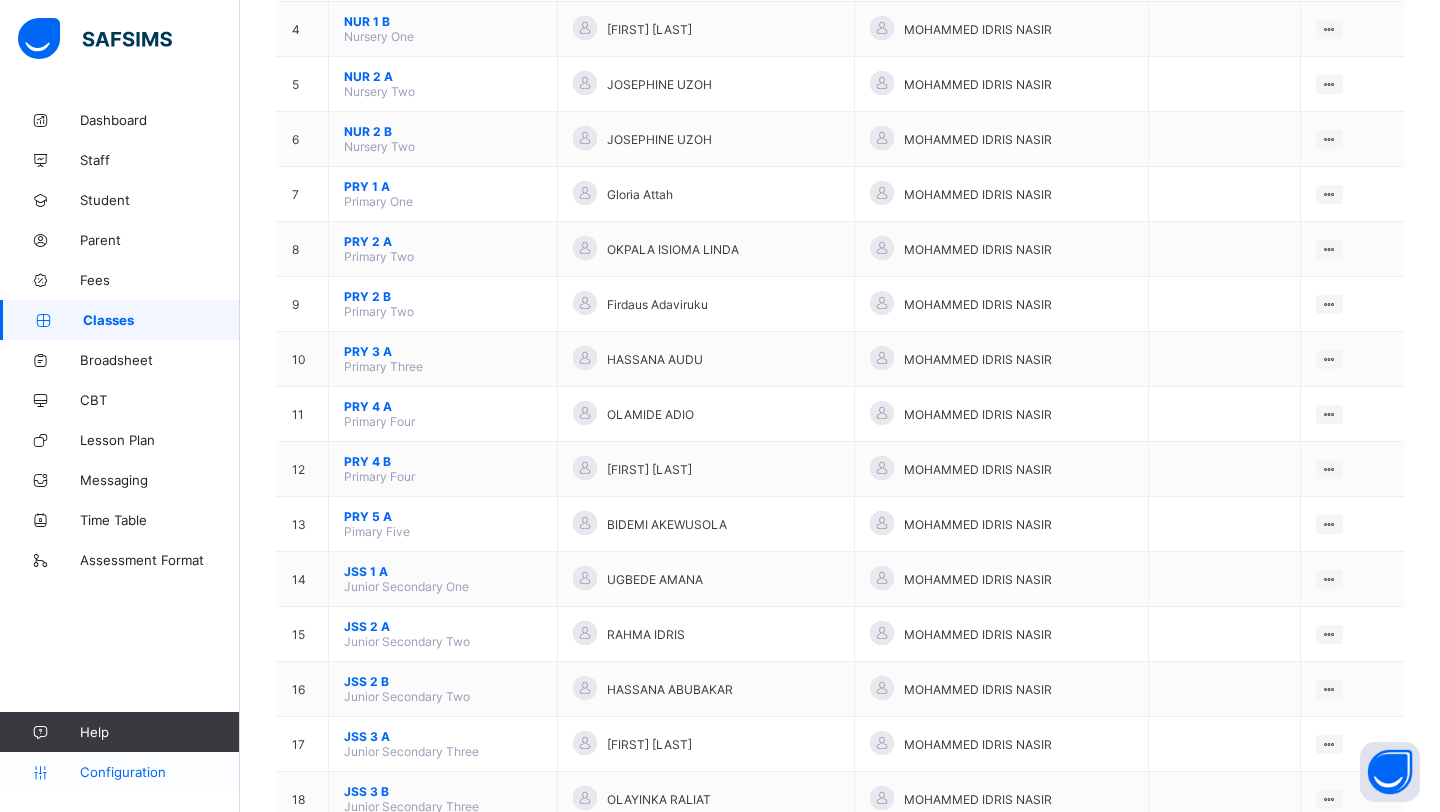 click on "Configuration" at bounding box center [159, 772] 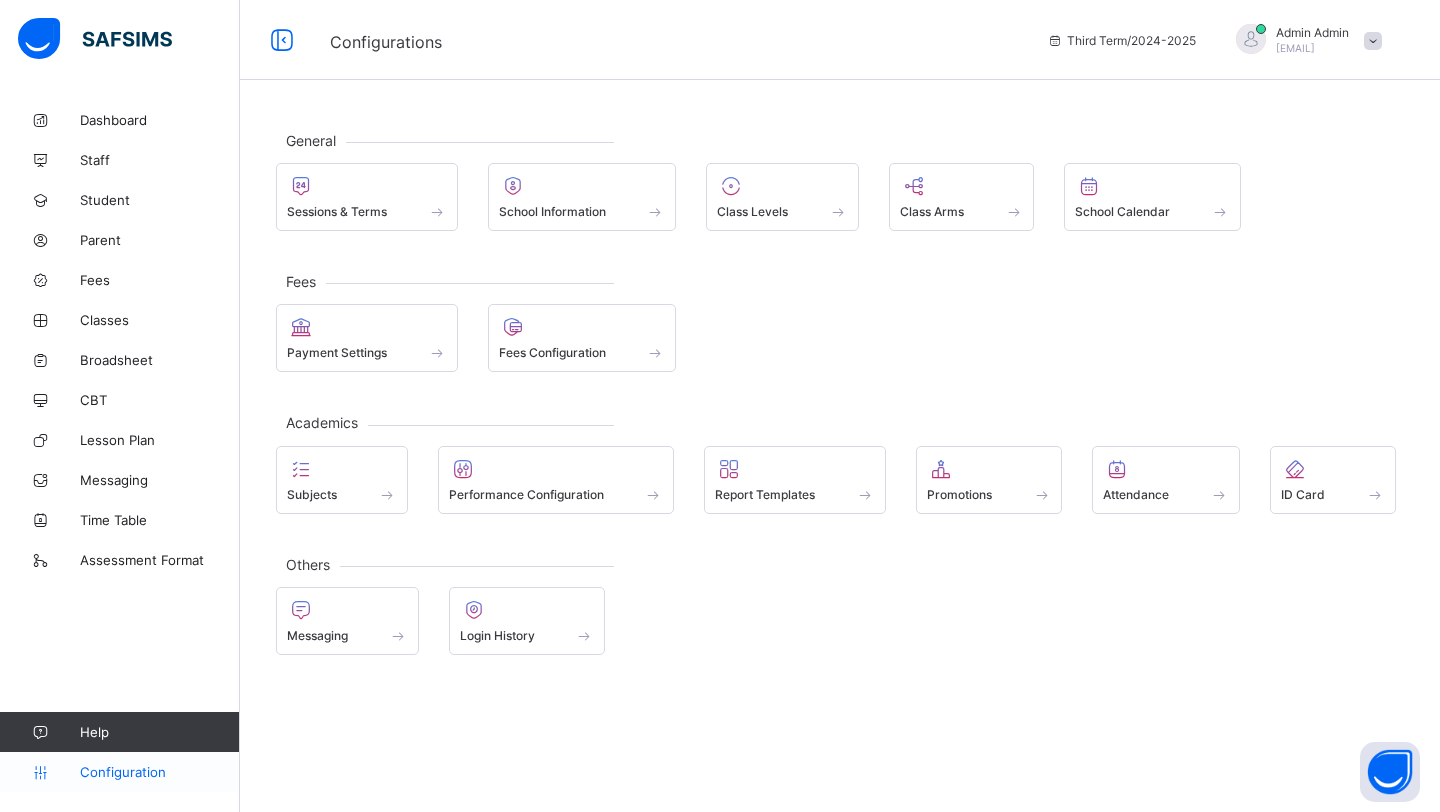 scroll, scrollTop: 0, scrollLeft: 0, axis: both 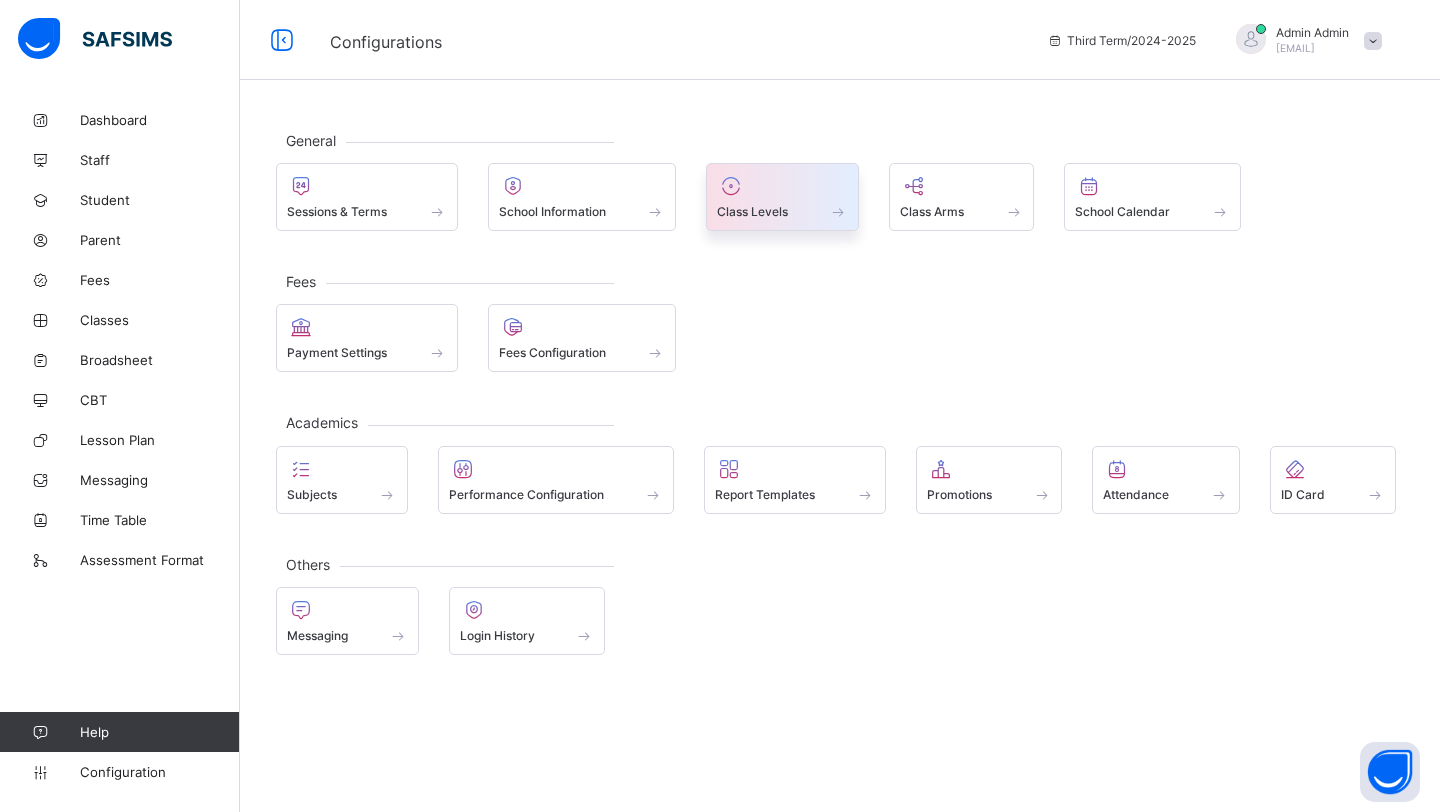 click on "Class Levels" at bounding box center (782, 197) 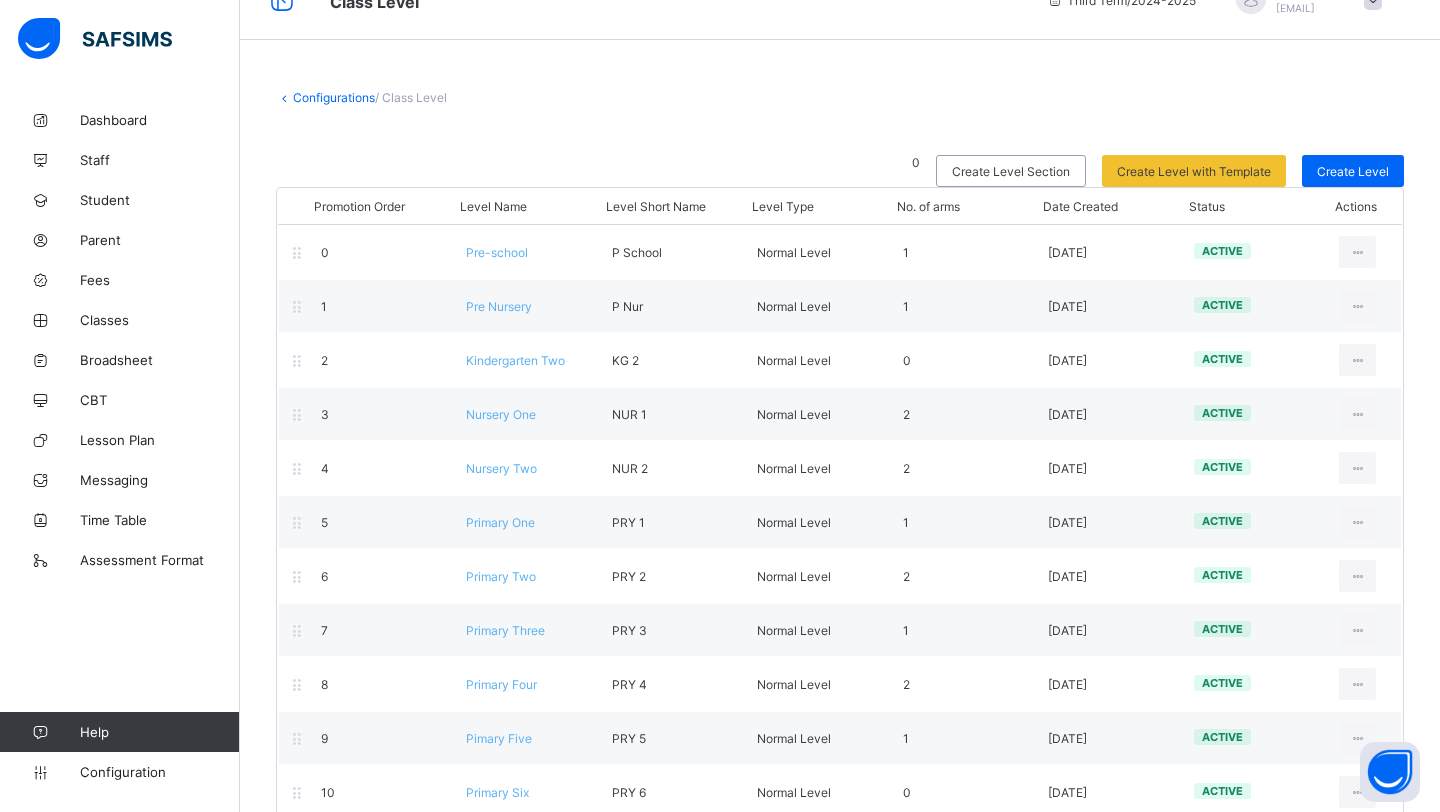 scroll, scrollTop: 72, scrollLeft: 0, axis: vertical 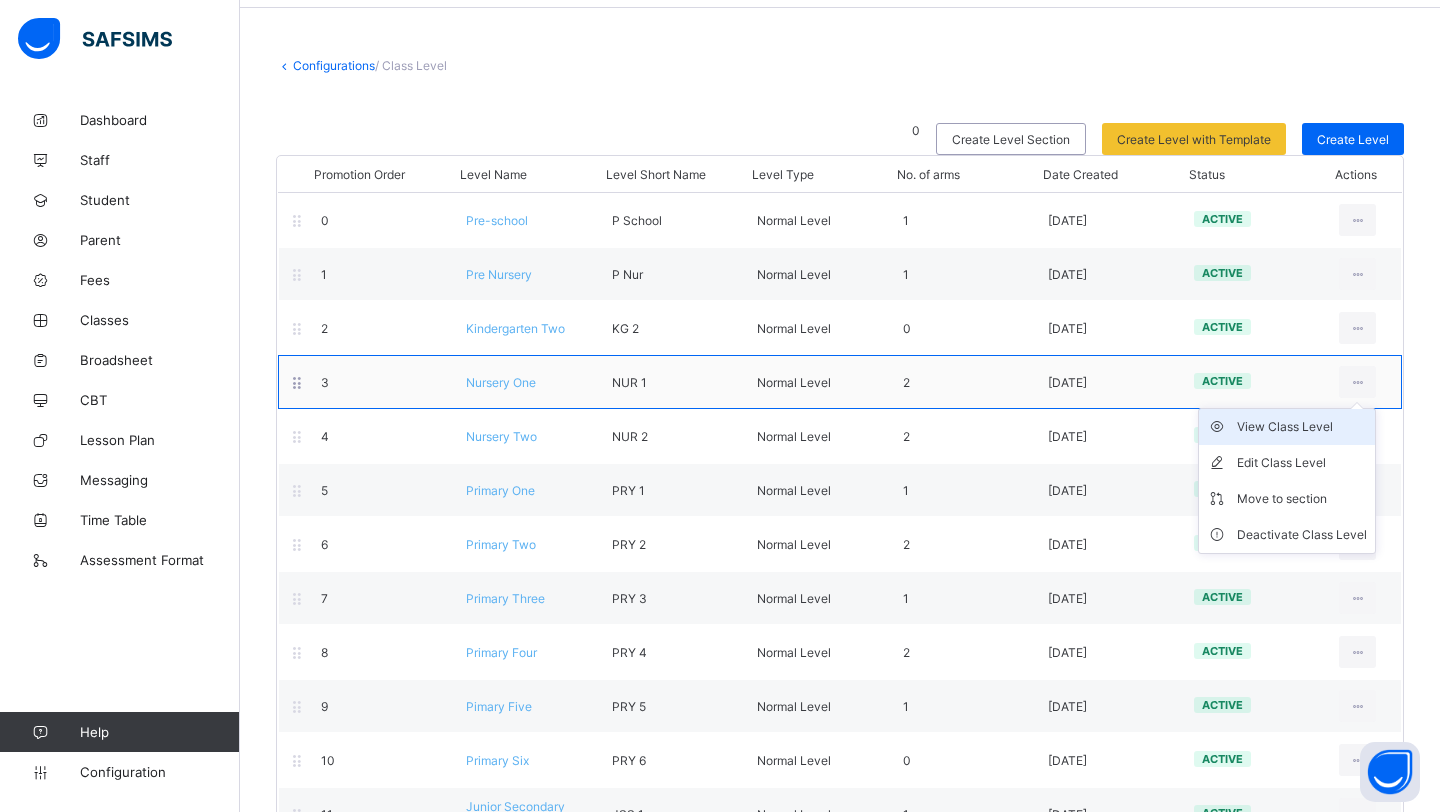 click on "View Class Level" at bounding box center [1302, 427] 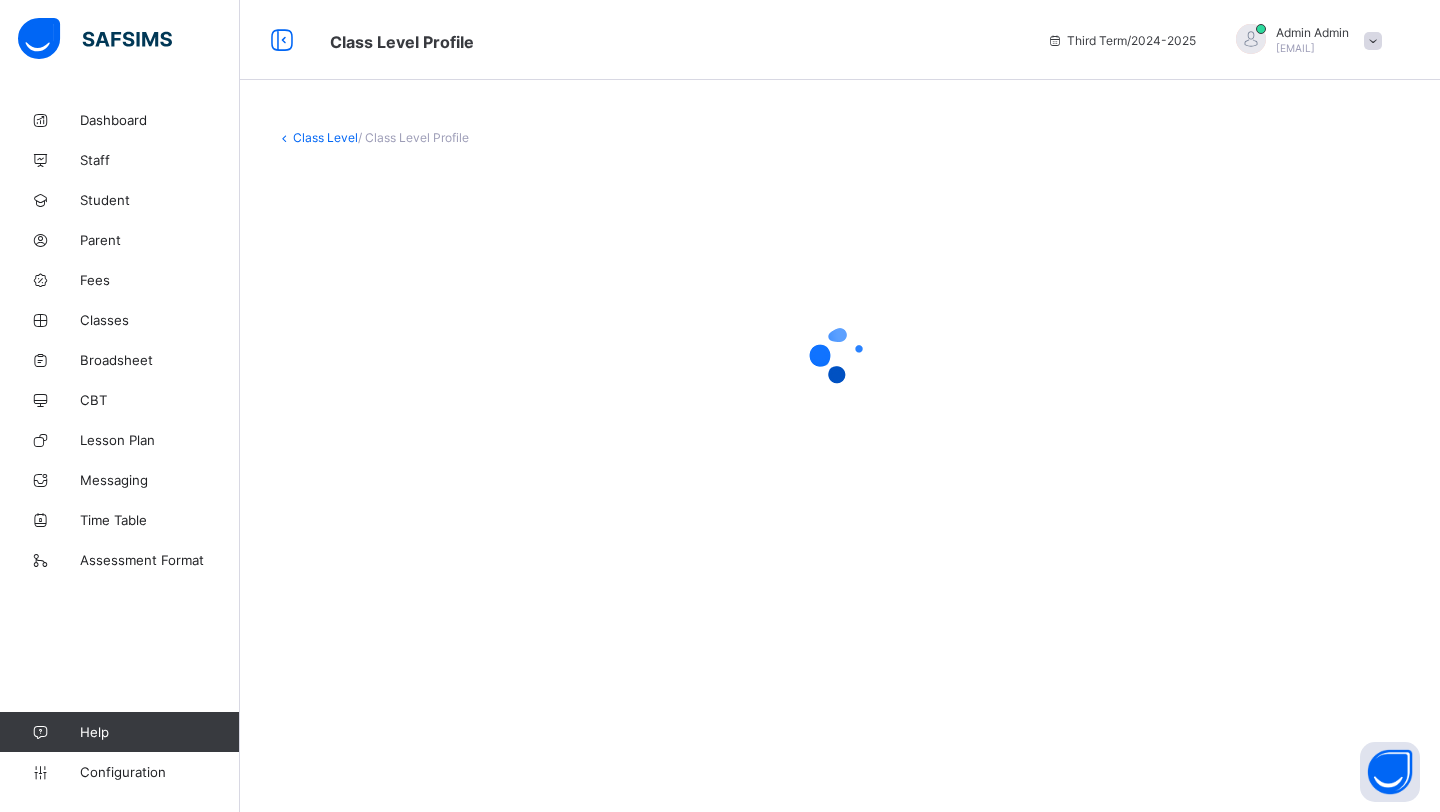 scroll, scrollTop: 0, scrollLeft: 0, axis: both 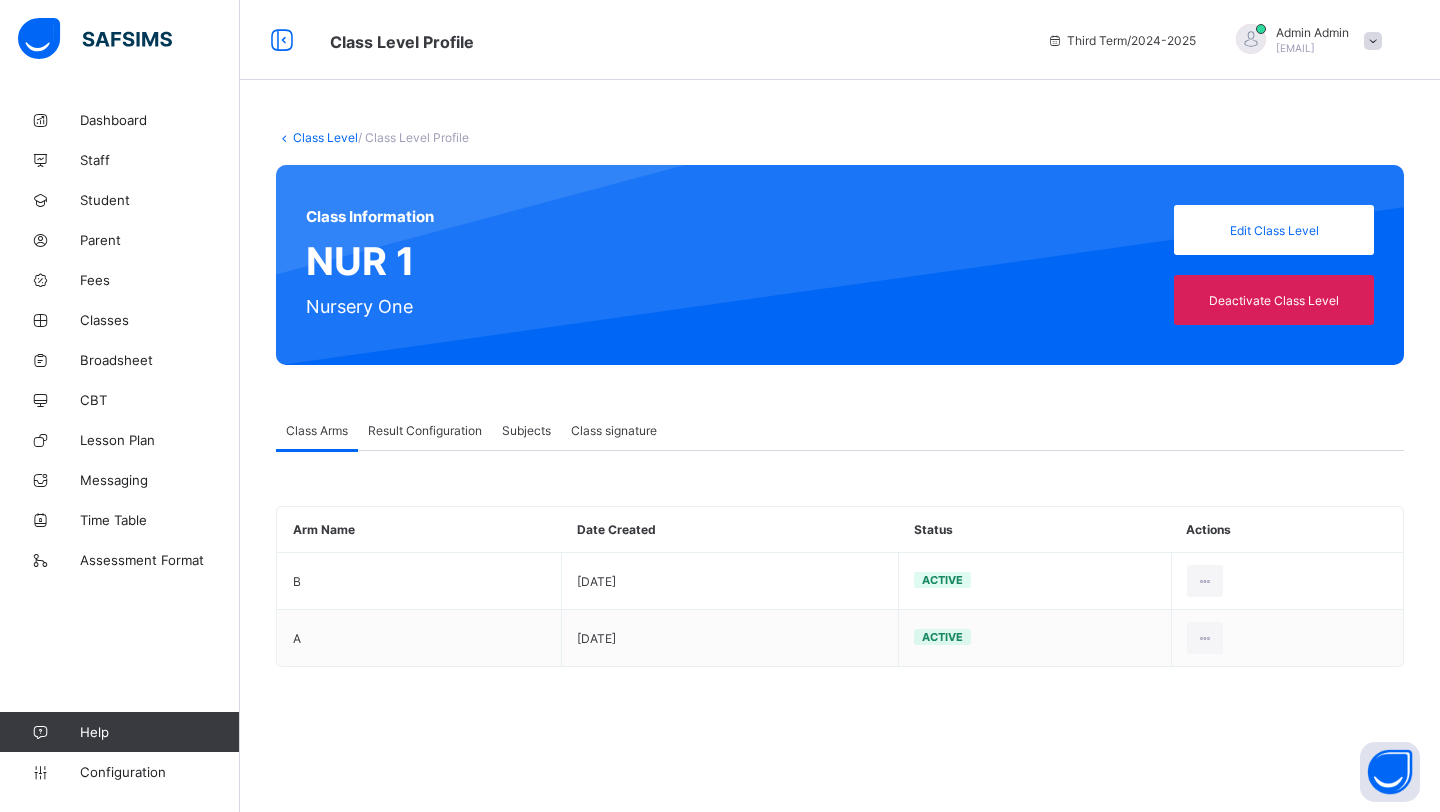click on "Result Configuration" at bounding box center (425, 430) 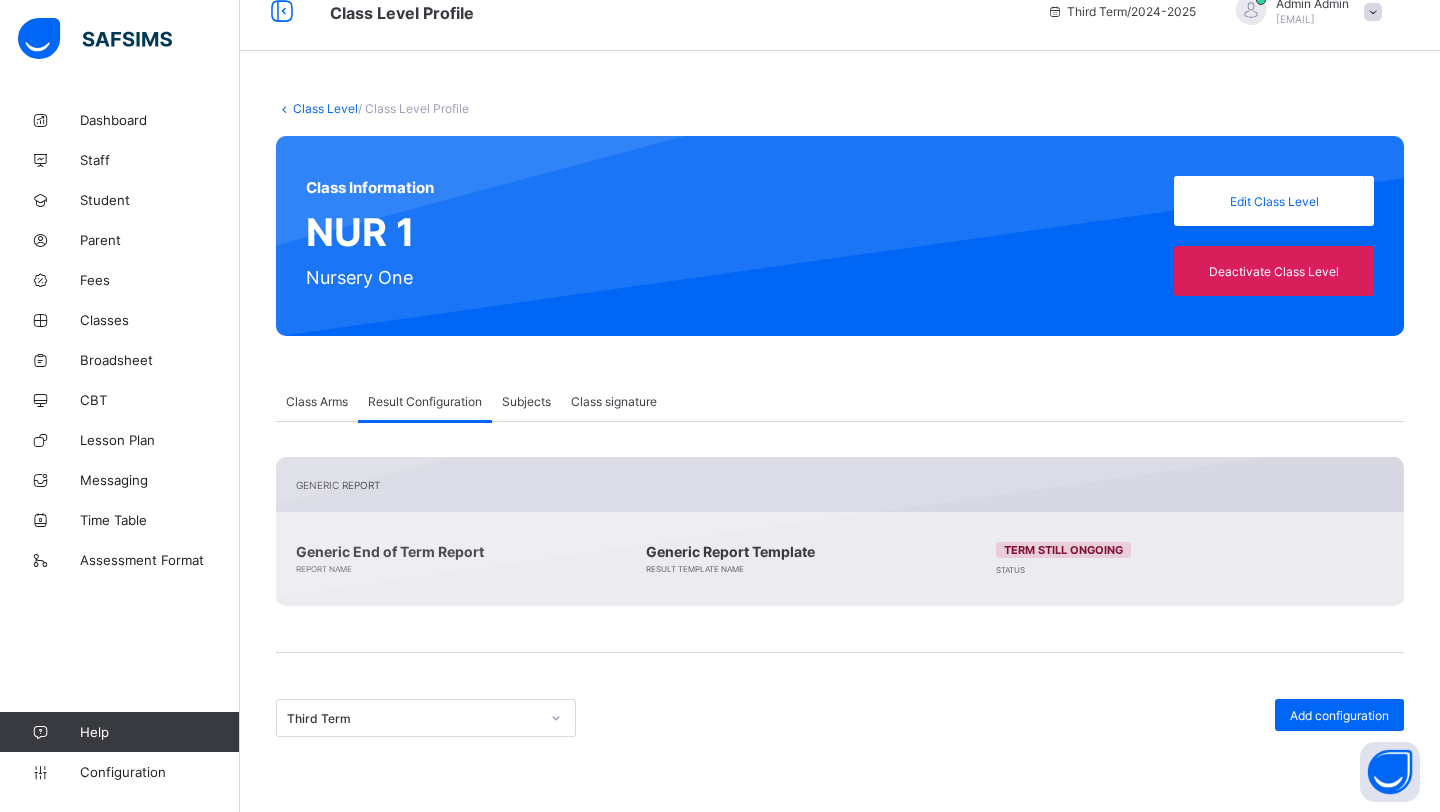 scroll, scrollTop: 0, scrollLeft: 0, axis: both 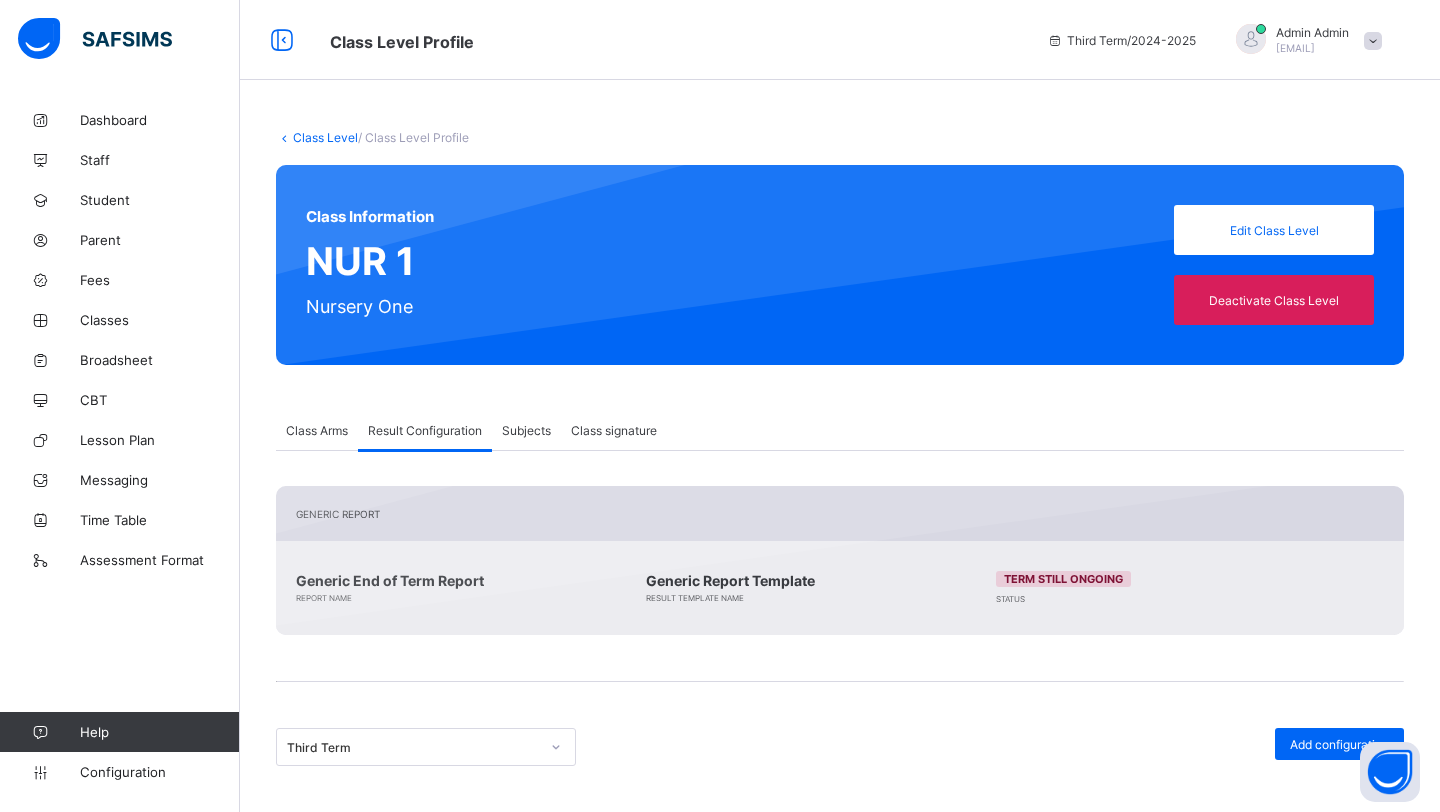 click on "Class Level" at bounding box center [325, 137] 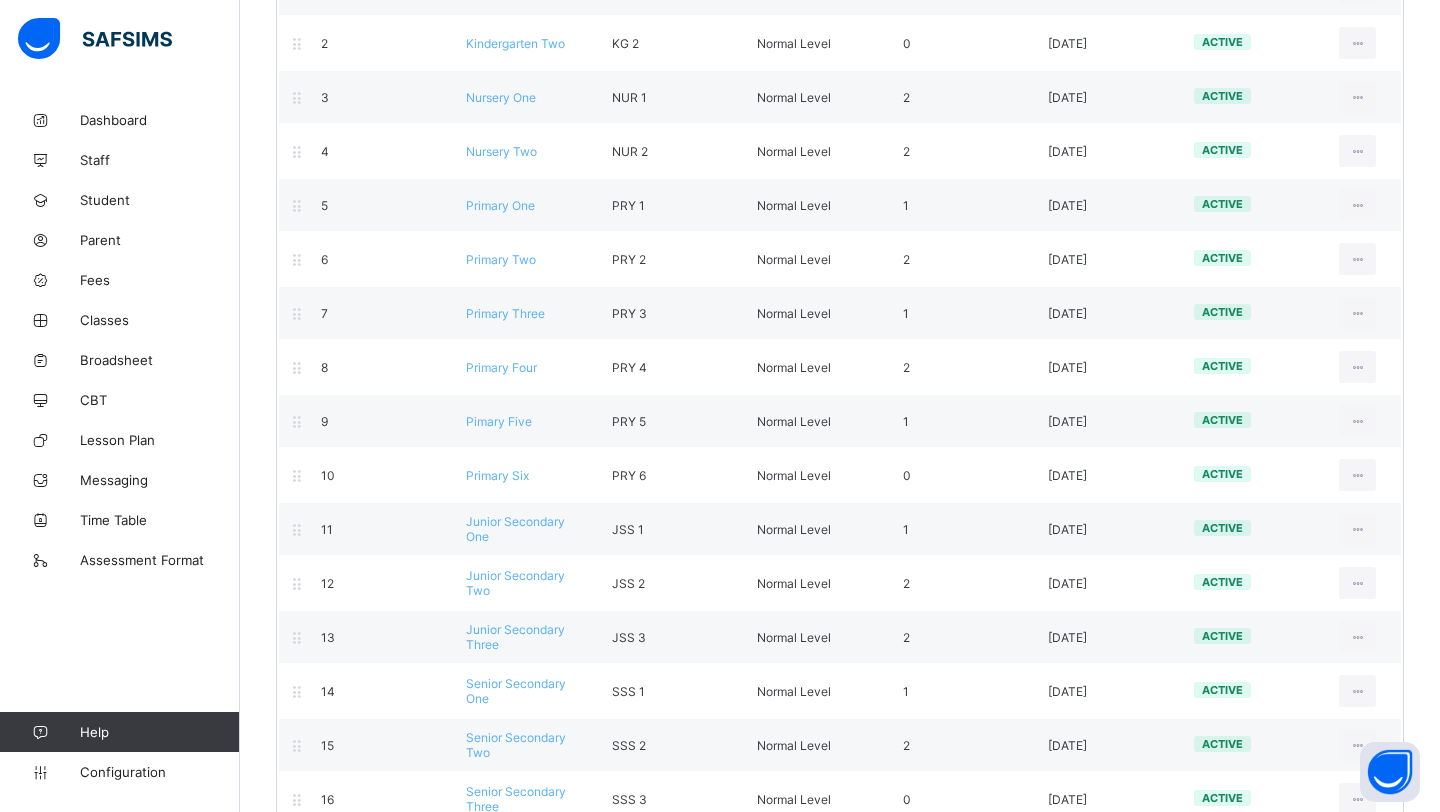 scroll, scrollTop: 401, scrollLeft: 0, axis: vertical 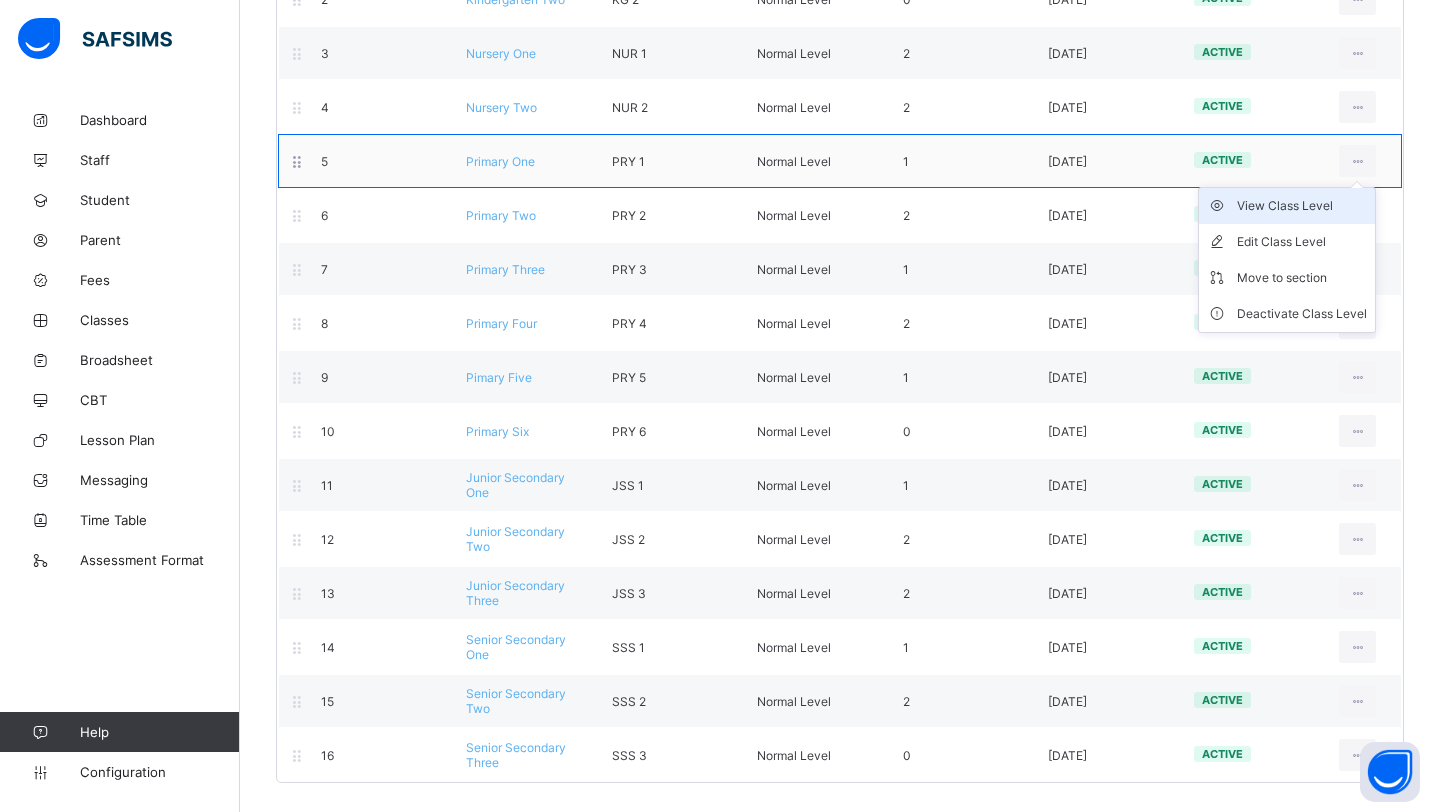 click on "View Class Level" at bounding box center (1302, 206) 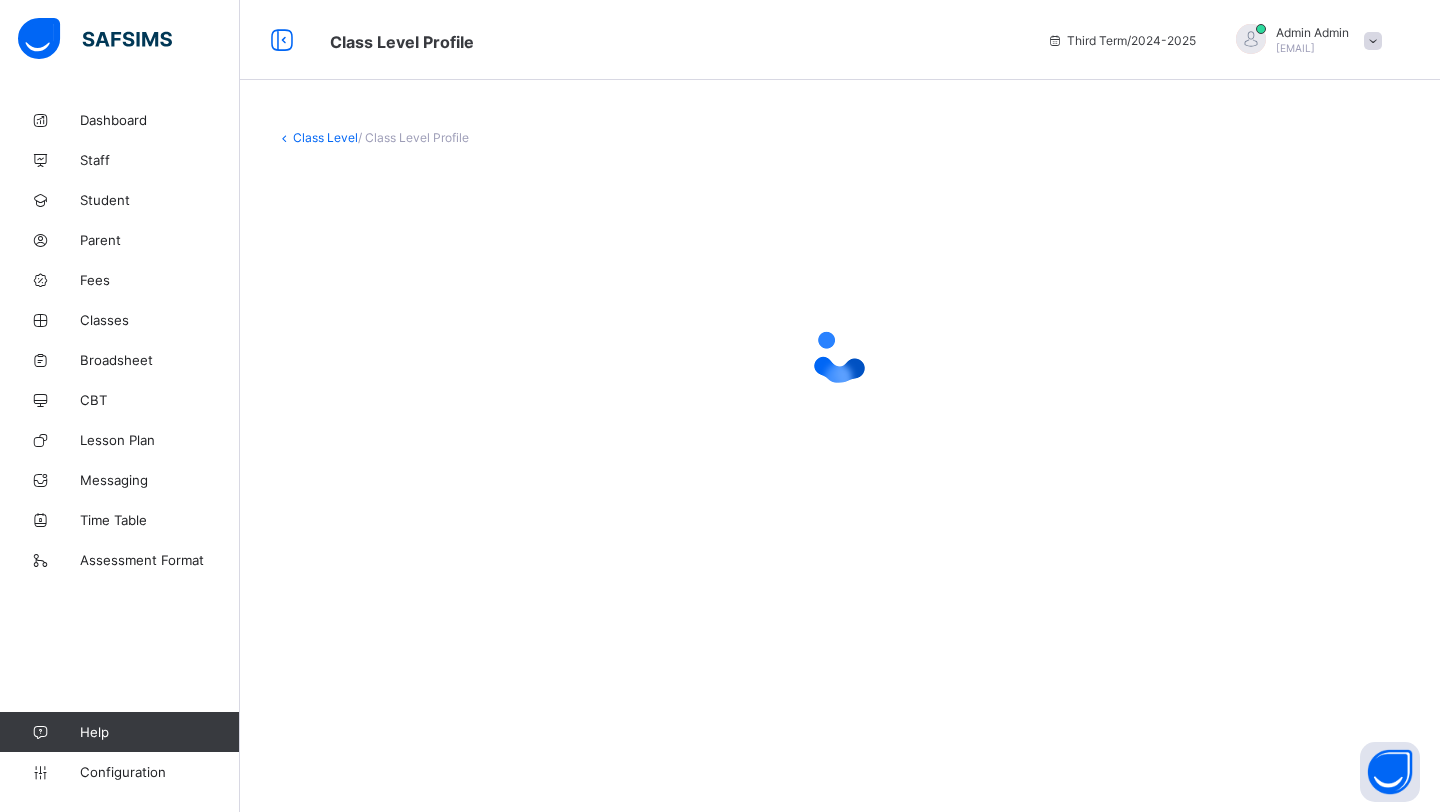 scroll, scrollTop: 0, scrollLeft: 0, axis: both 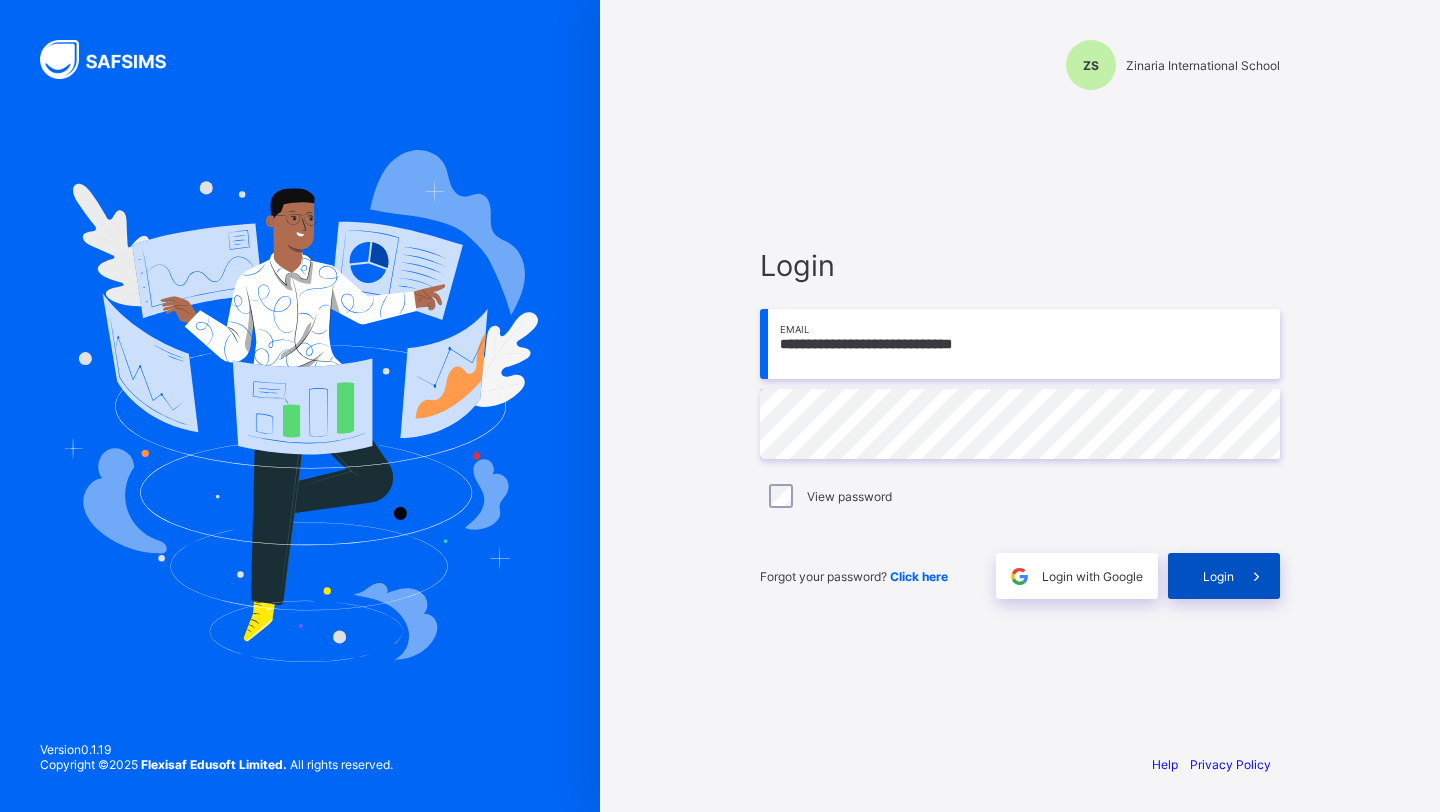 click on "Login" at bounding box center [1224, 576] 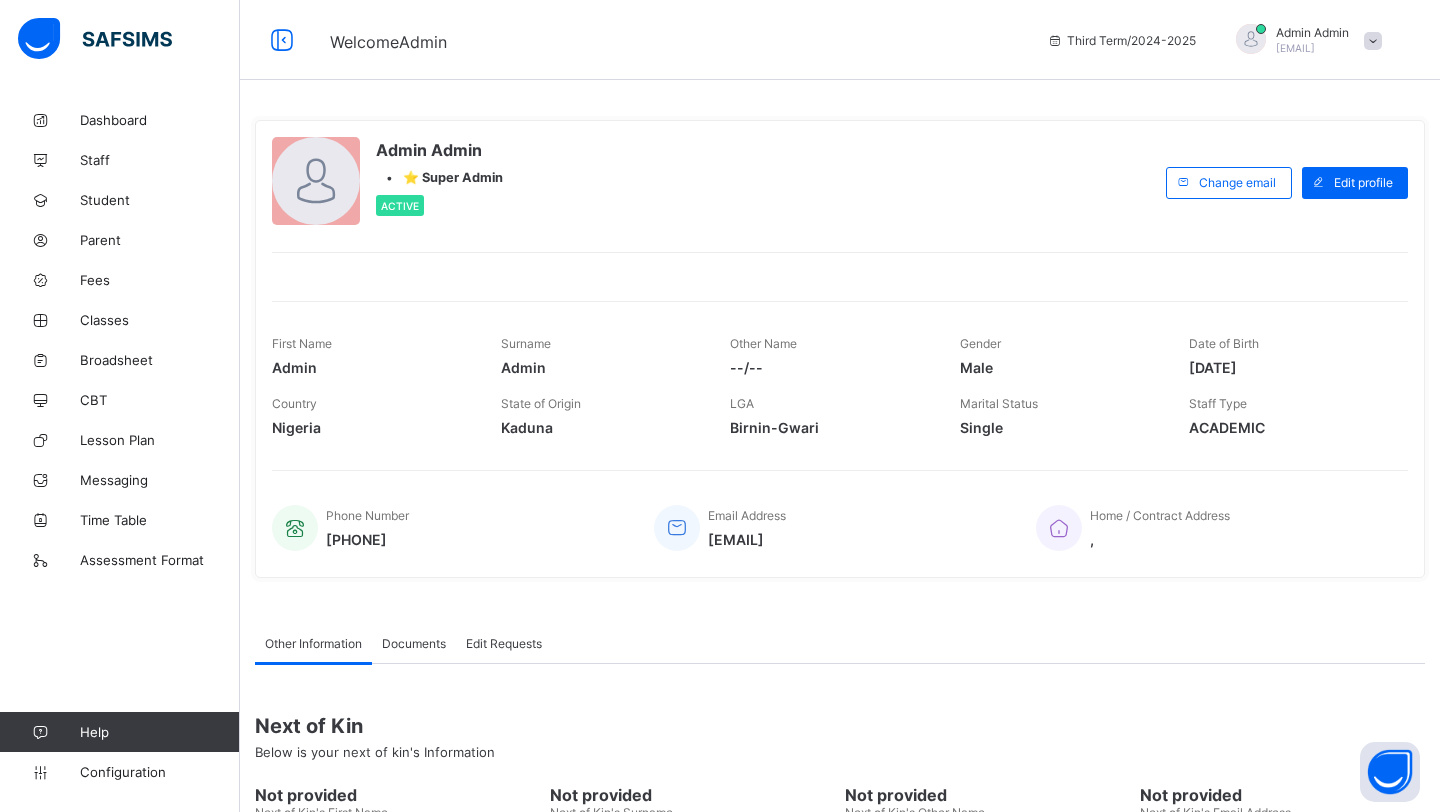 drag, startPoint x: 1198, startPoint y: 56, endPoint x: 1349, endPoint y: 51, distance: 151.08276 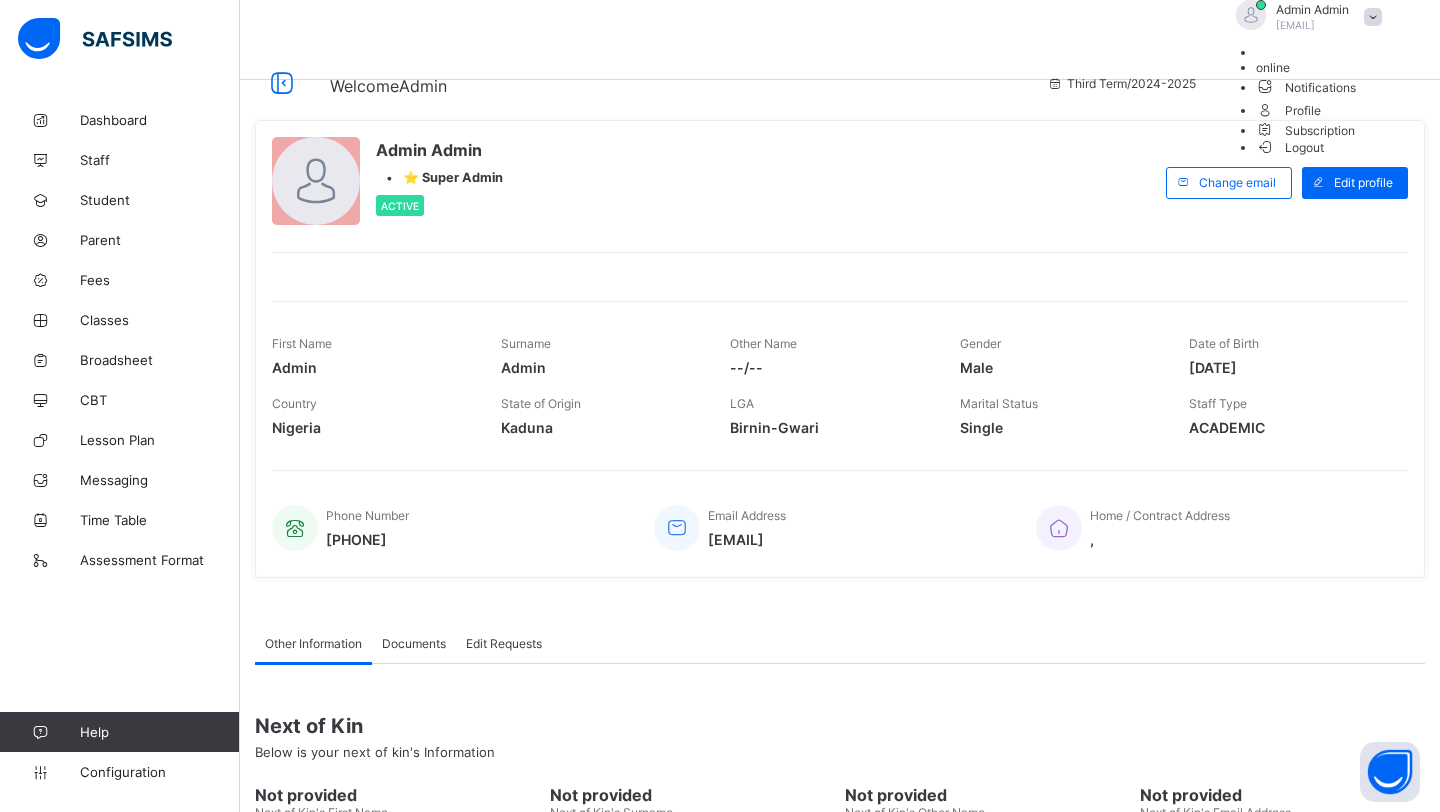 copy on "Admin   Admin nelu.akejellu+91@flexisaf.com" 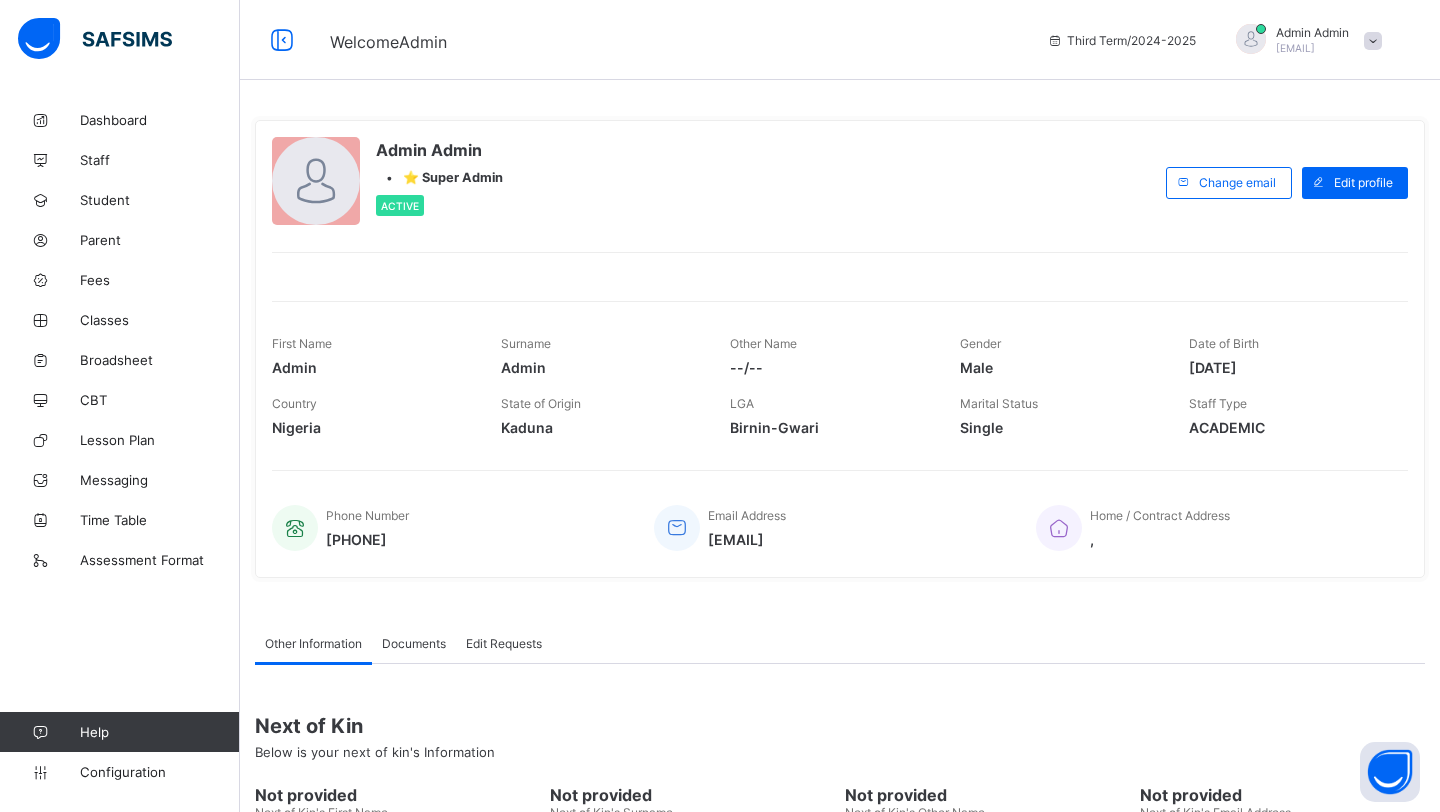 click at bounding box center (1373, 41) 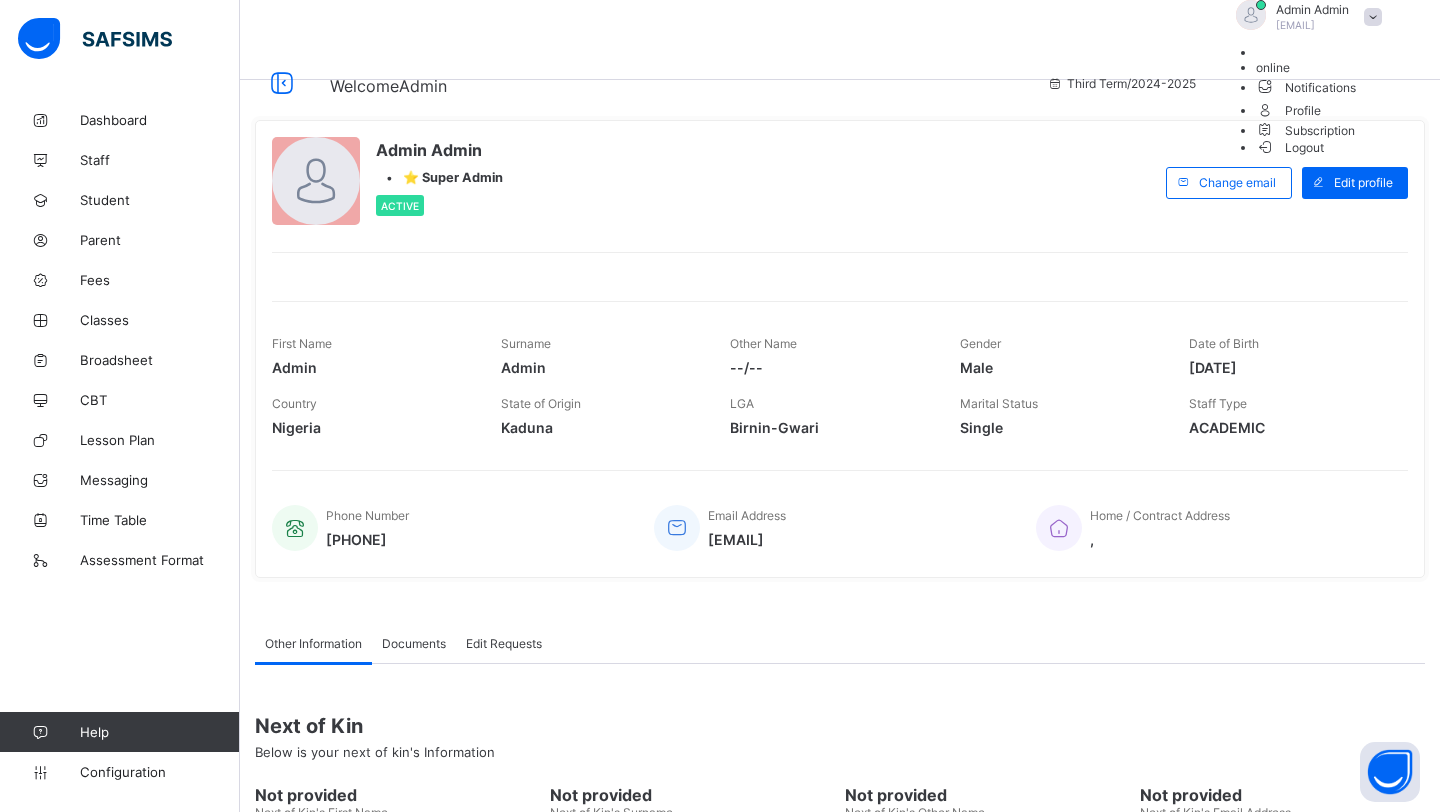 click on "Logout" at bounding box center [1290, 147] 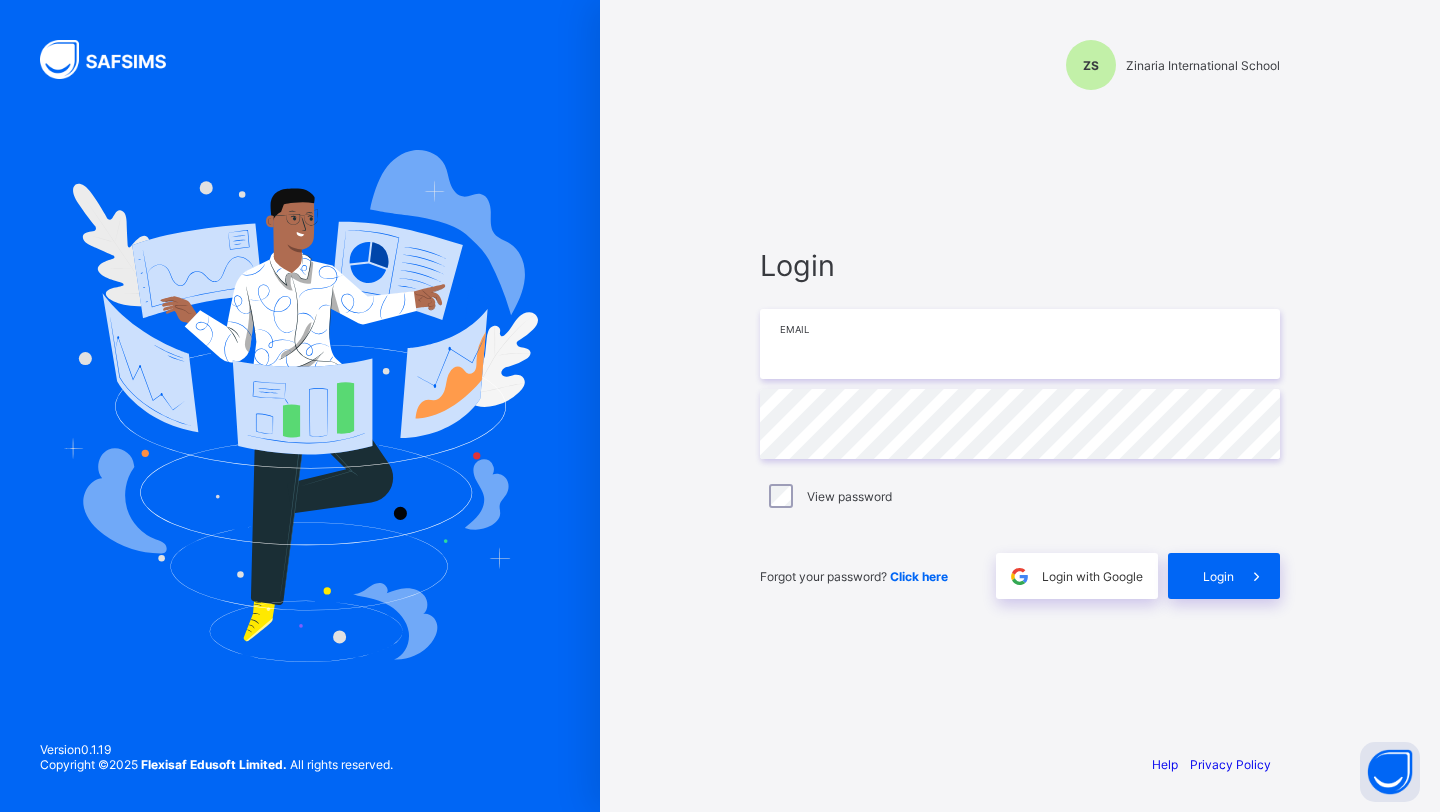 click at bounding box center [1020, 344] 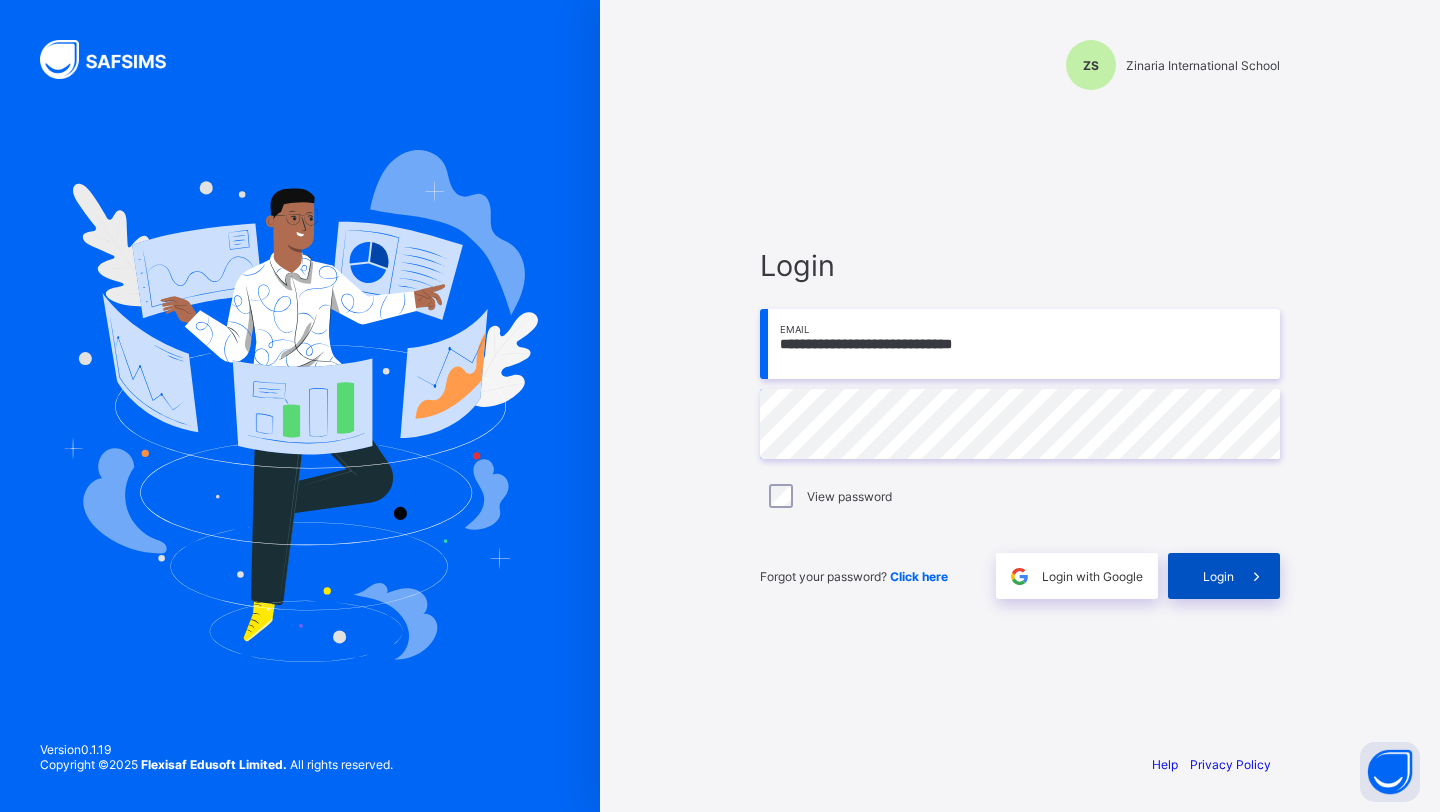 click on "Login" at bounding box center (1224, 576) 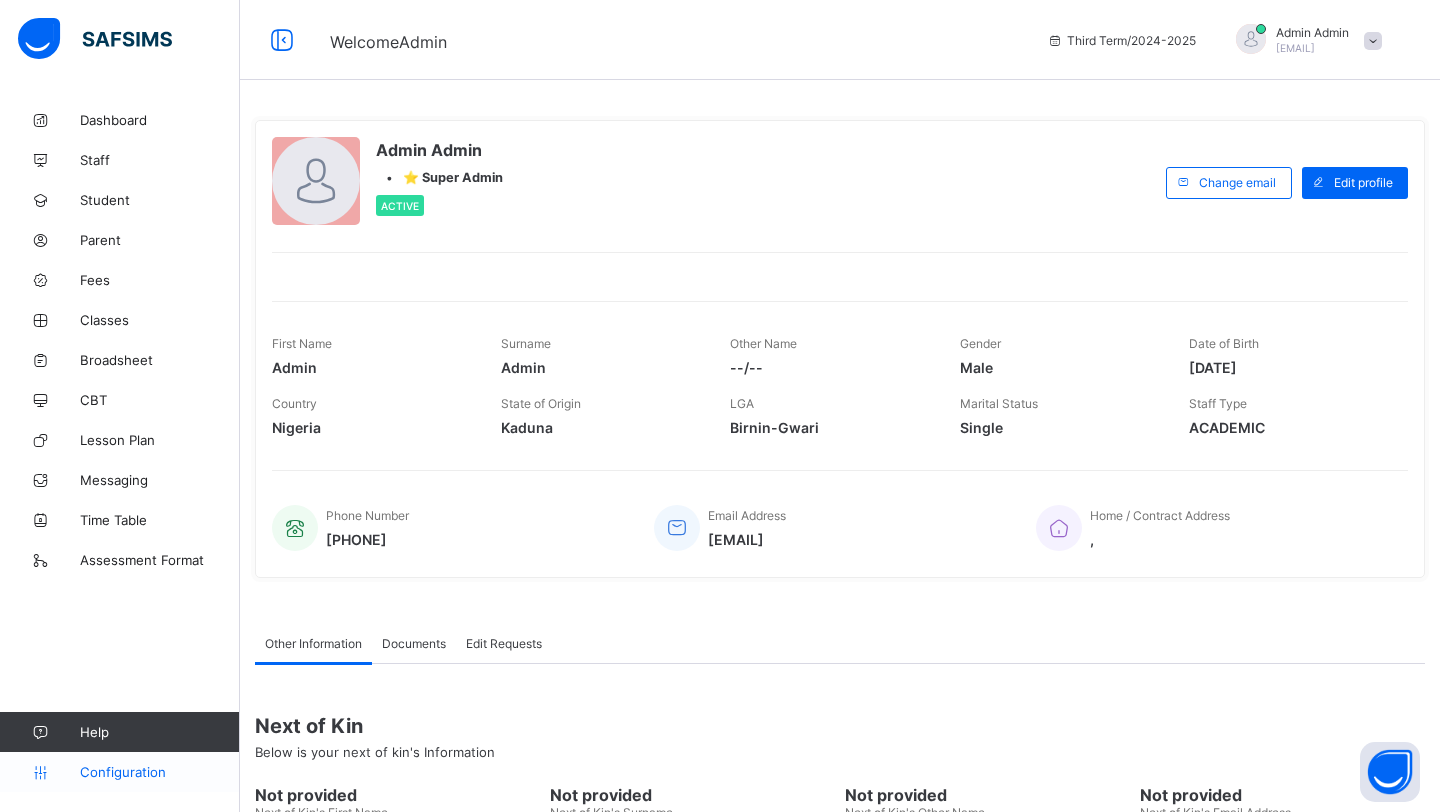 click on "Configuration" at bounding box center (159, 772) 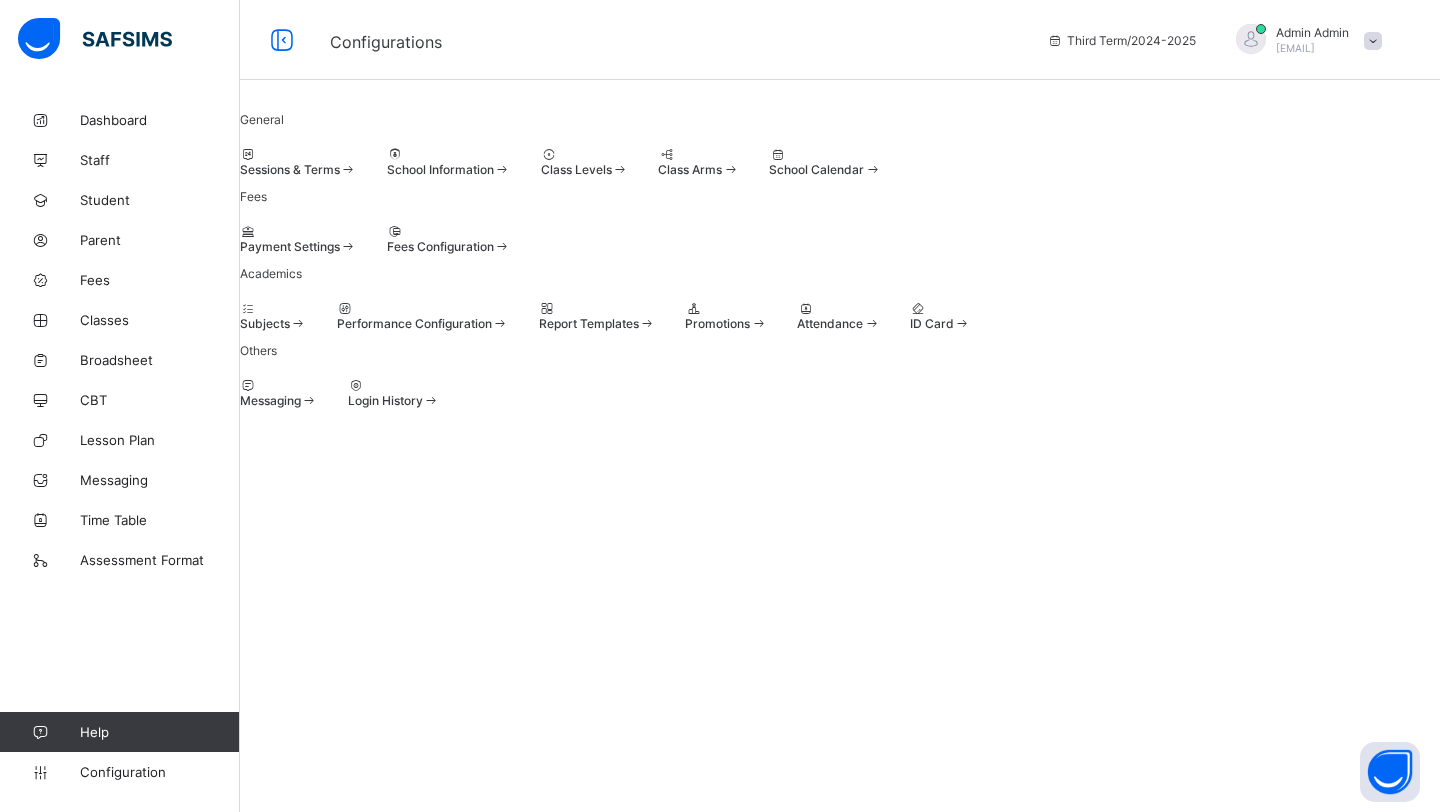 click at bounding box center (597, 308) 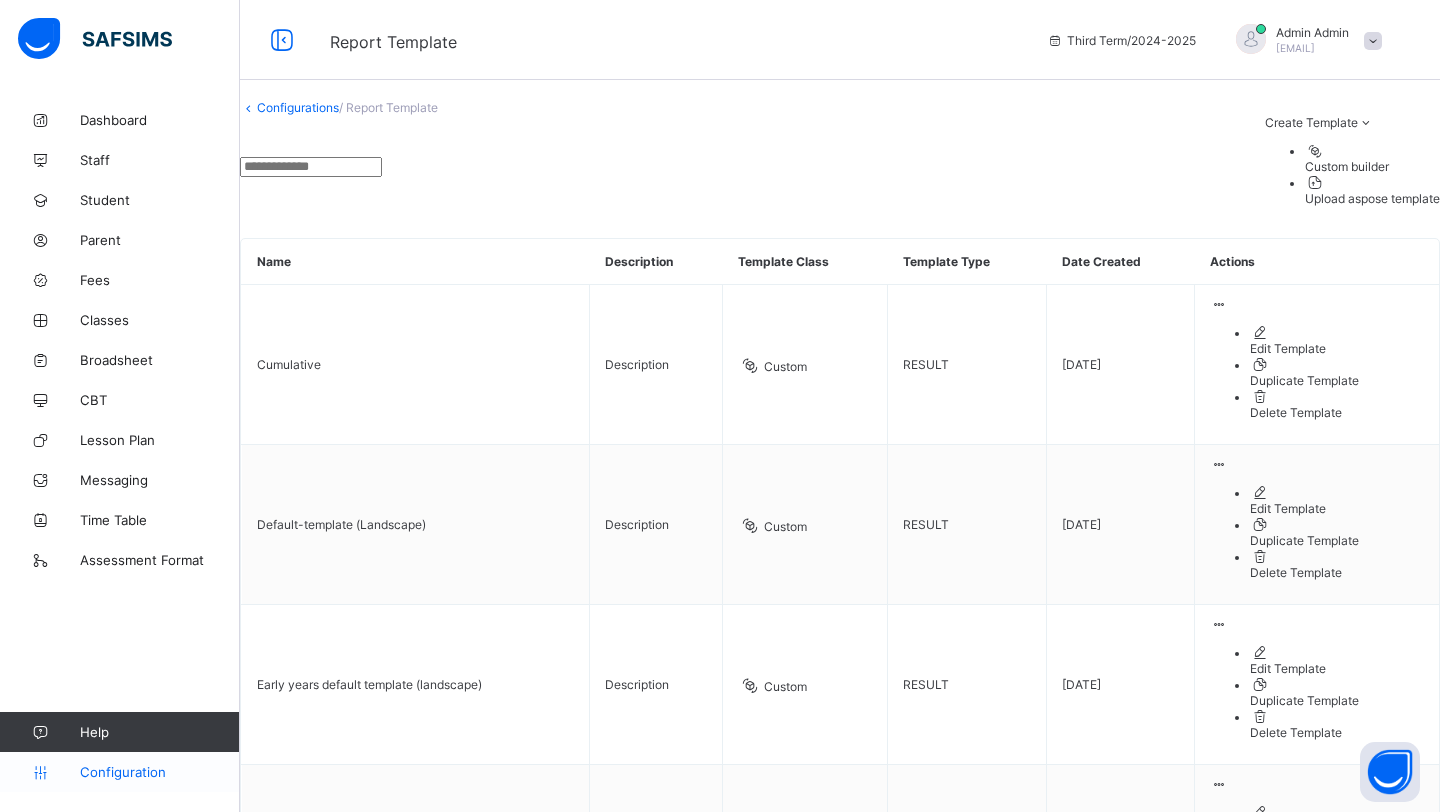 click on "Configuration" at bounding box center [119, 772] 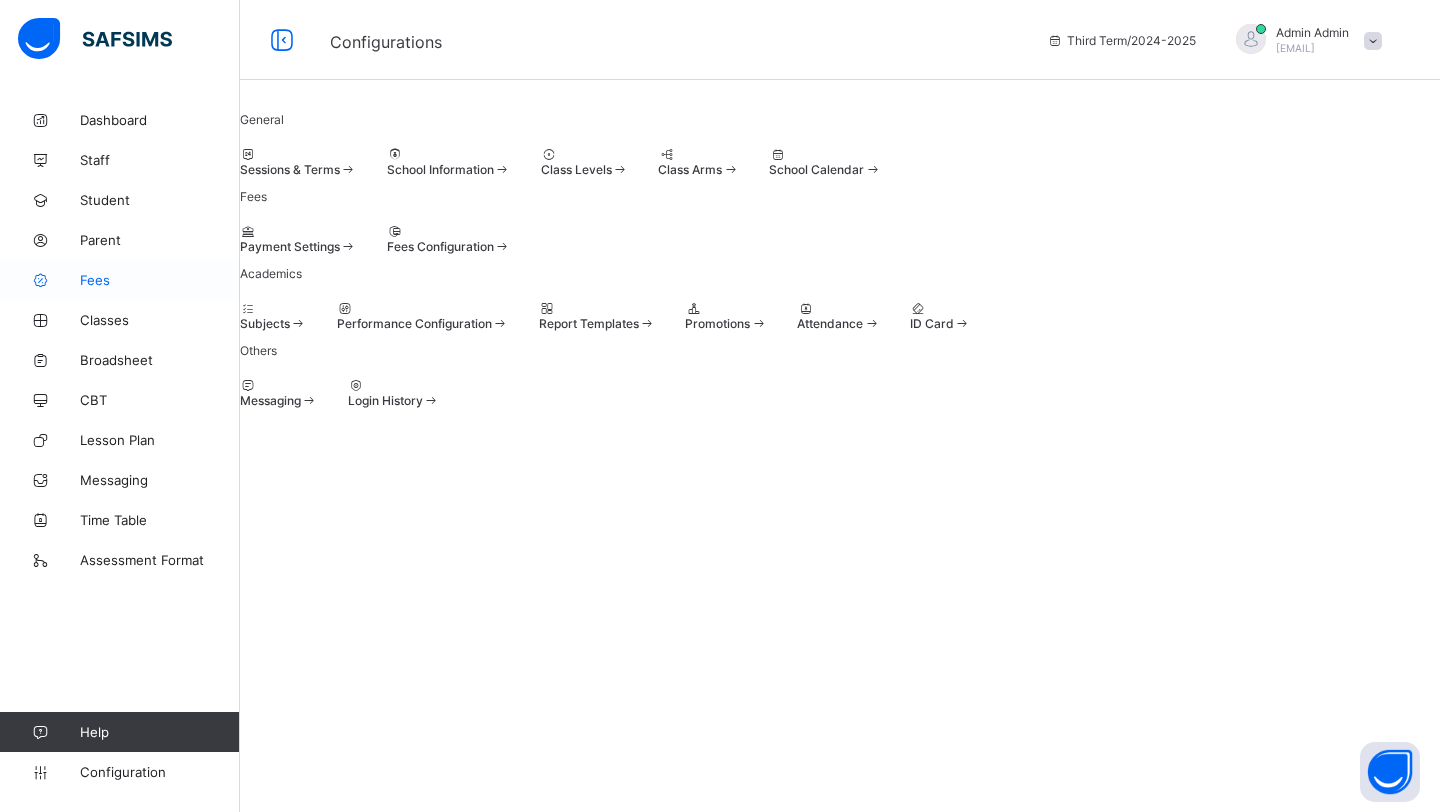 click on "Fees" at bounding box center (160, 280) 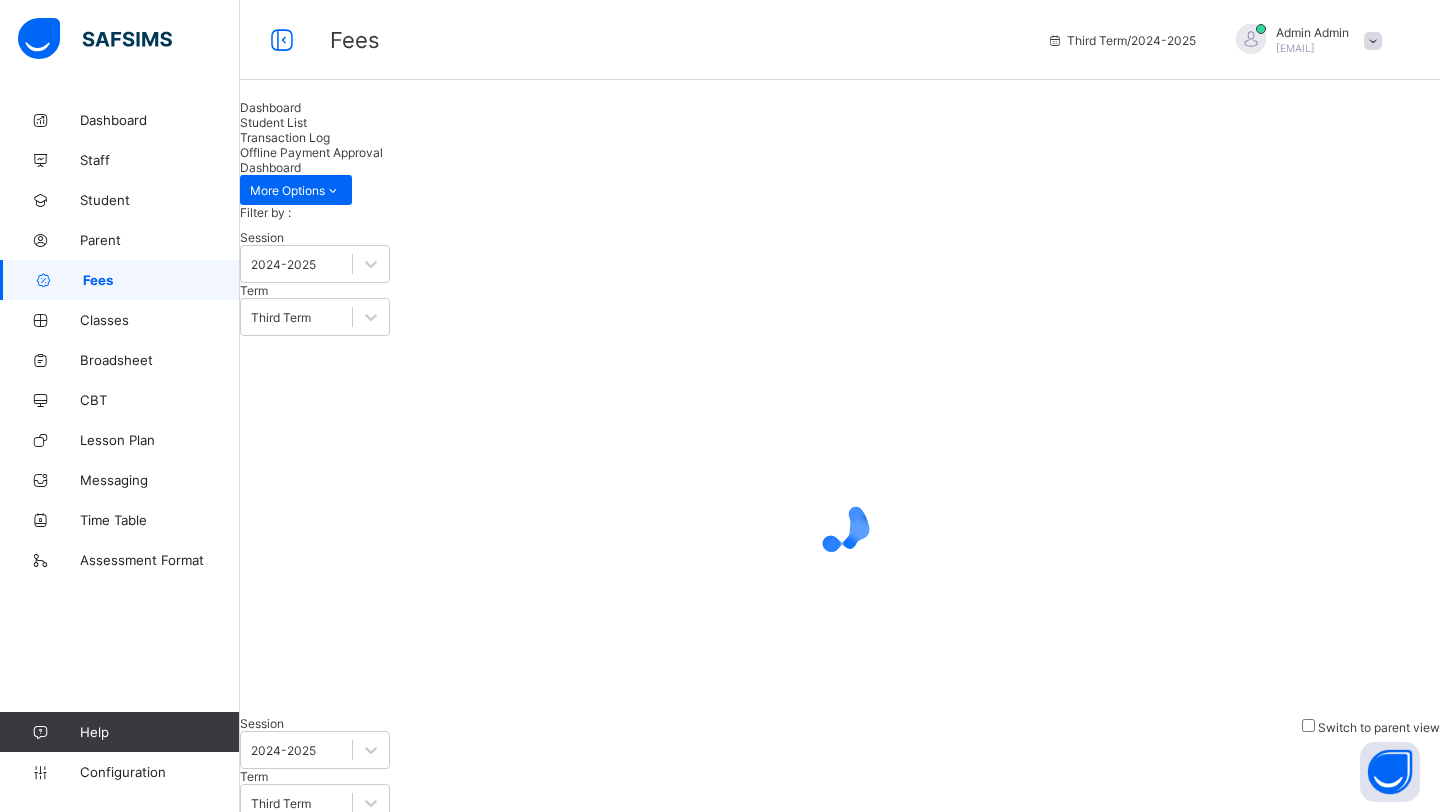 click on "Student List" at bounding box center (273, 122) 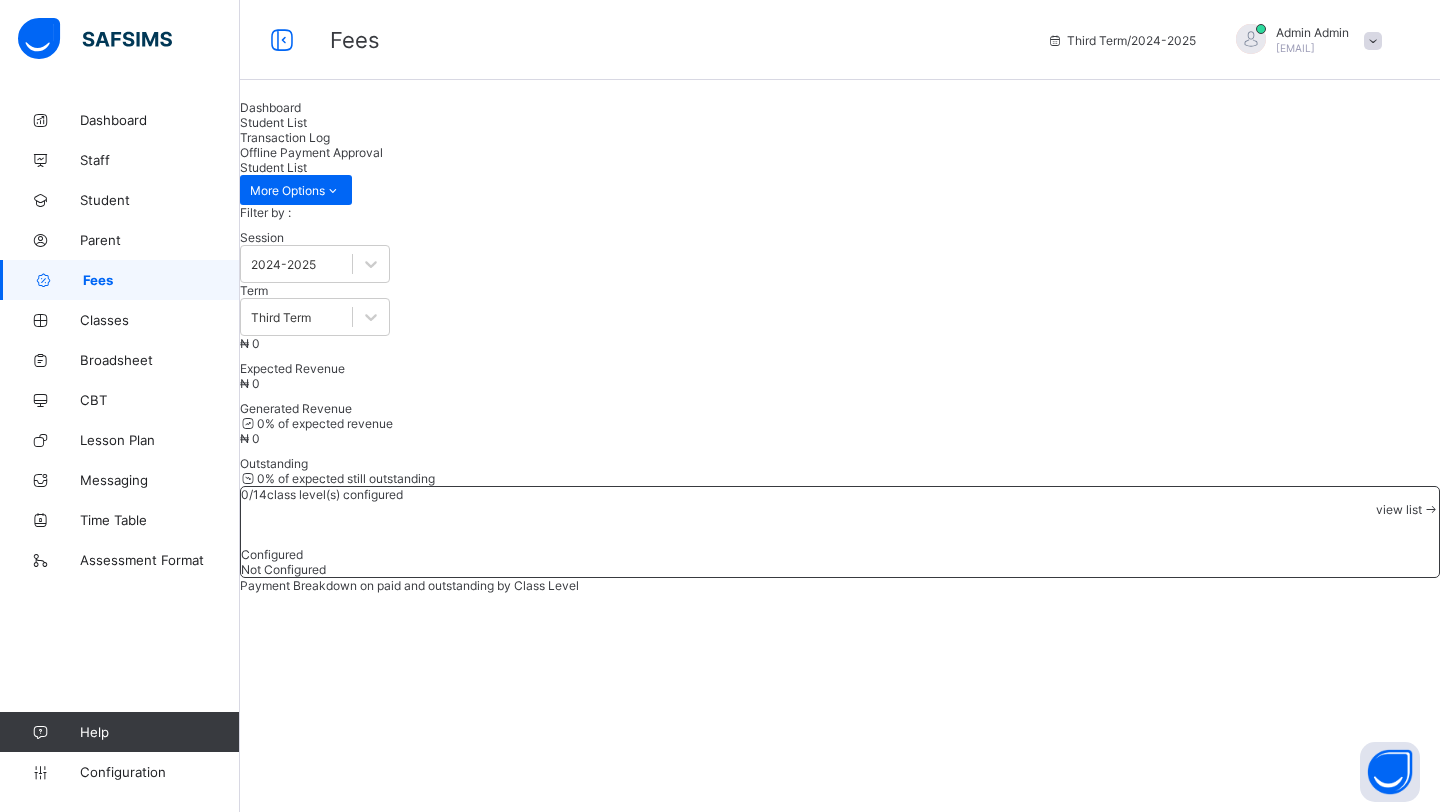 click on "Download" at bounding box center [268, 1968] 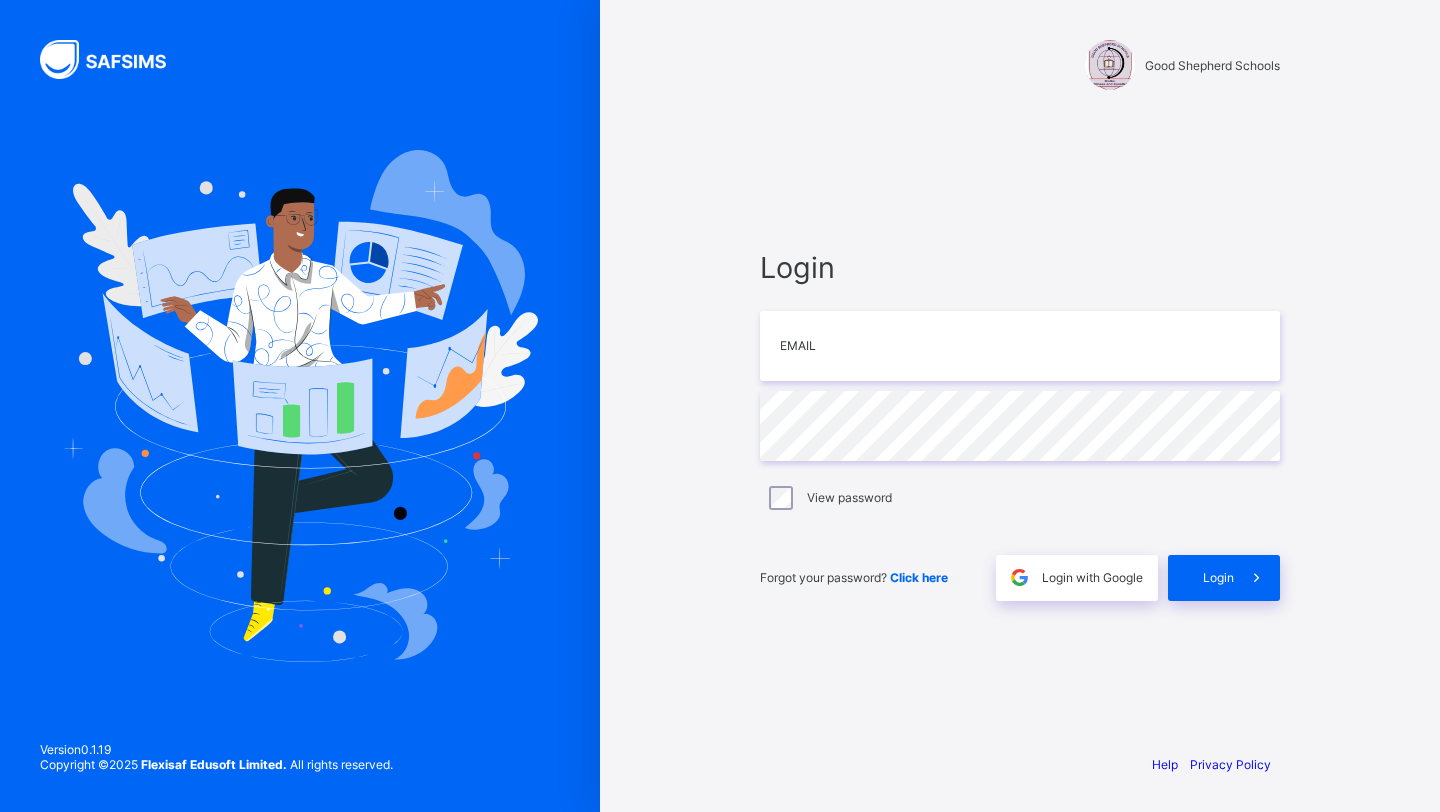 scroll, scrollTop: 0, scrollLeft: 0, axis: both 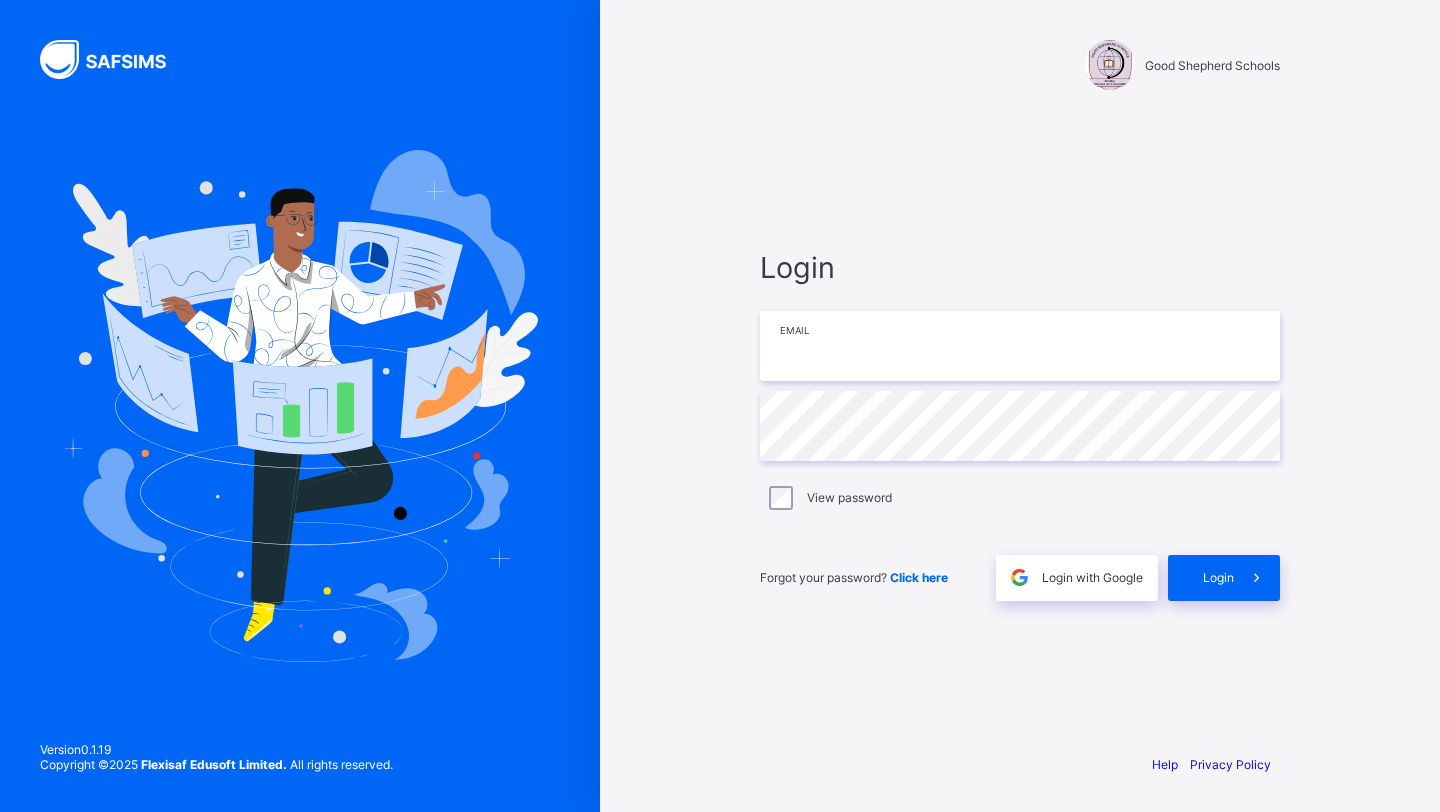 click at bounding box center [1020, 346] 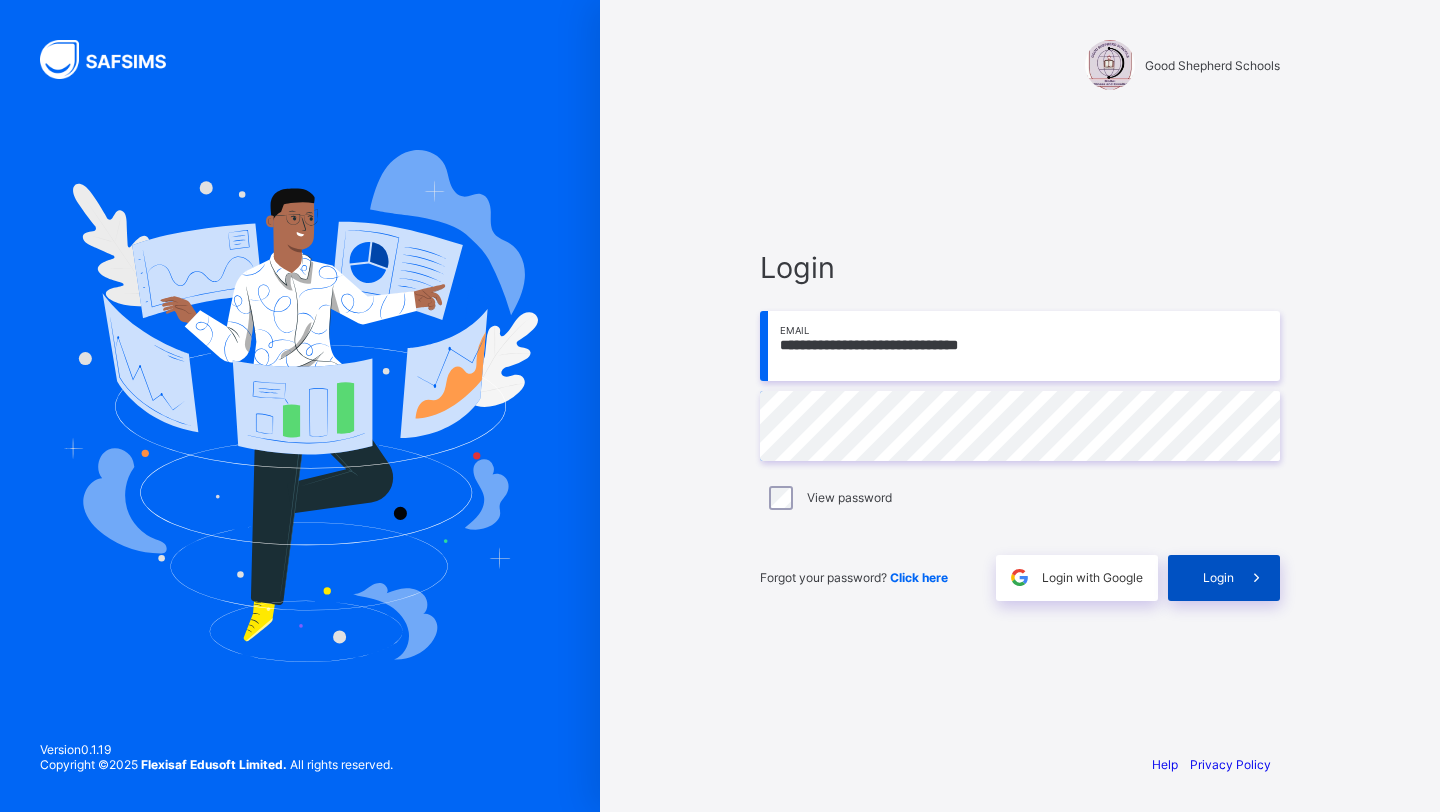 click on "Login" at bounding box center [1224, 578] 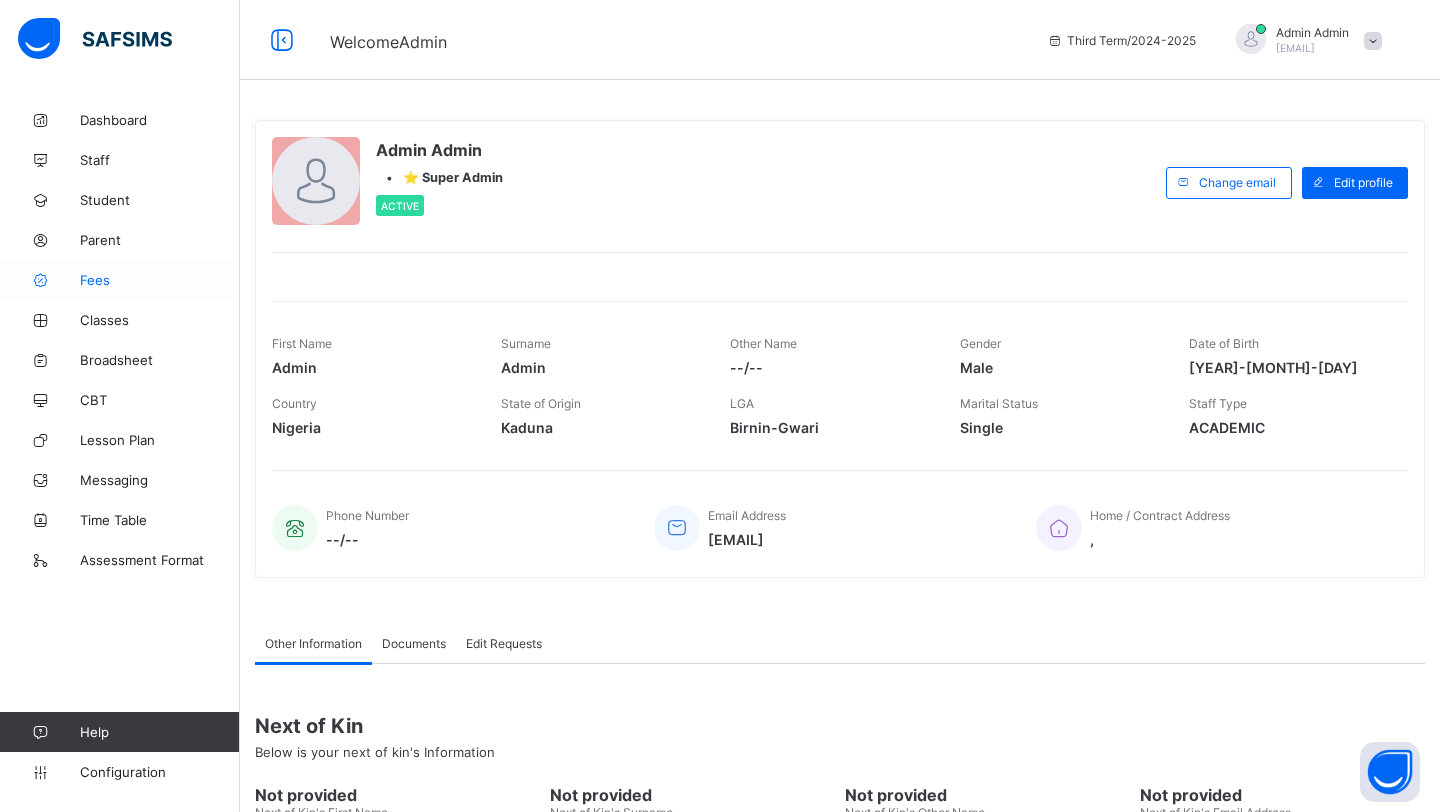 click on "Fees" at bounding box center (160, 280) 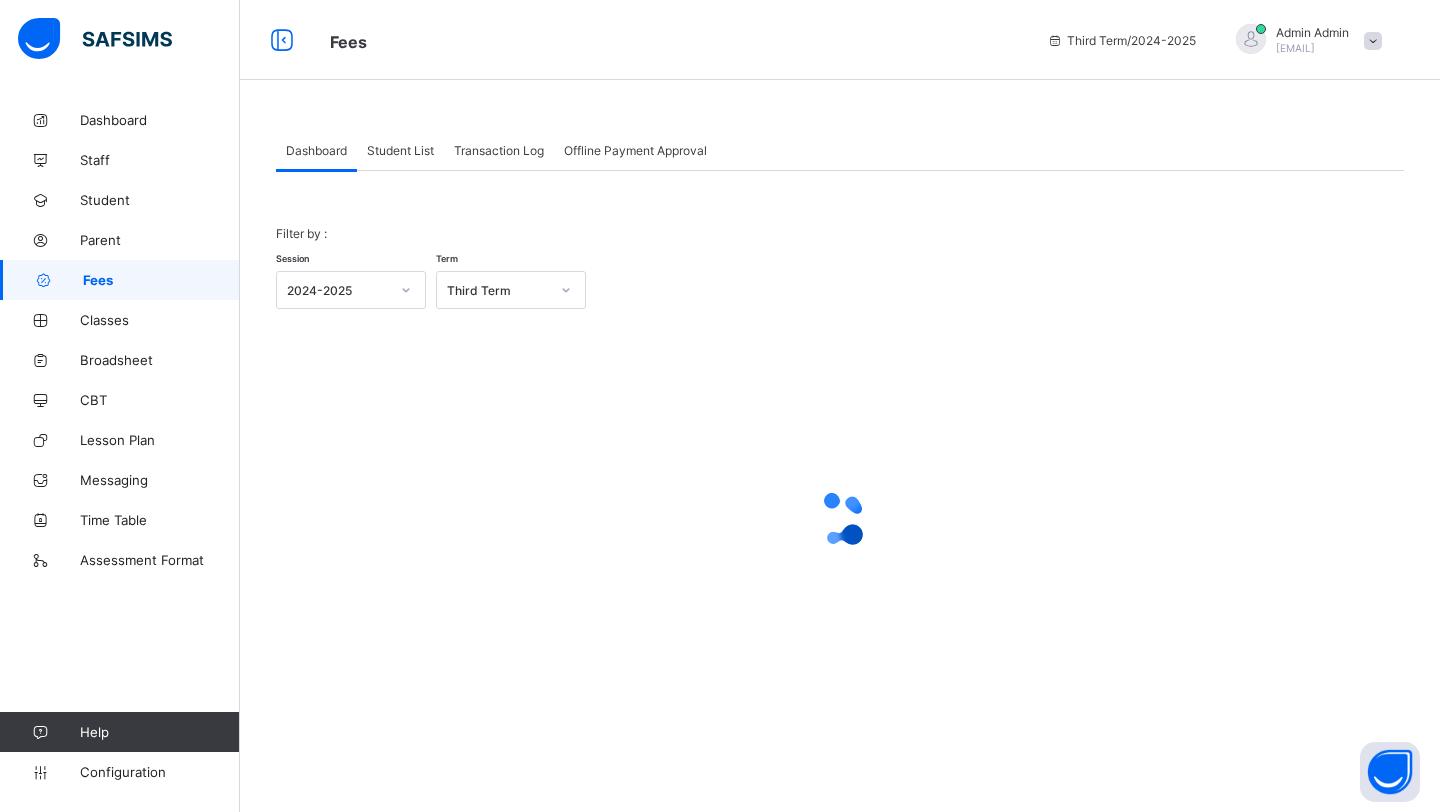 click on "Student List" at bounding box center (400, 150) 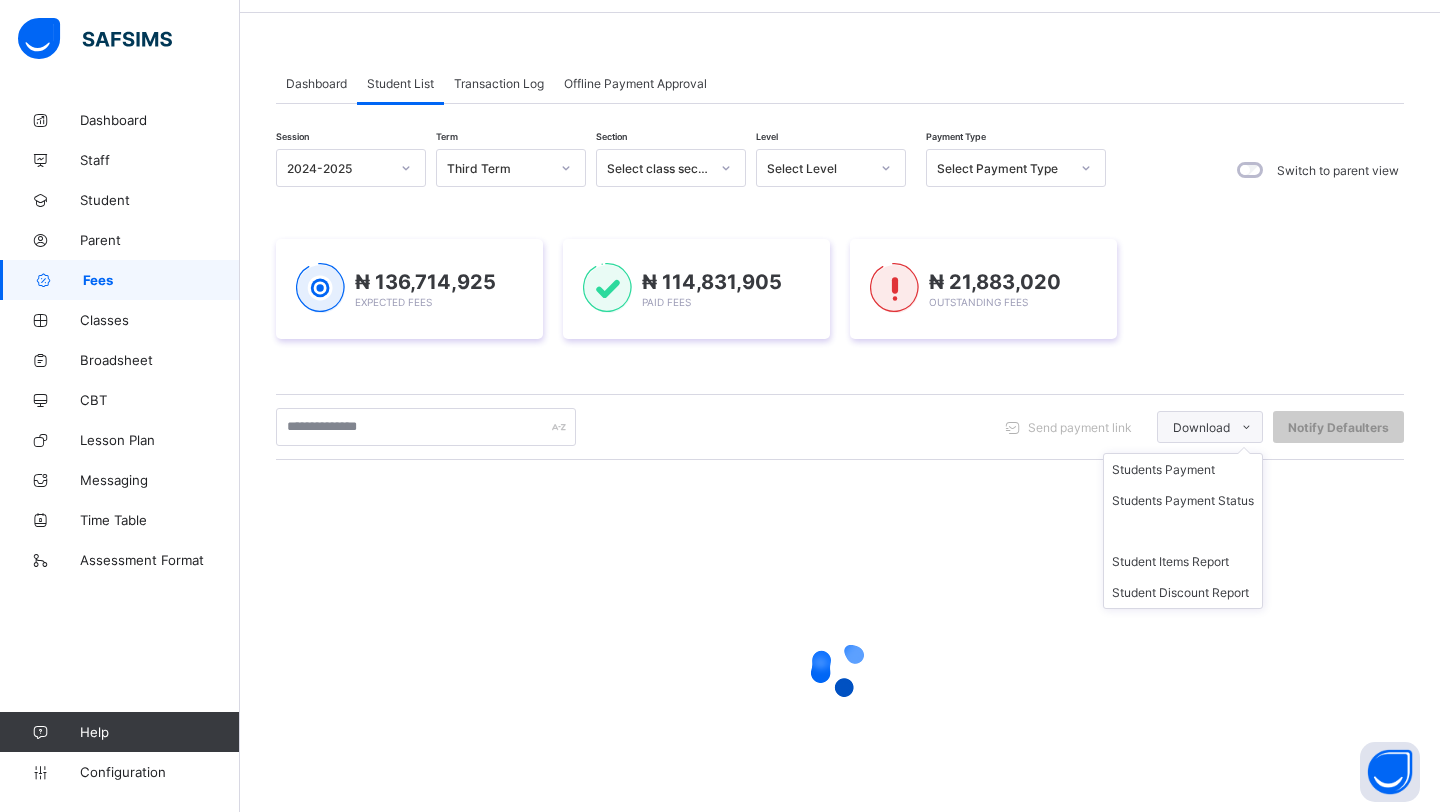 scroll, scrollTop: 91, scrollLeft: 0, axis: vertical 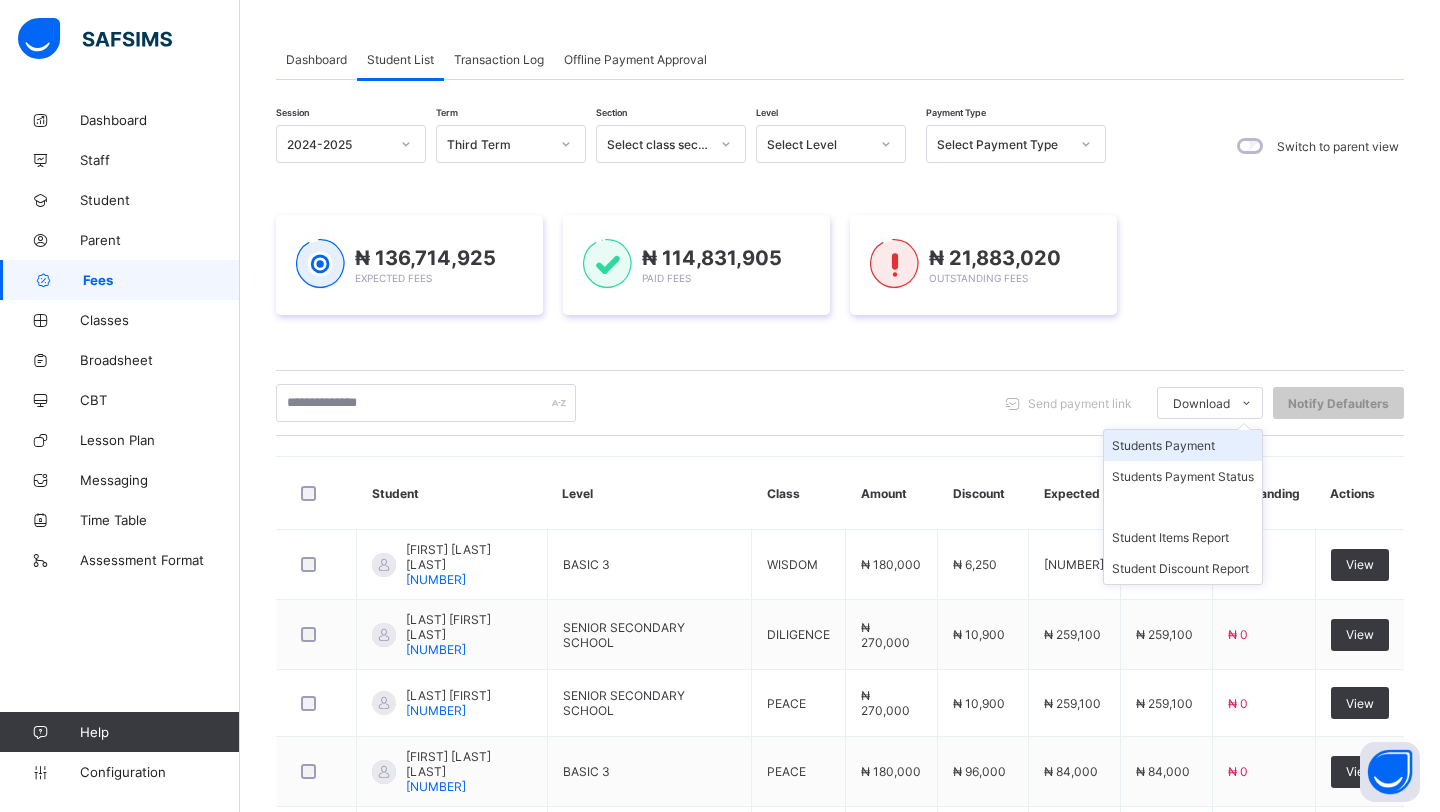 click on "Students Payment" at bounding box center [1183, 445] 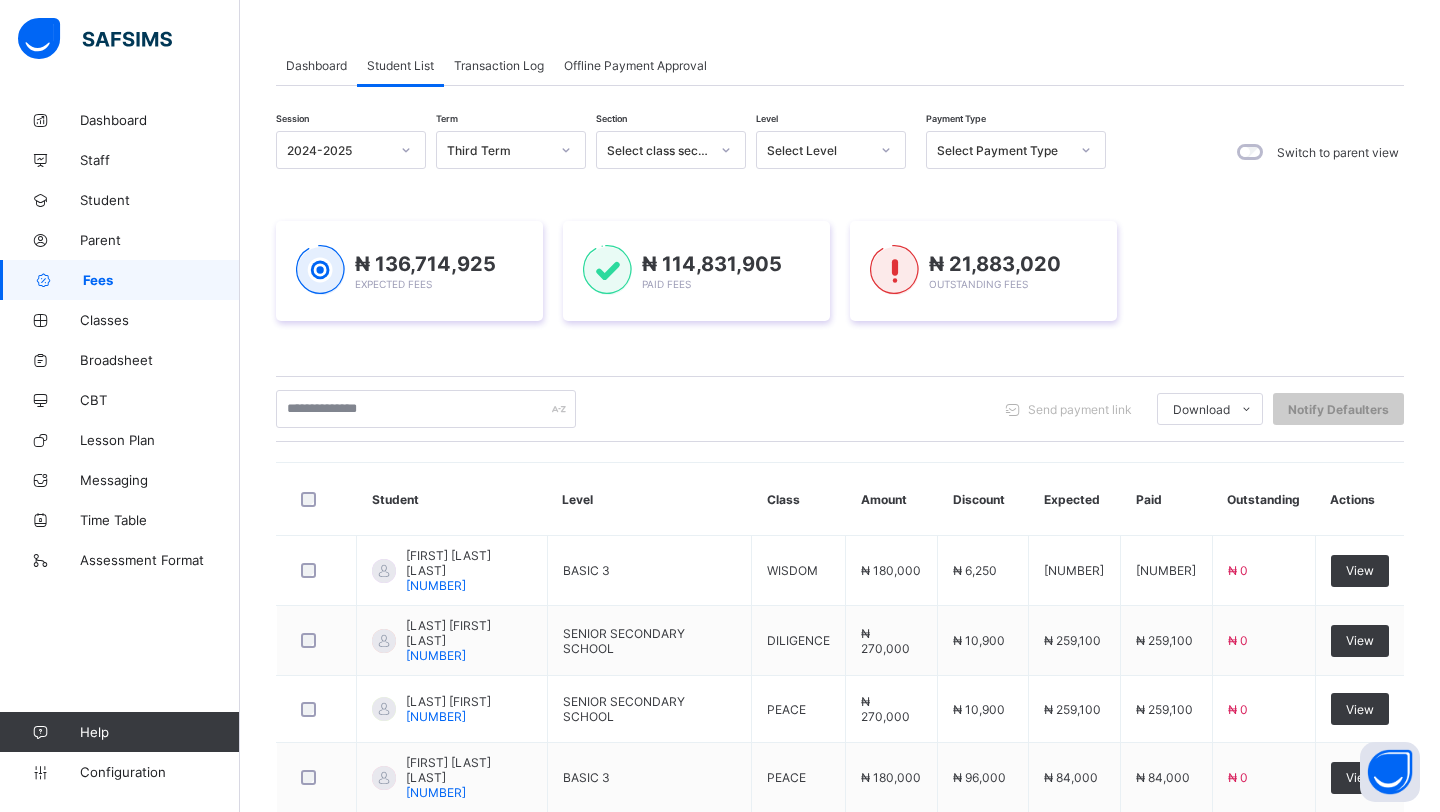 scroll, scrollTop: 70, scrollLeft: 0, axis: vertical 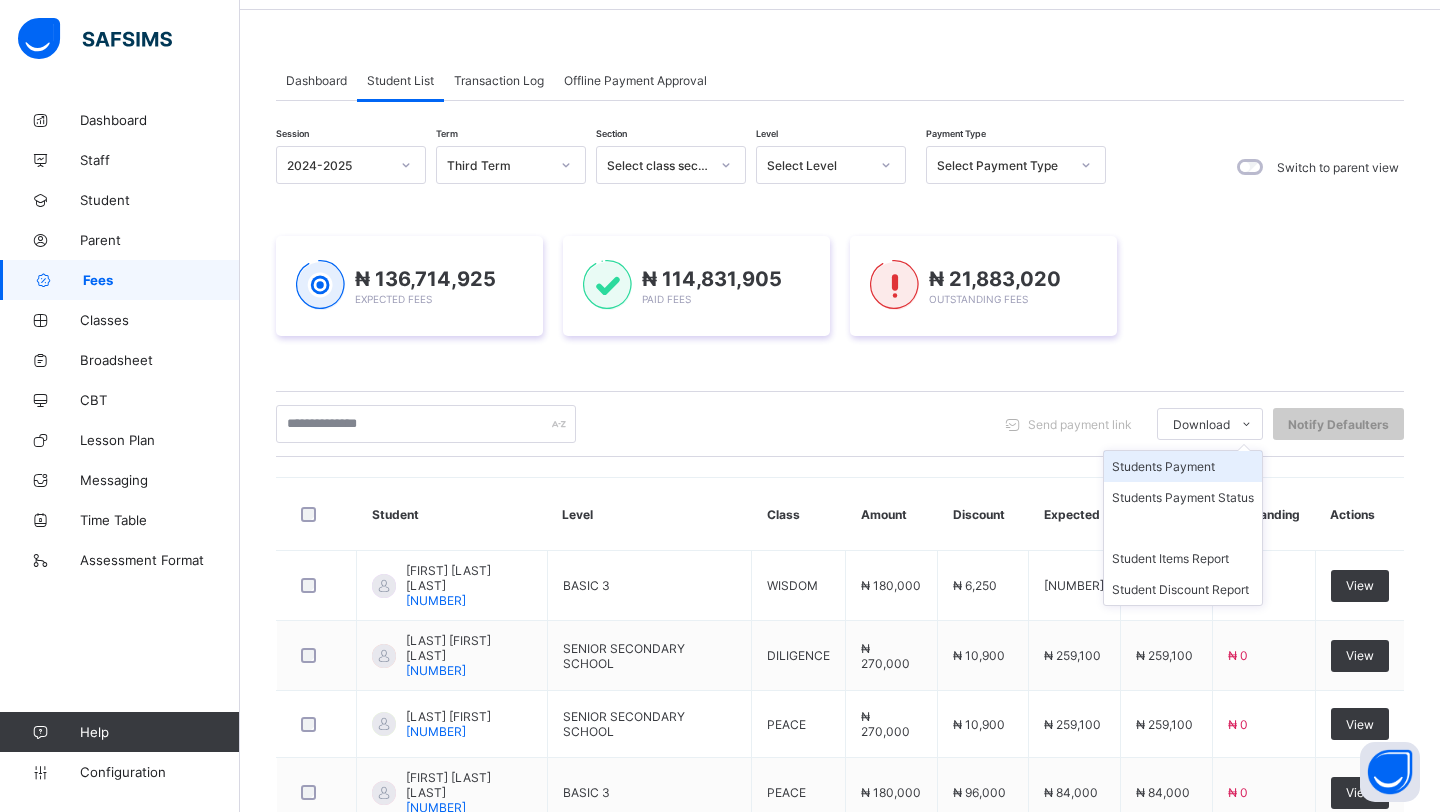 click on "Students Payment" at bounding box center [1183, 466] 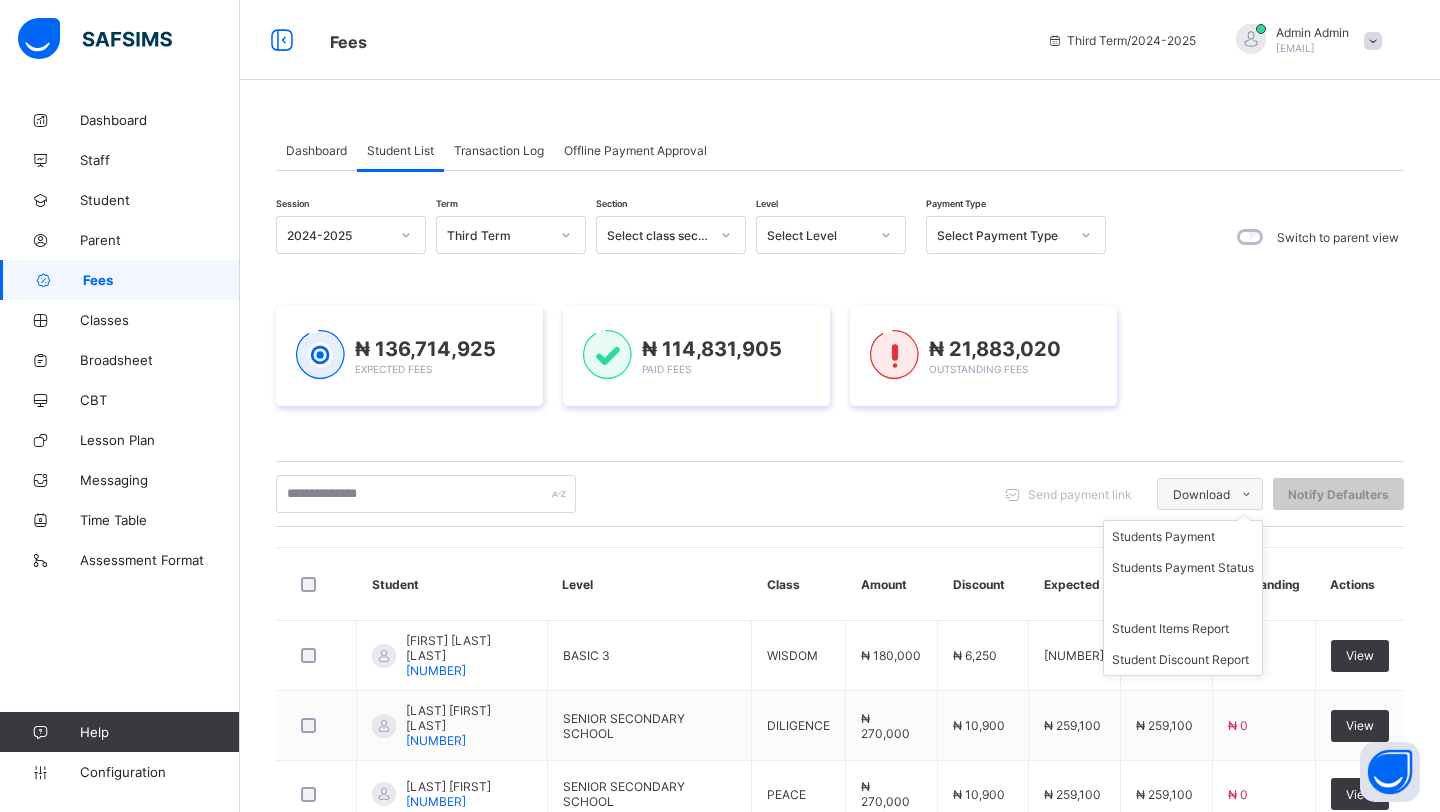 click on "Download" at bounding box center [1210, 494] 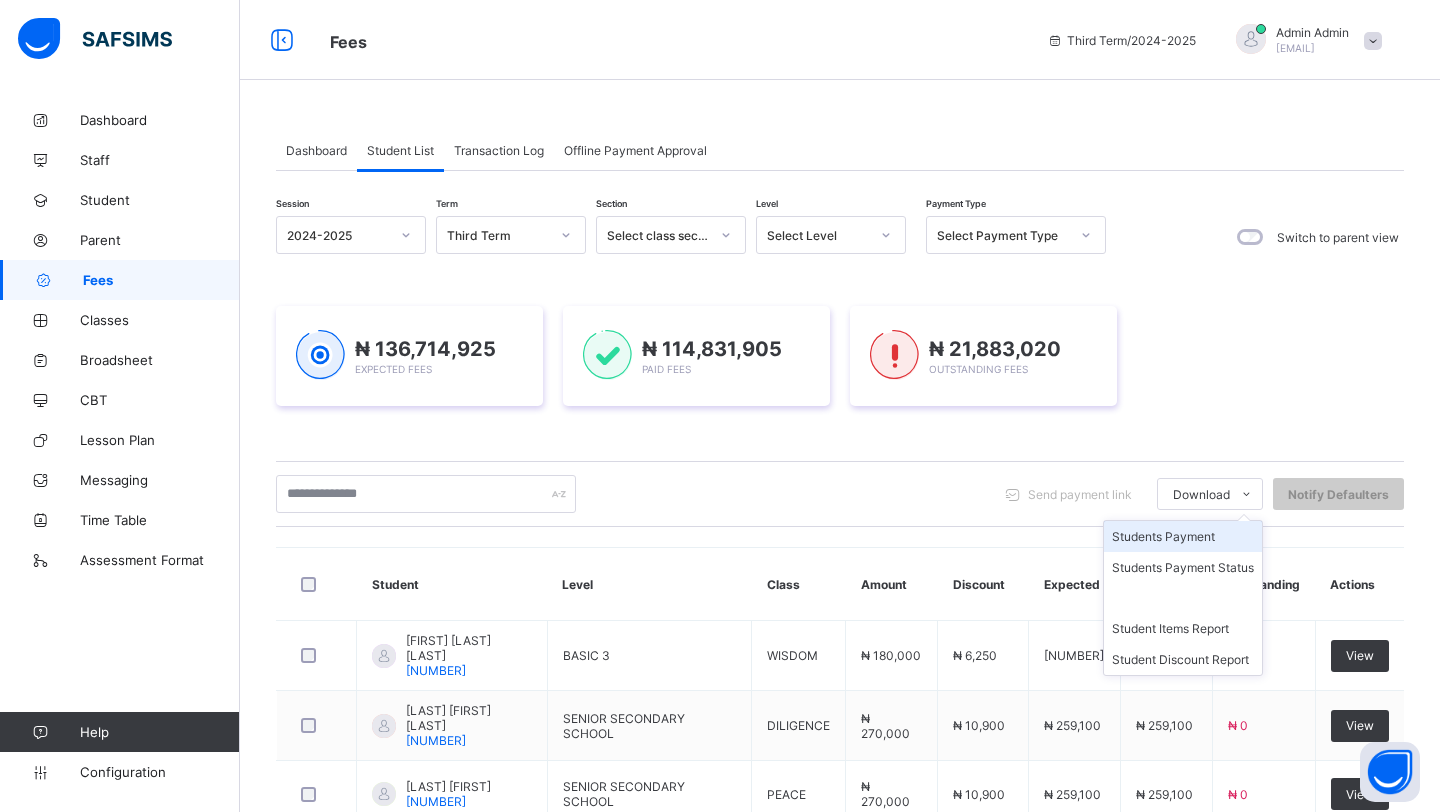 click on "Students Payment" at bounding box center [1183, 536] 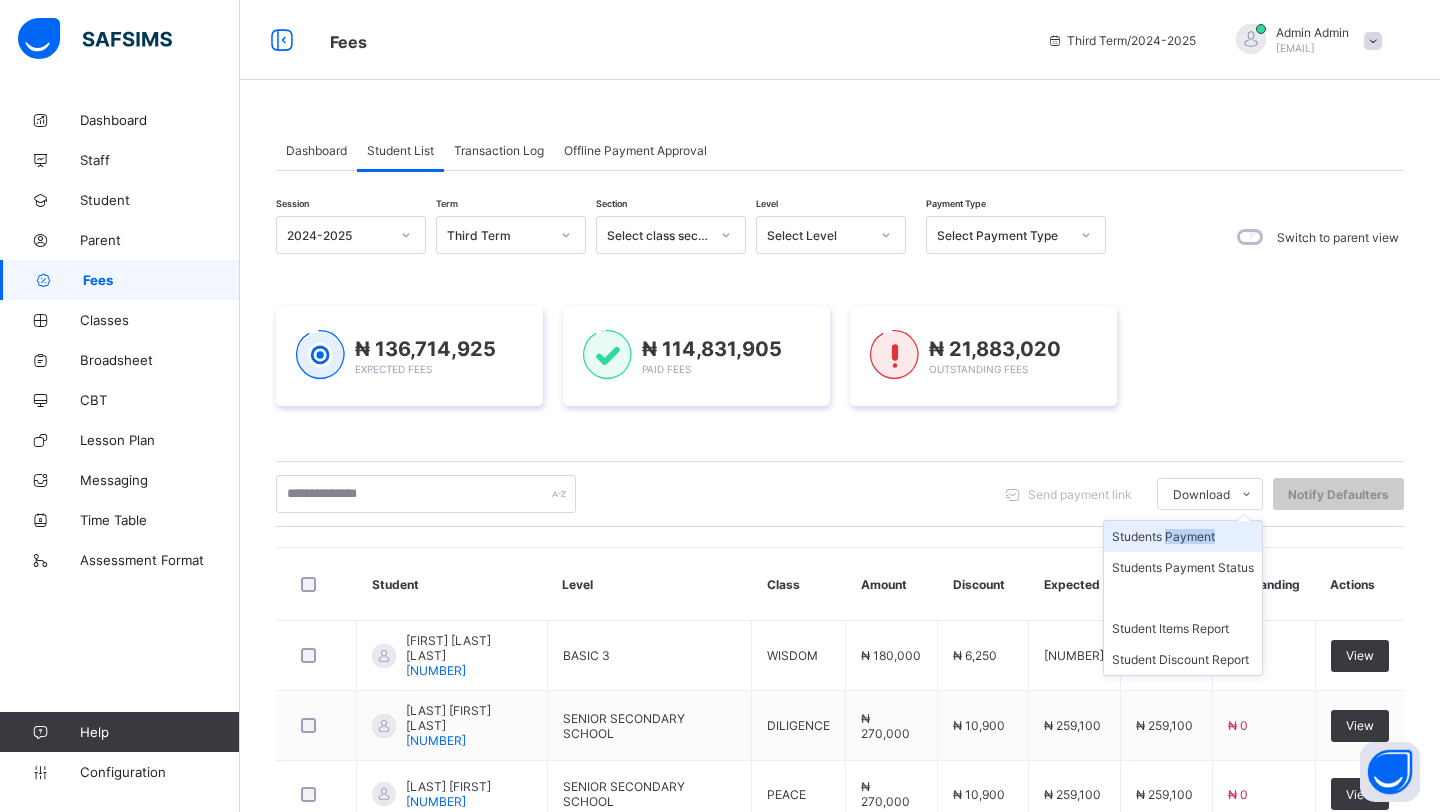 click on "Students Payment" at bounding box center (1183, 536) 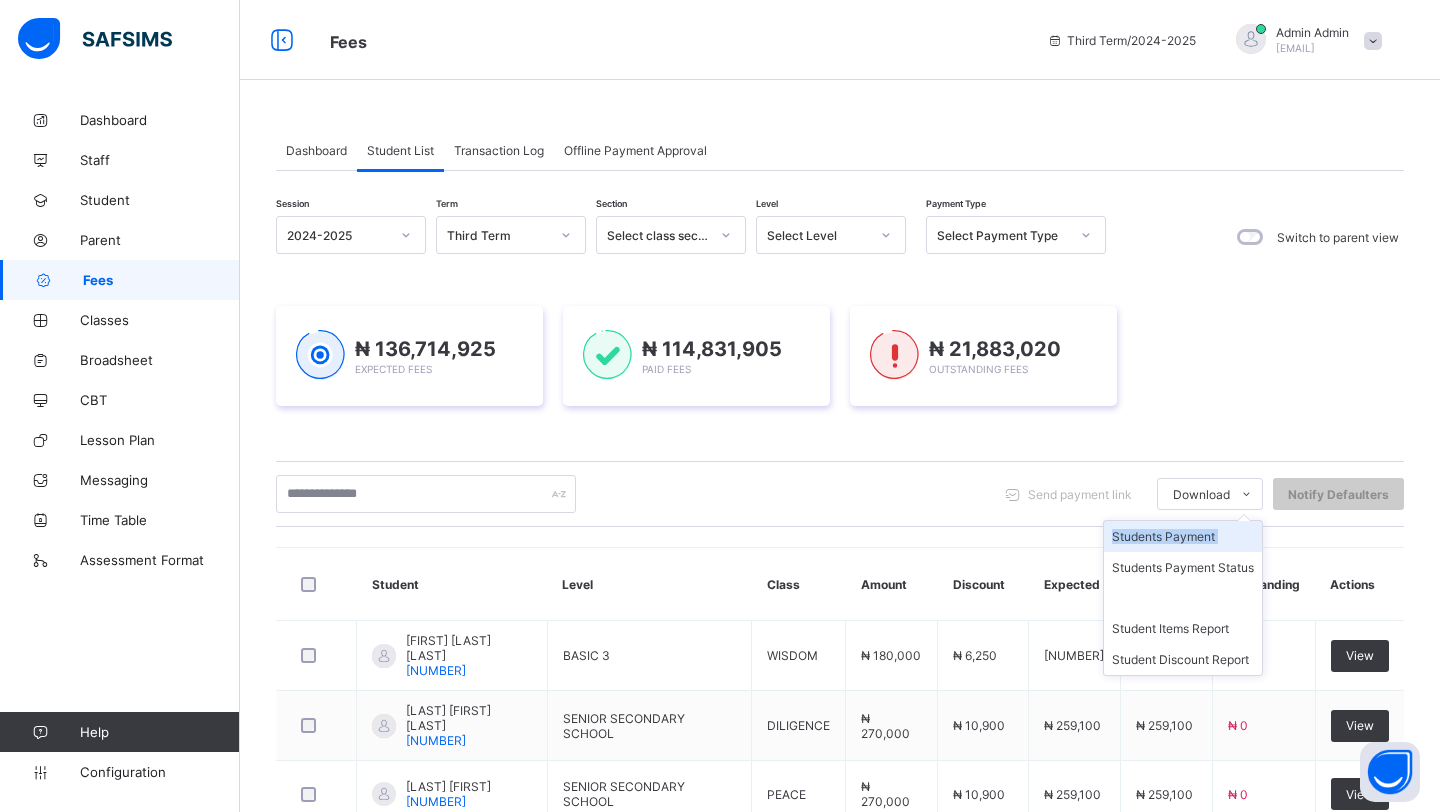 click on "Students Payment" at bounding box center [1183, 536] 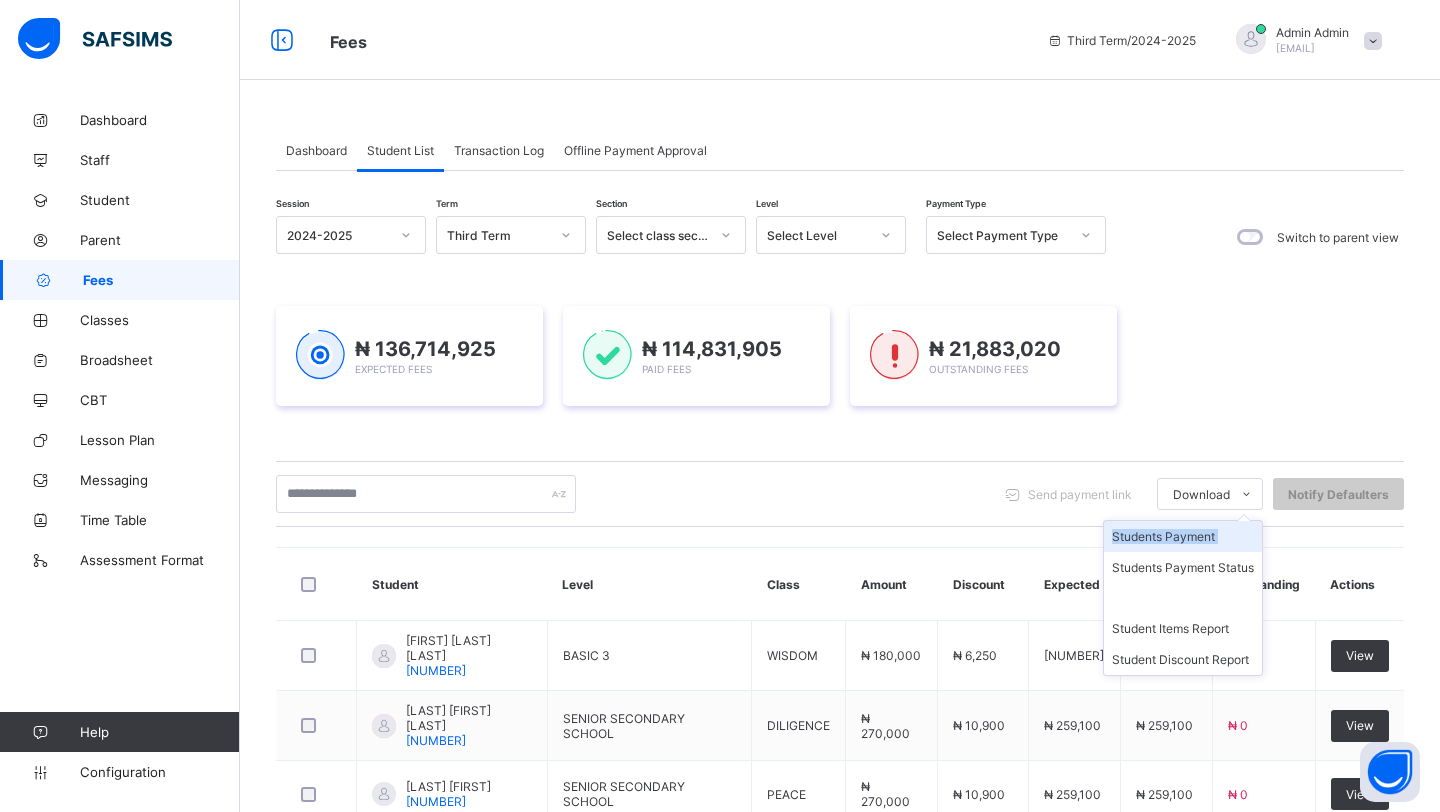 click on "Students Payment" at bounding box center (1183, 536) 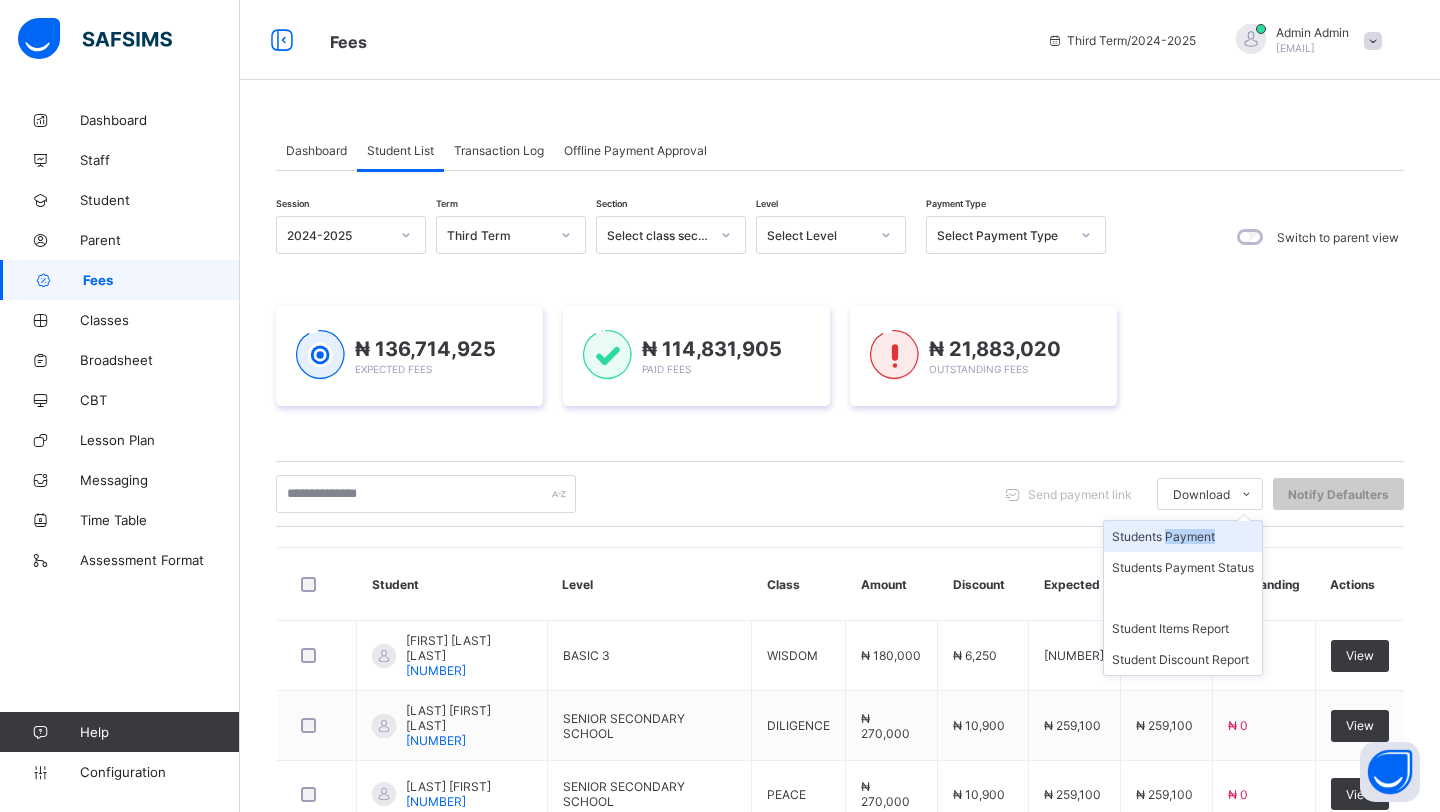click on "Students Payment" at bounding box center [1183, 536] 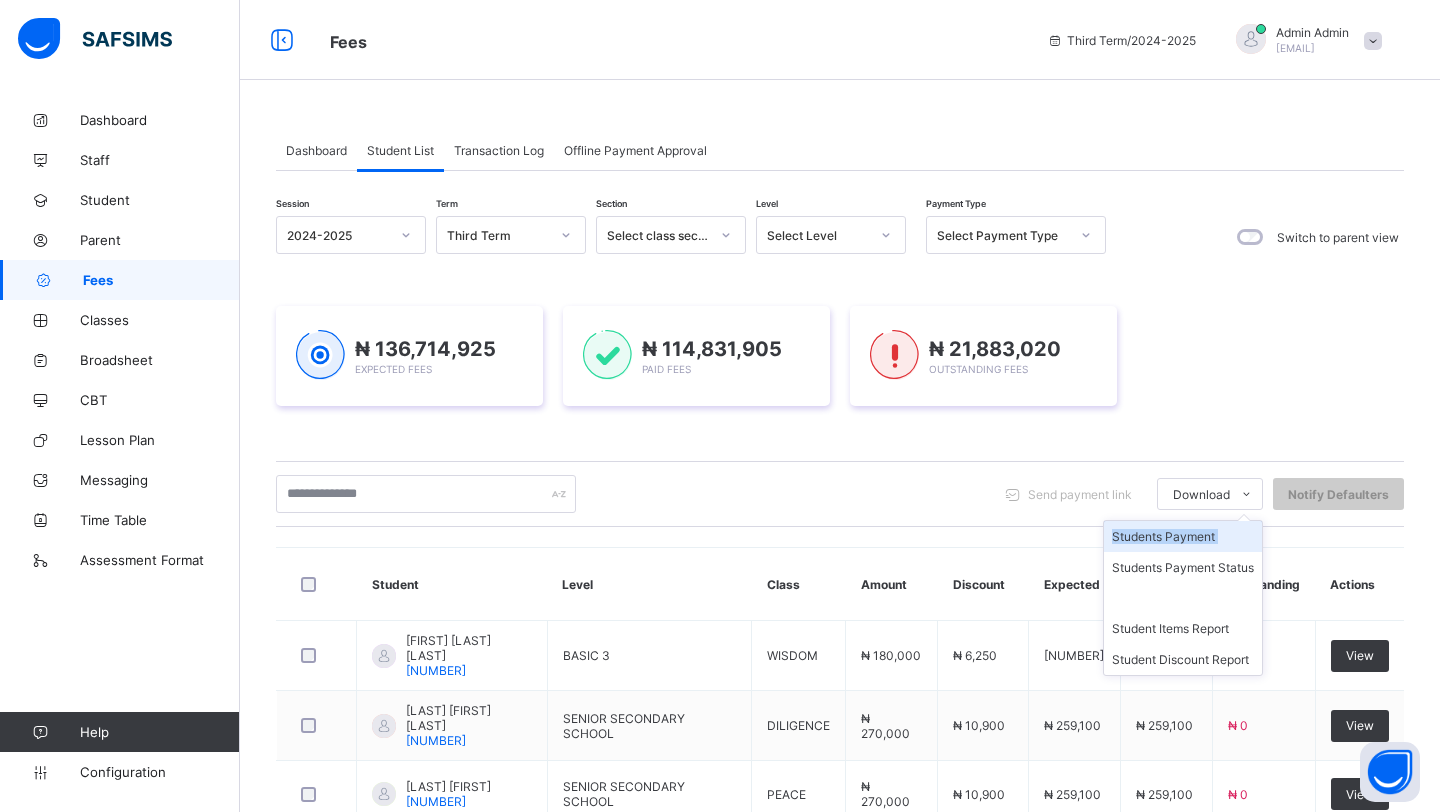 click on "Students Payment" at bounding box center [1183, 536] 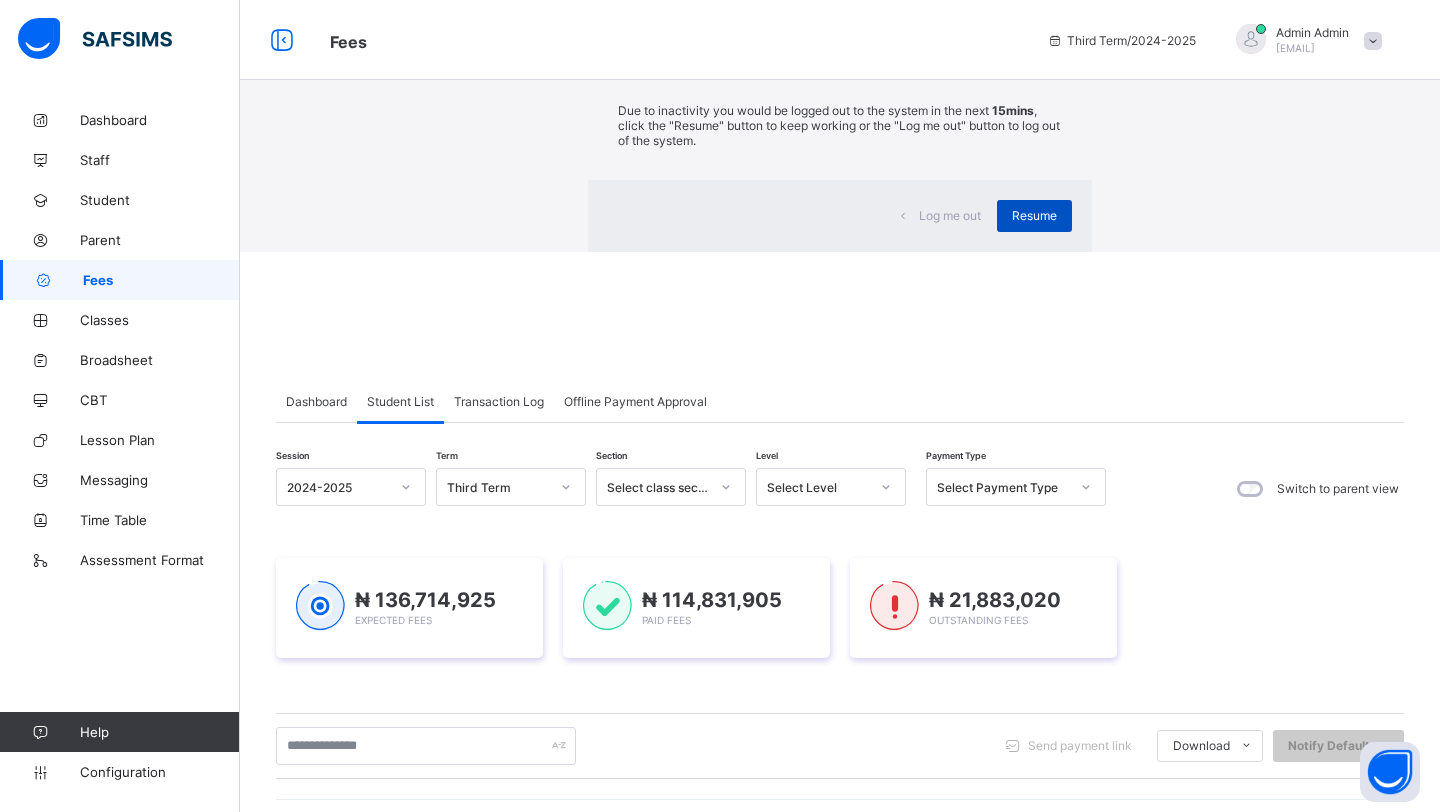 click on "Resume" at bounding box center (1034, 215) 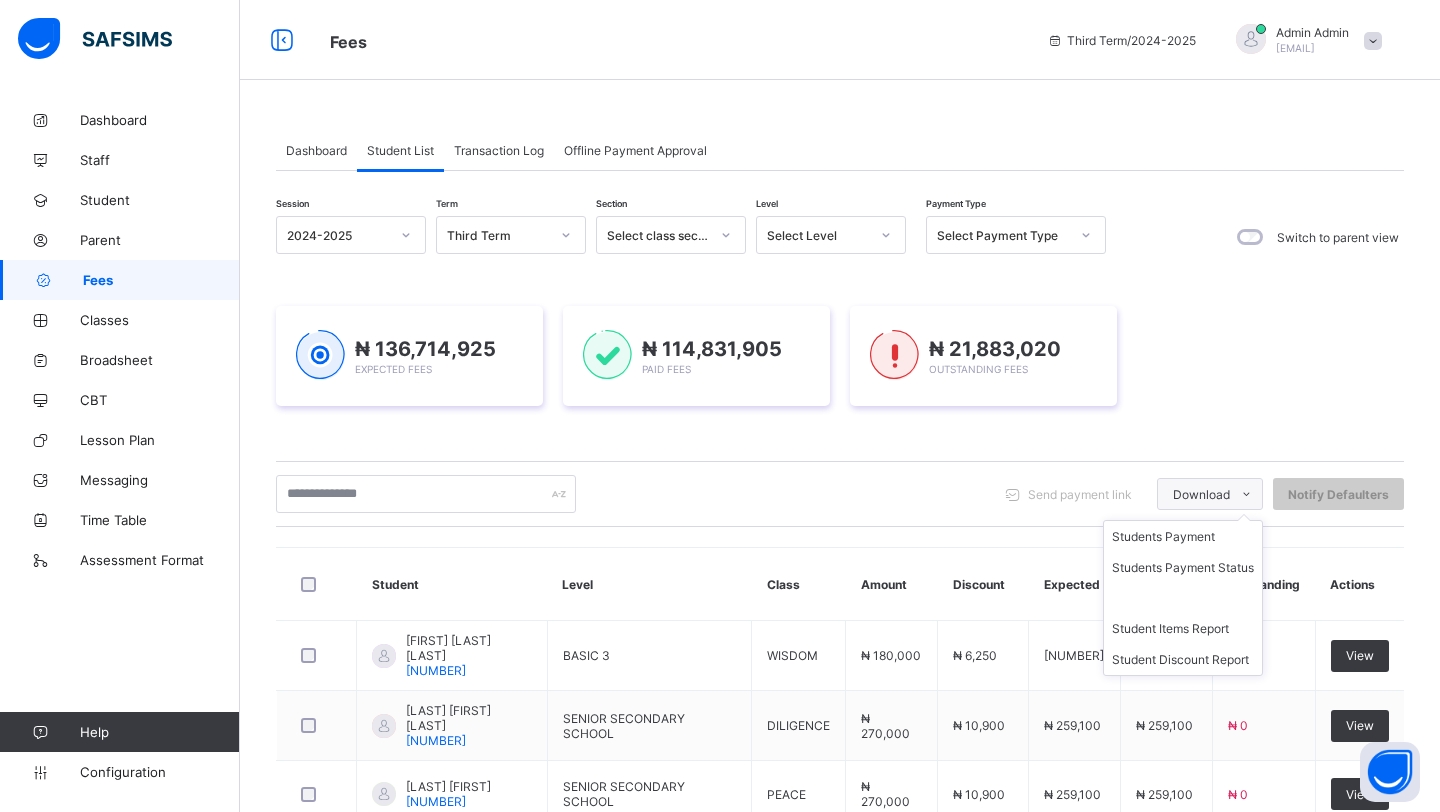 click at bounding box center [1246, 494] 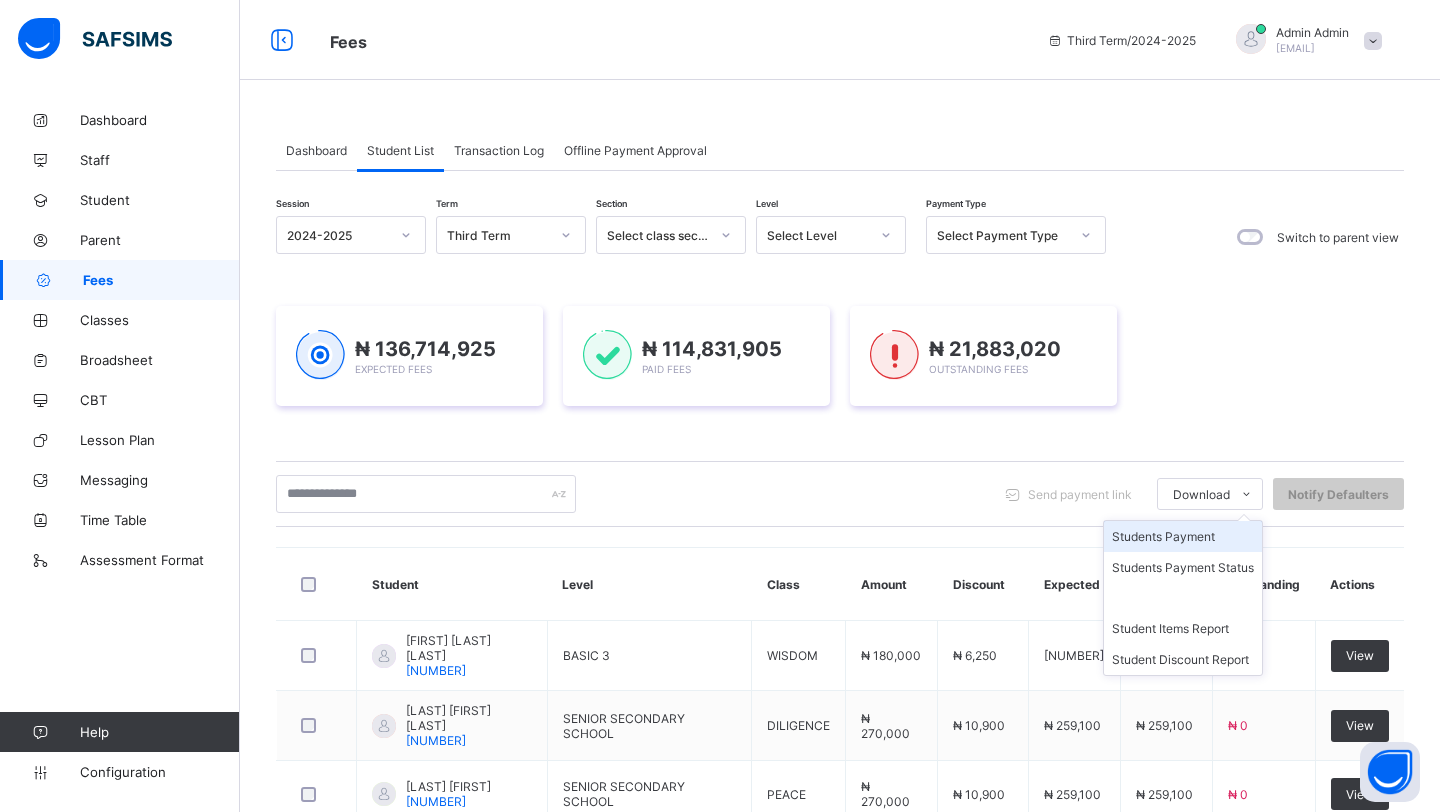 click on "Students Payment" at bounding box center [1183, 536] 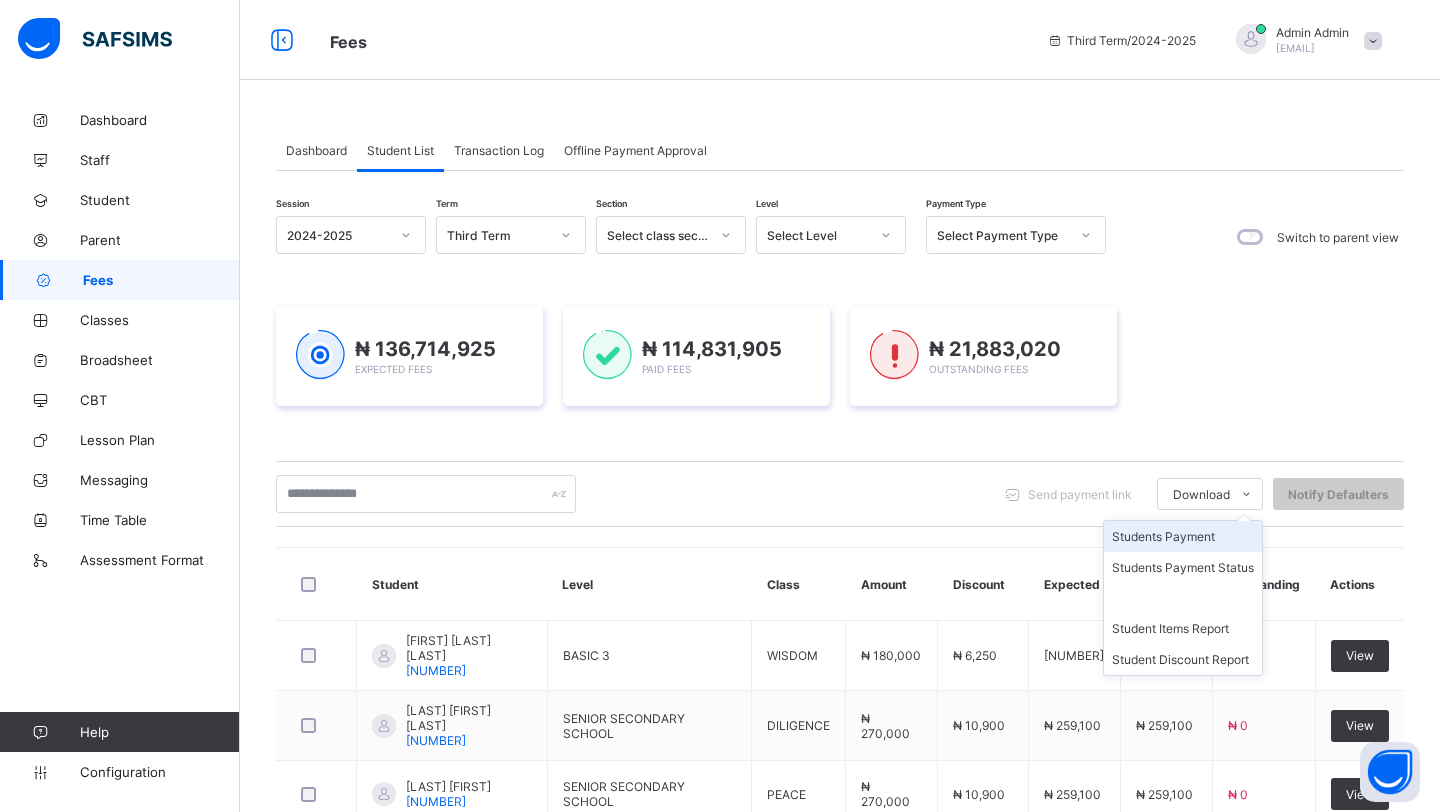 click on "Students Payment" at bounding box center (1183, 536) 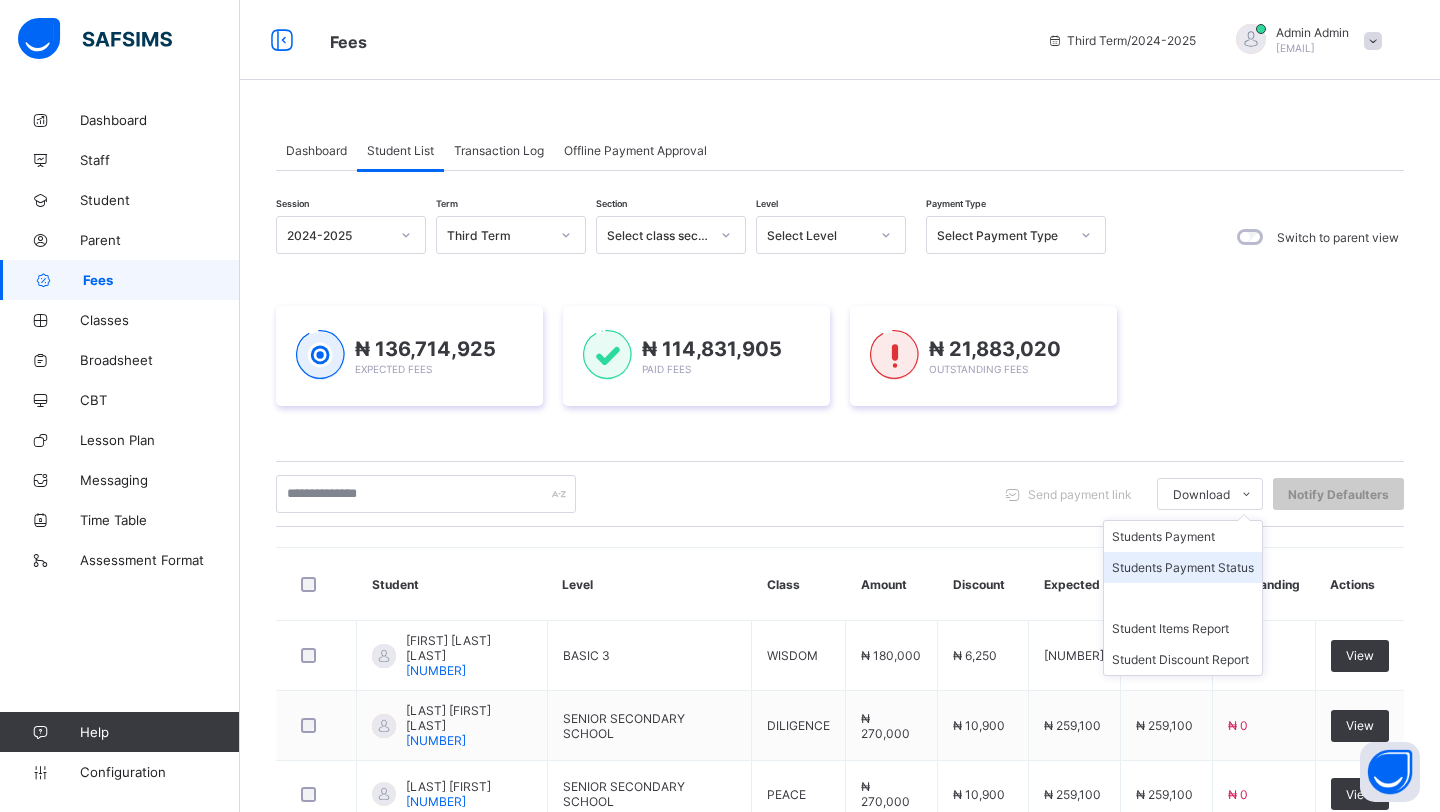 click on "Students Payment Status" at bounding box center [1183, 567] 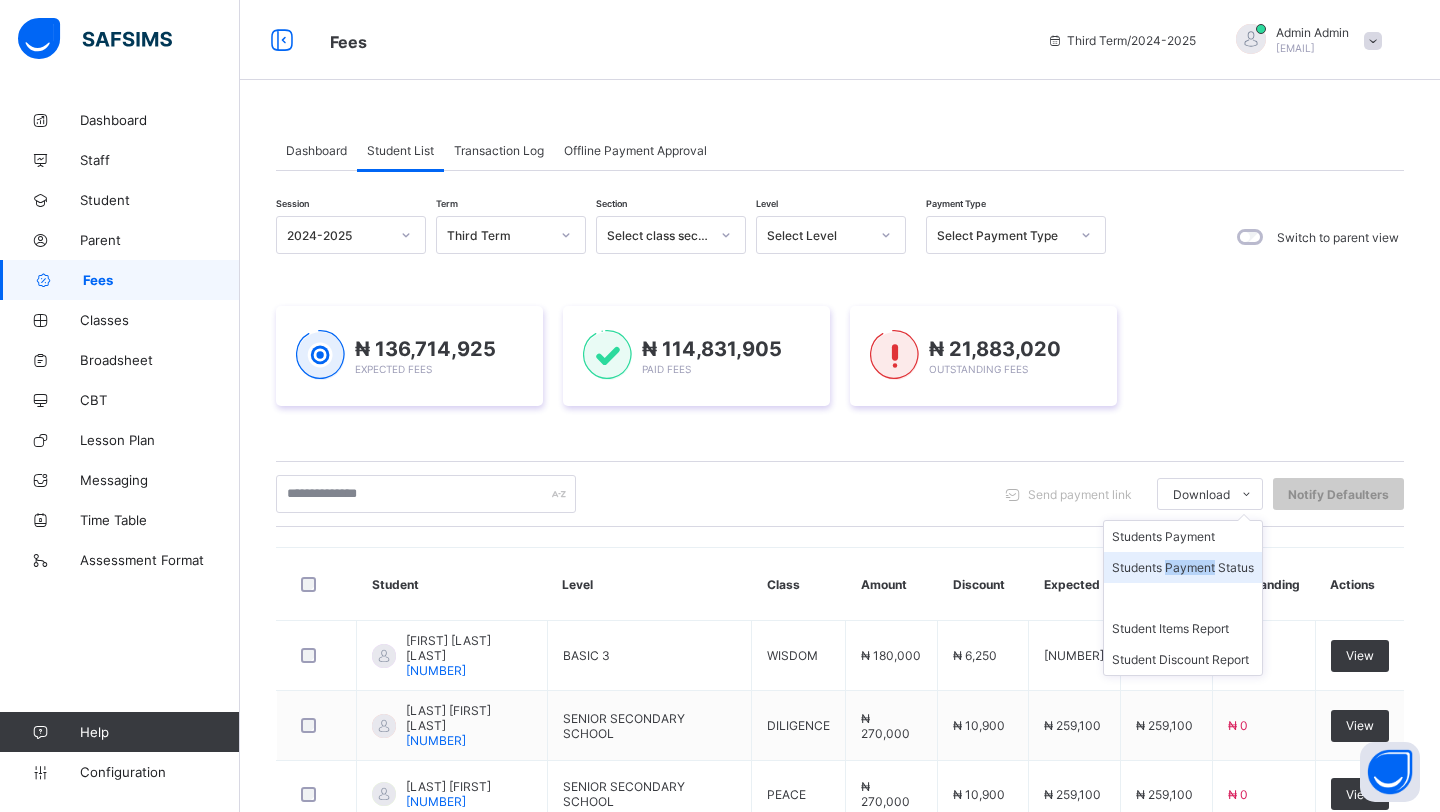 click on "Students Payment Status" at bounding box center (1183, 567) 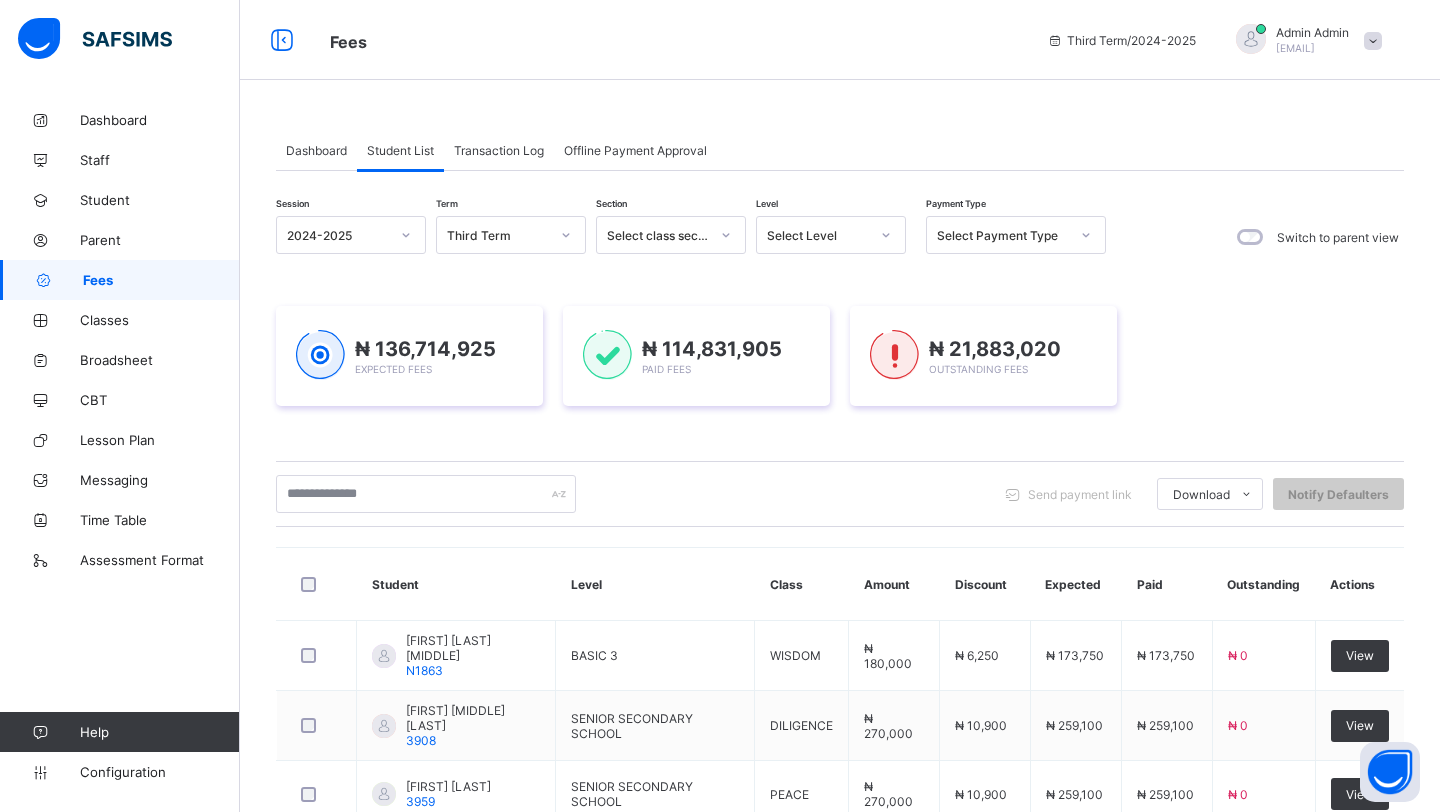scroll, scrollTop: 0, scrollLeft: 0, axis: both 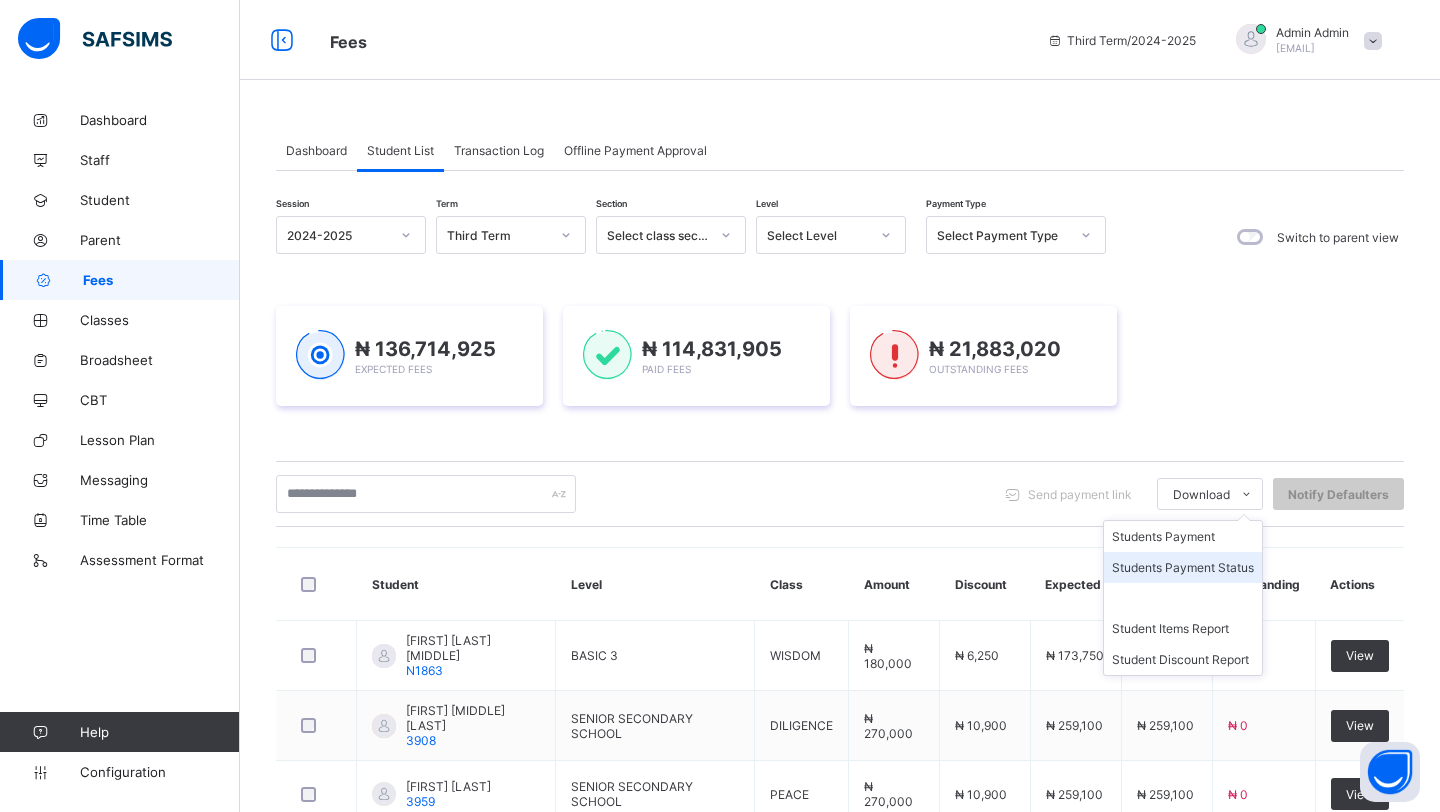 click on "Students Payment Status" at bounding box center (1183, 567) 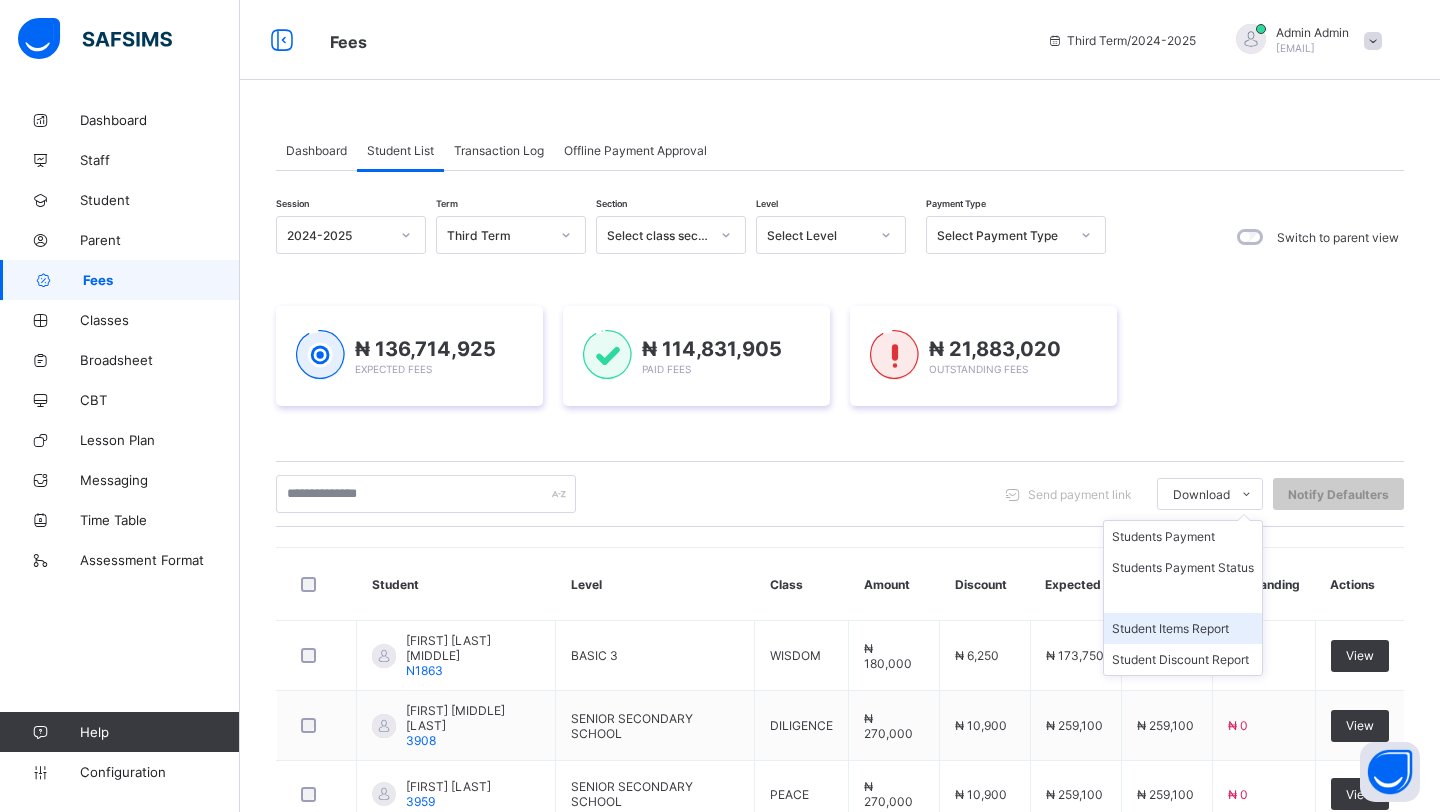 click on "Student Items Report" at bounding box center (1183, 628) 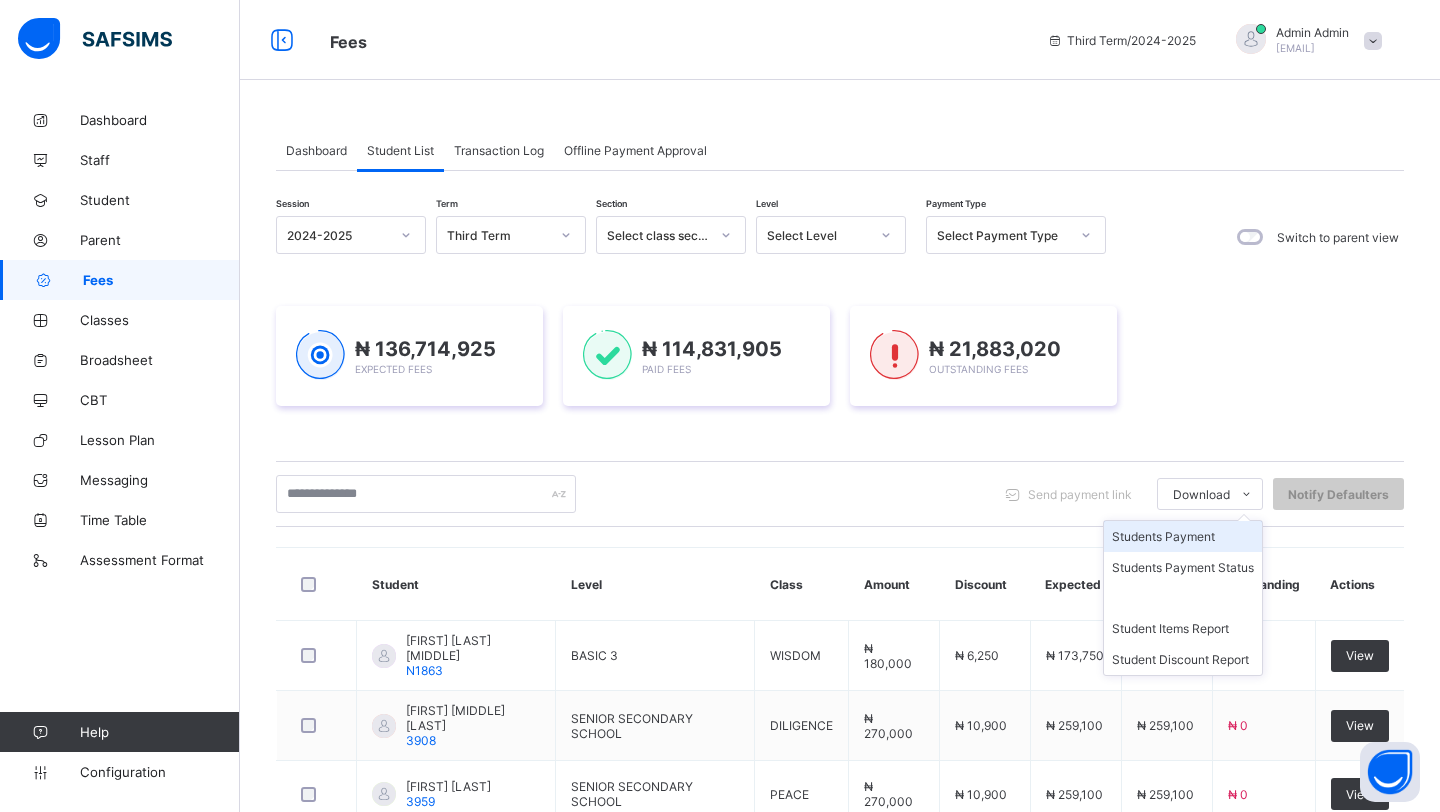 click on "Students Payment" at bounding box center [1183, 536] 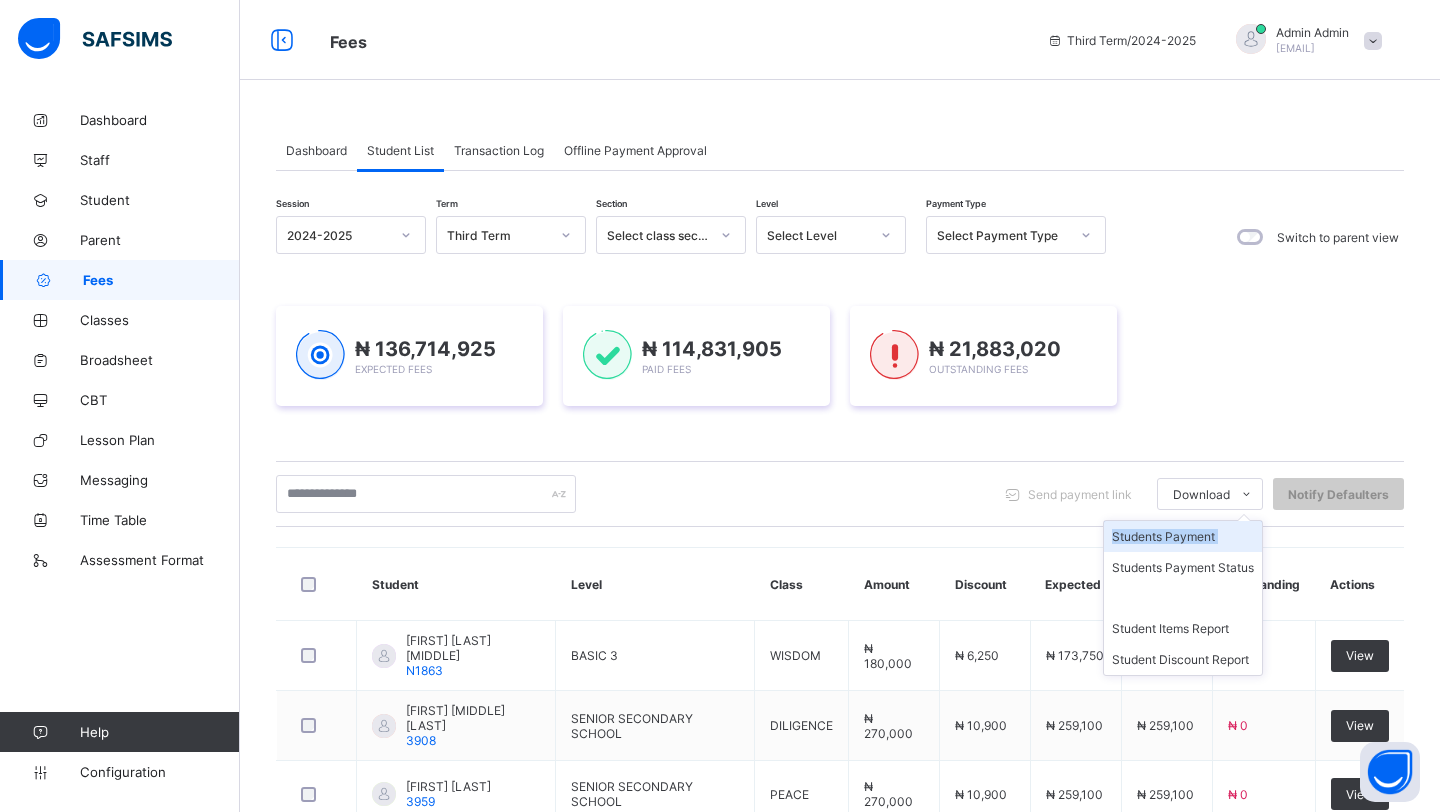 click on "Students Payment" at bounding box center [1183, 536] 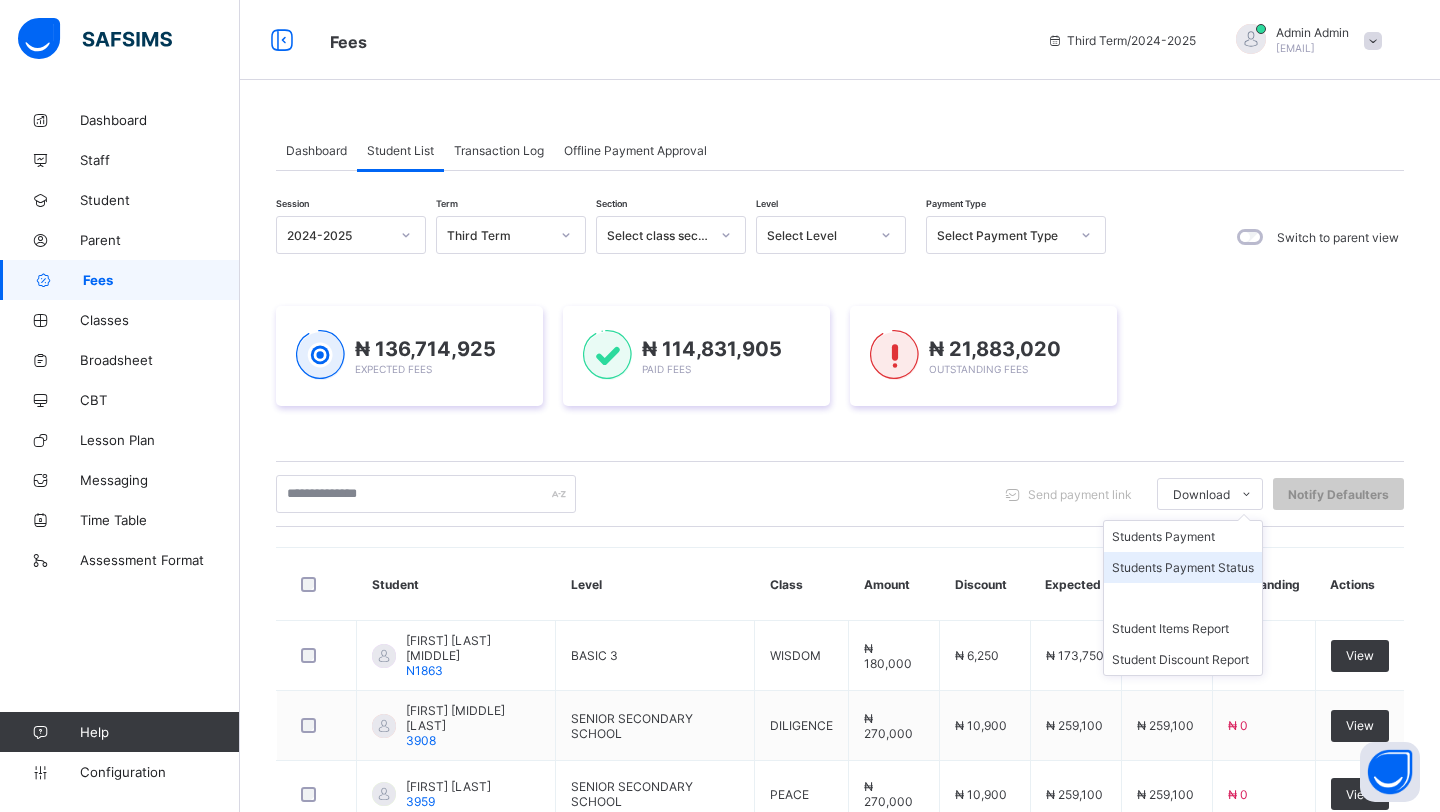 click on "Students Payment Status" at bounding box center (1183, 567) 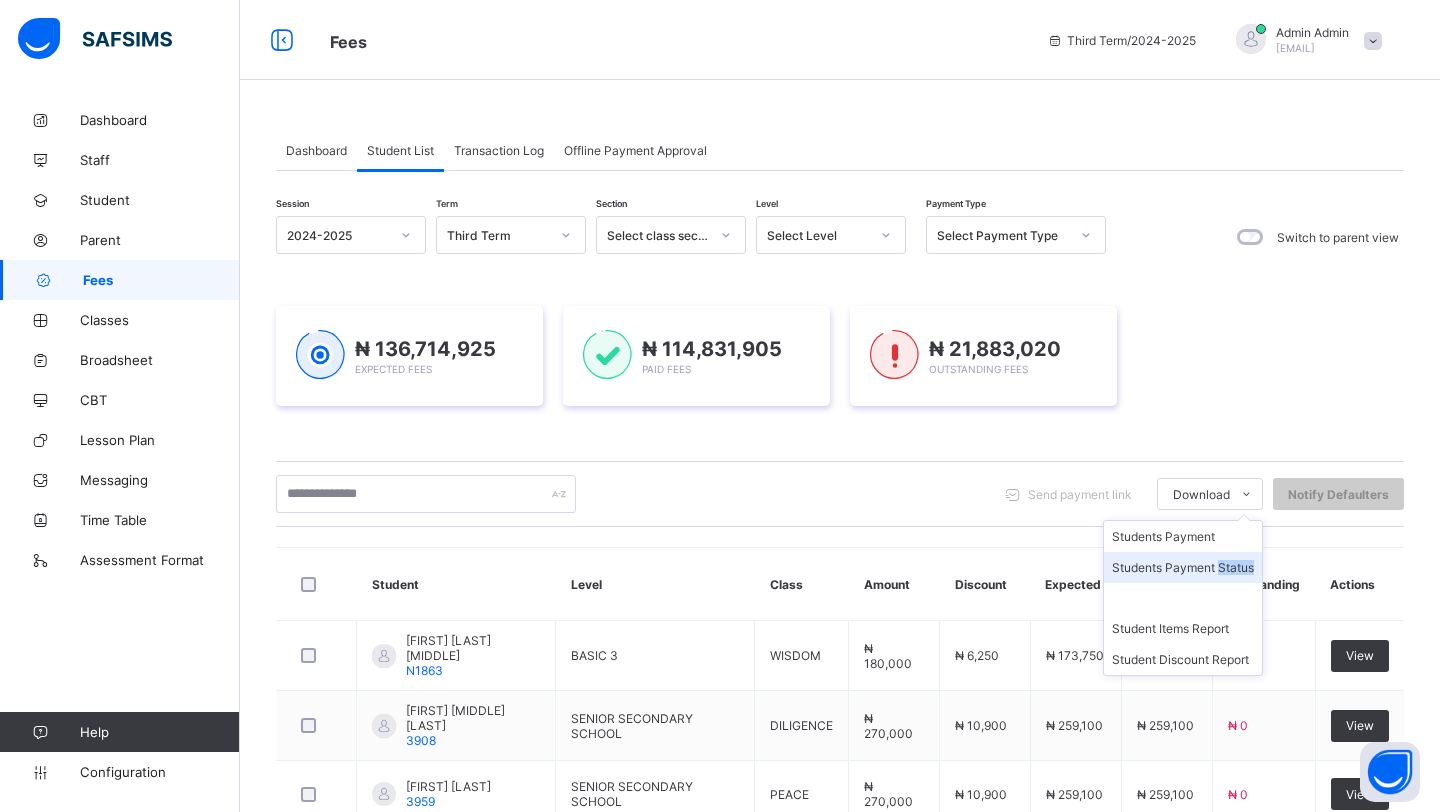 click on "Students Payment Status" at bounding box center [1183, 567] 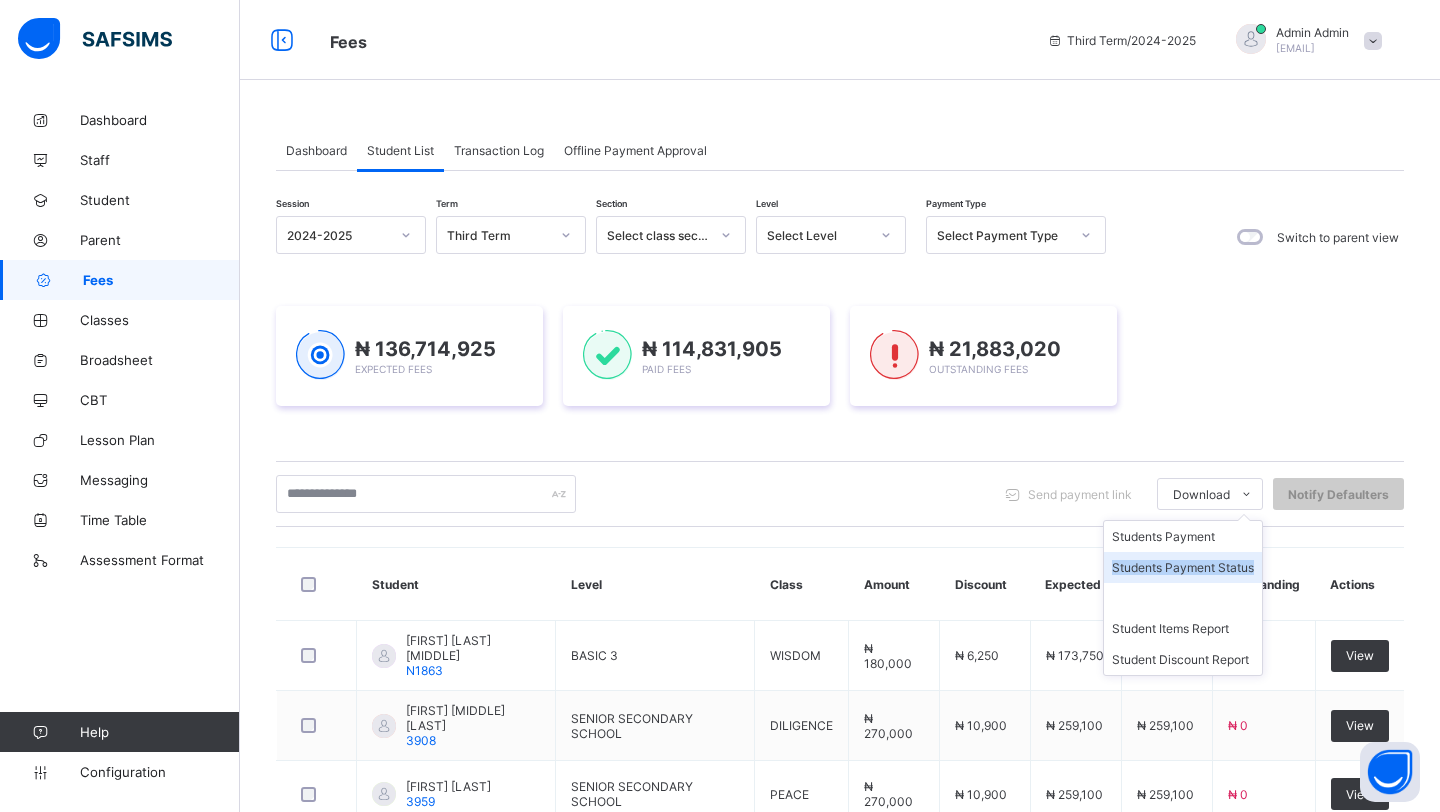 click on "Students Payment Status" at bounding box center [1183, 567] 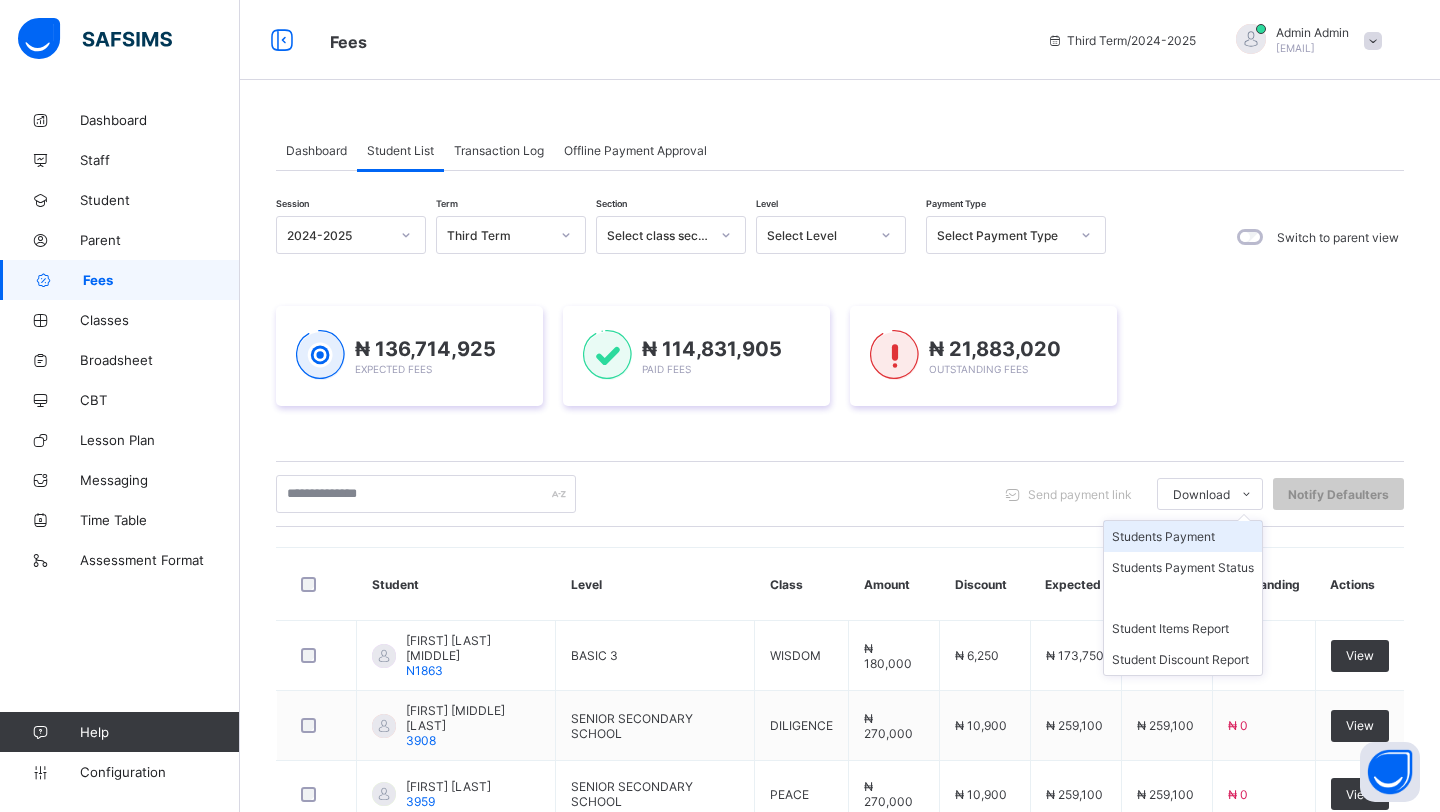 click on "Students Payment" at bounding box center (1183, 536) 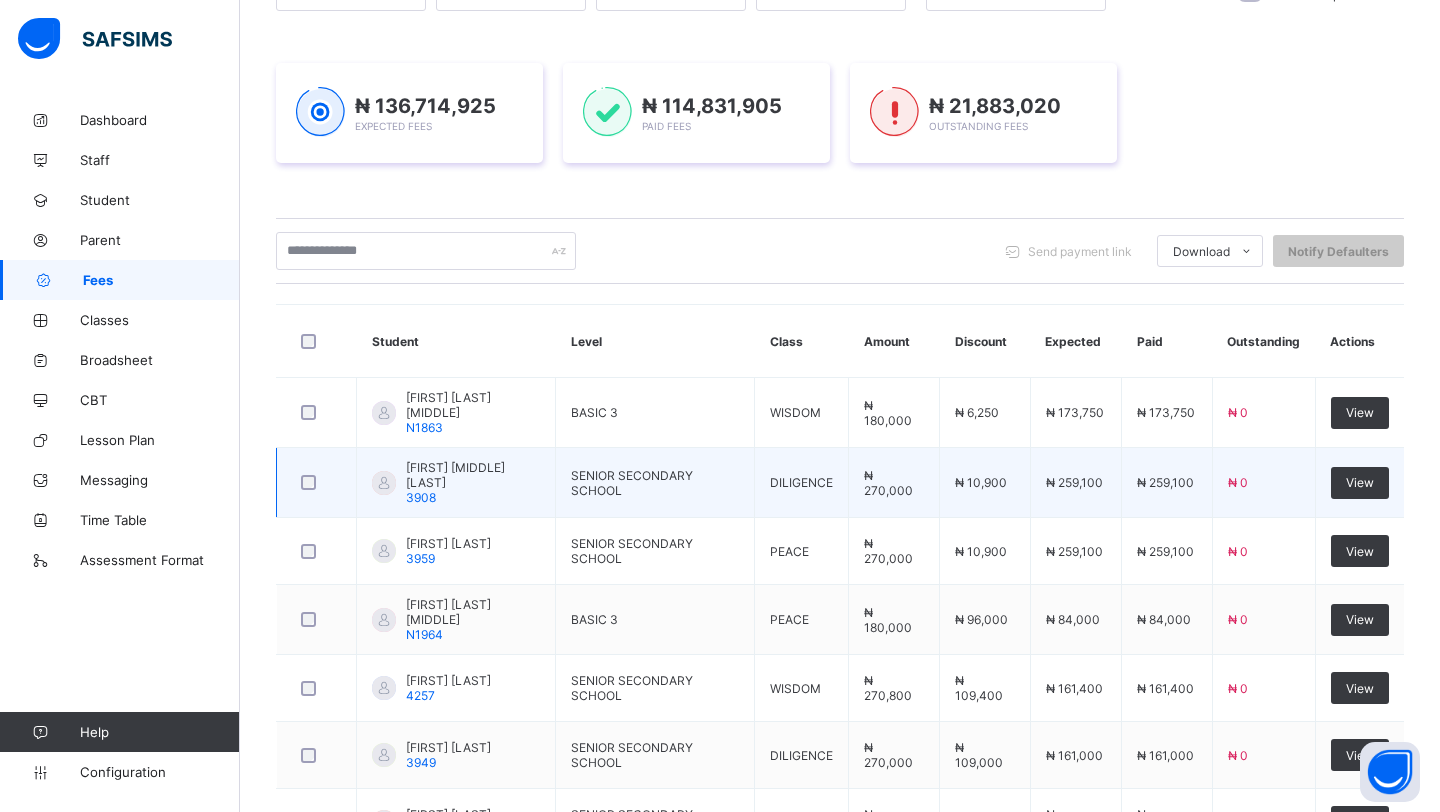 scroll, scrollTop: 251, scrollLeft: 0, axis: vertical 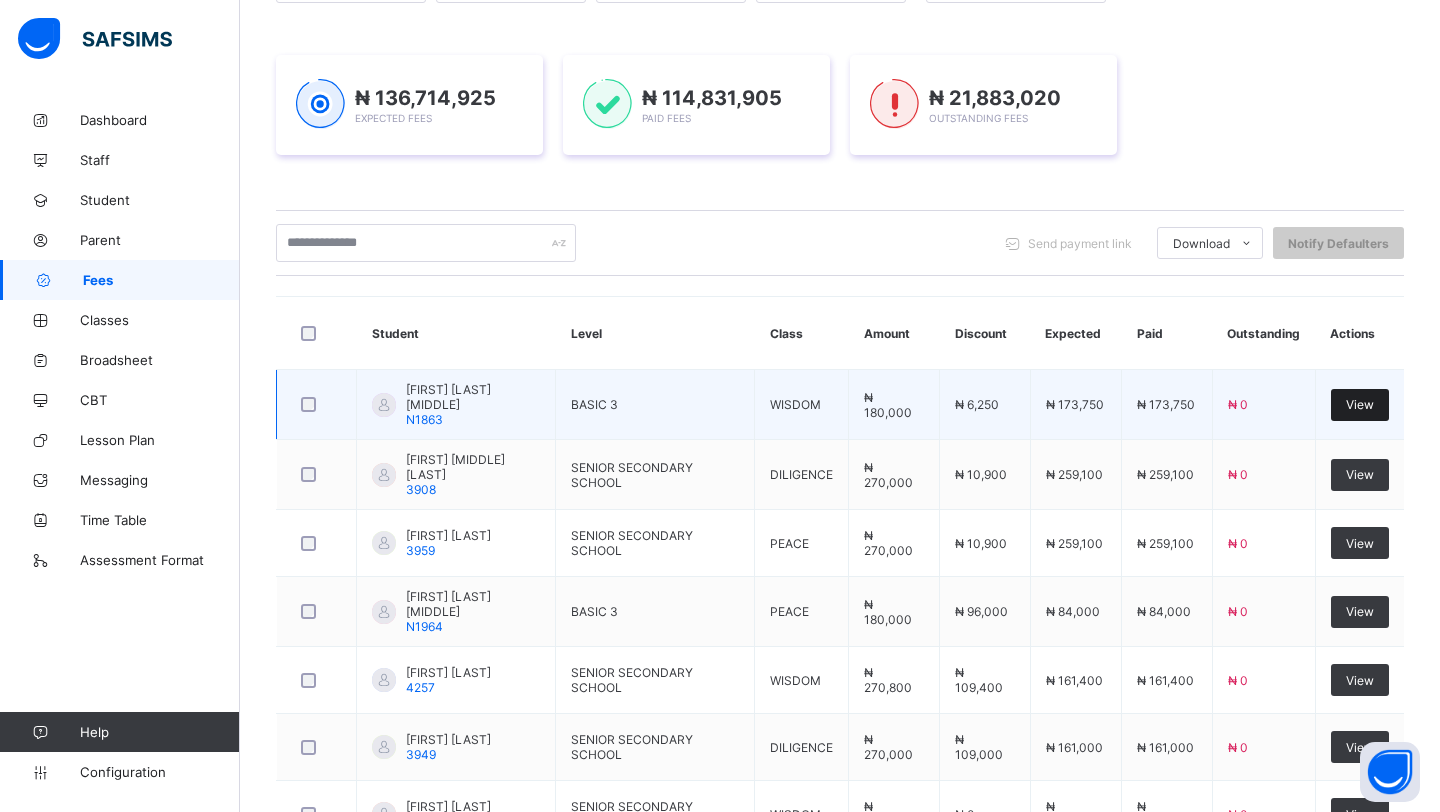 click on "View" at bounding box center [1360, 404] 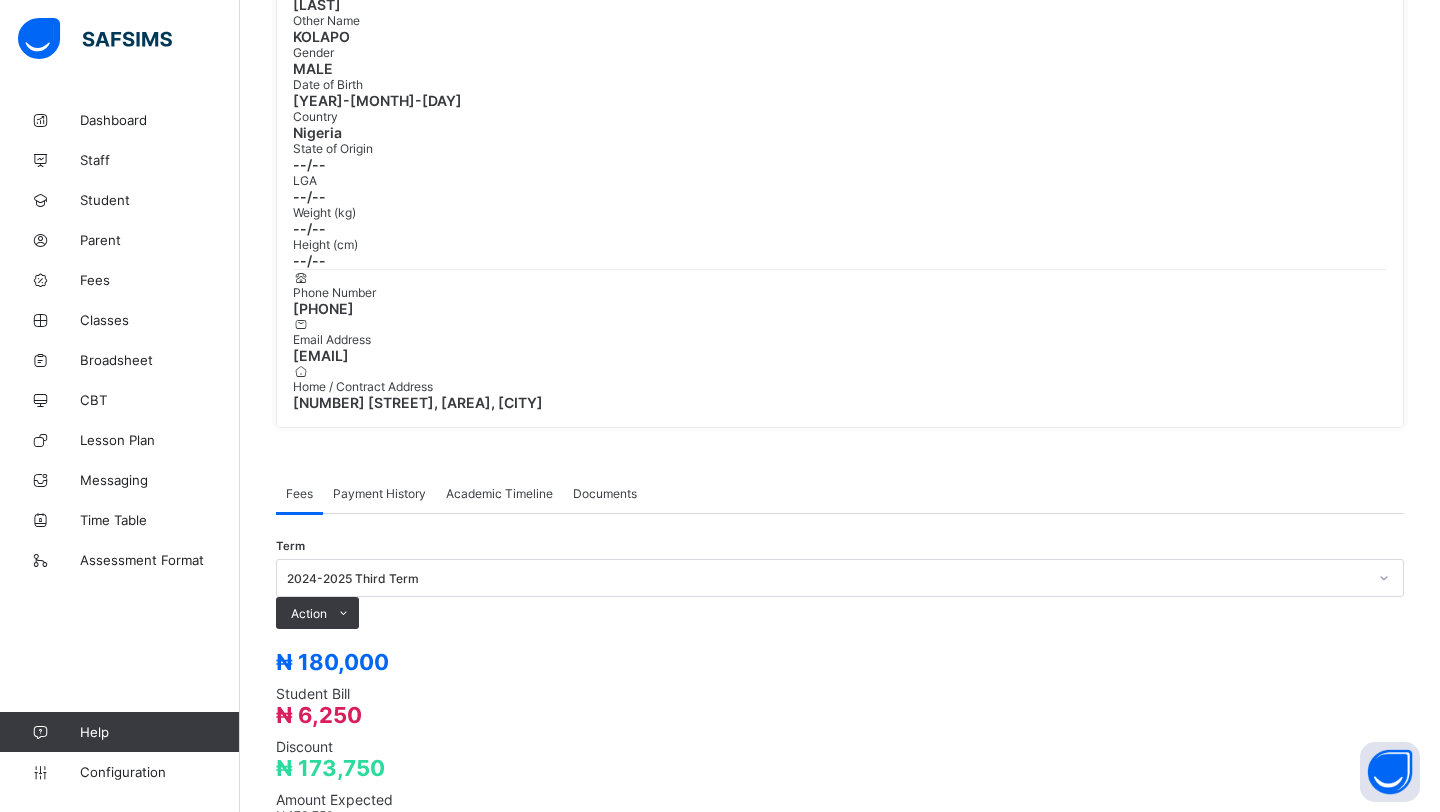 scroll, scrollTop: 346, scrollLeft: 0, axis: vertical 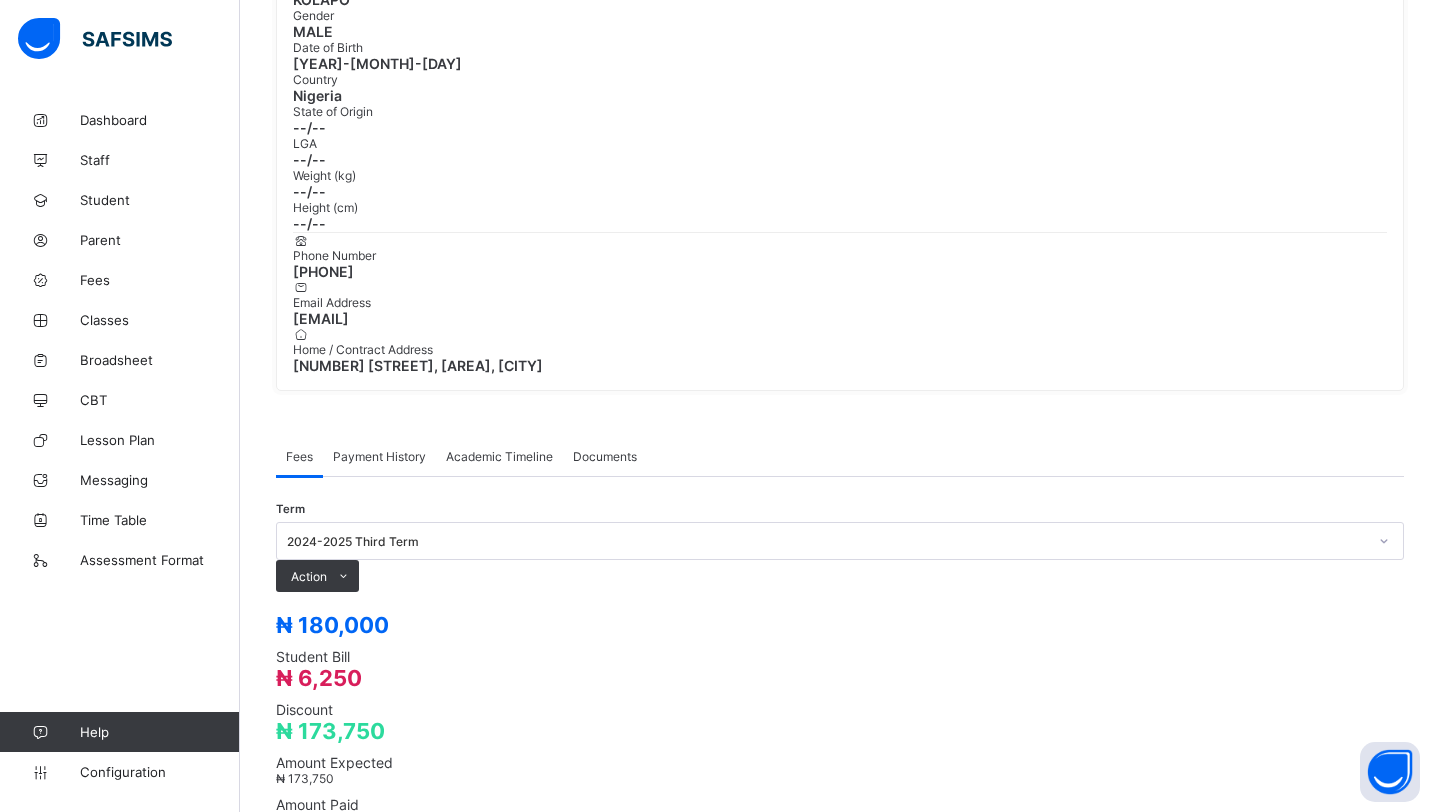 click on "Payment History" at bounding box center (379, 456) 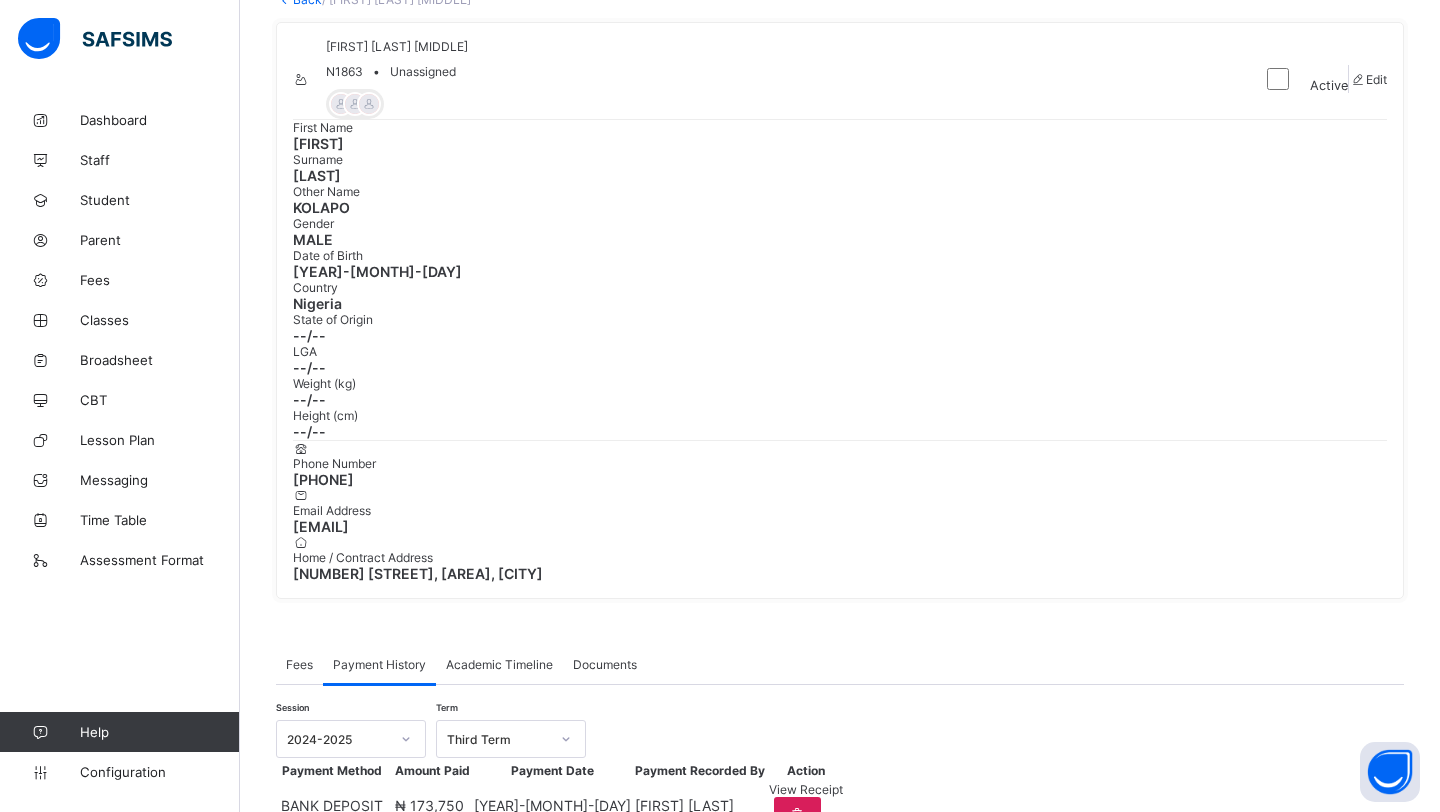 click on "Documents" at bounding box center [605, 664] 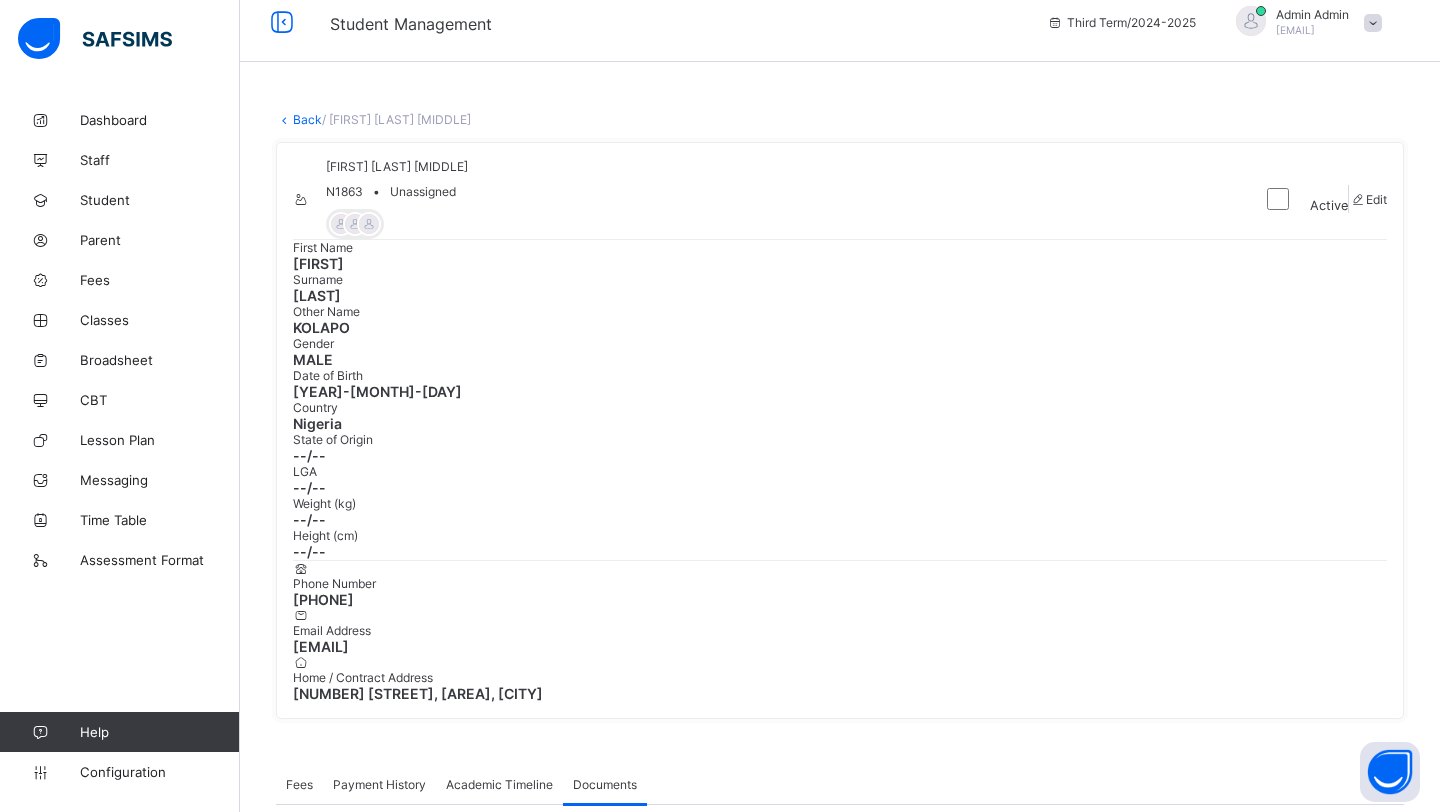 scroll, scrollTop: 0, scrollLeft: 0, axis: both 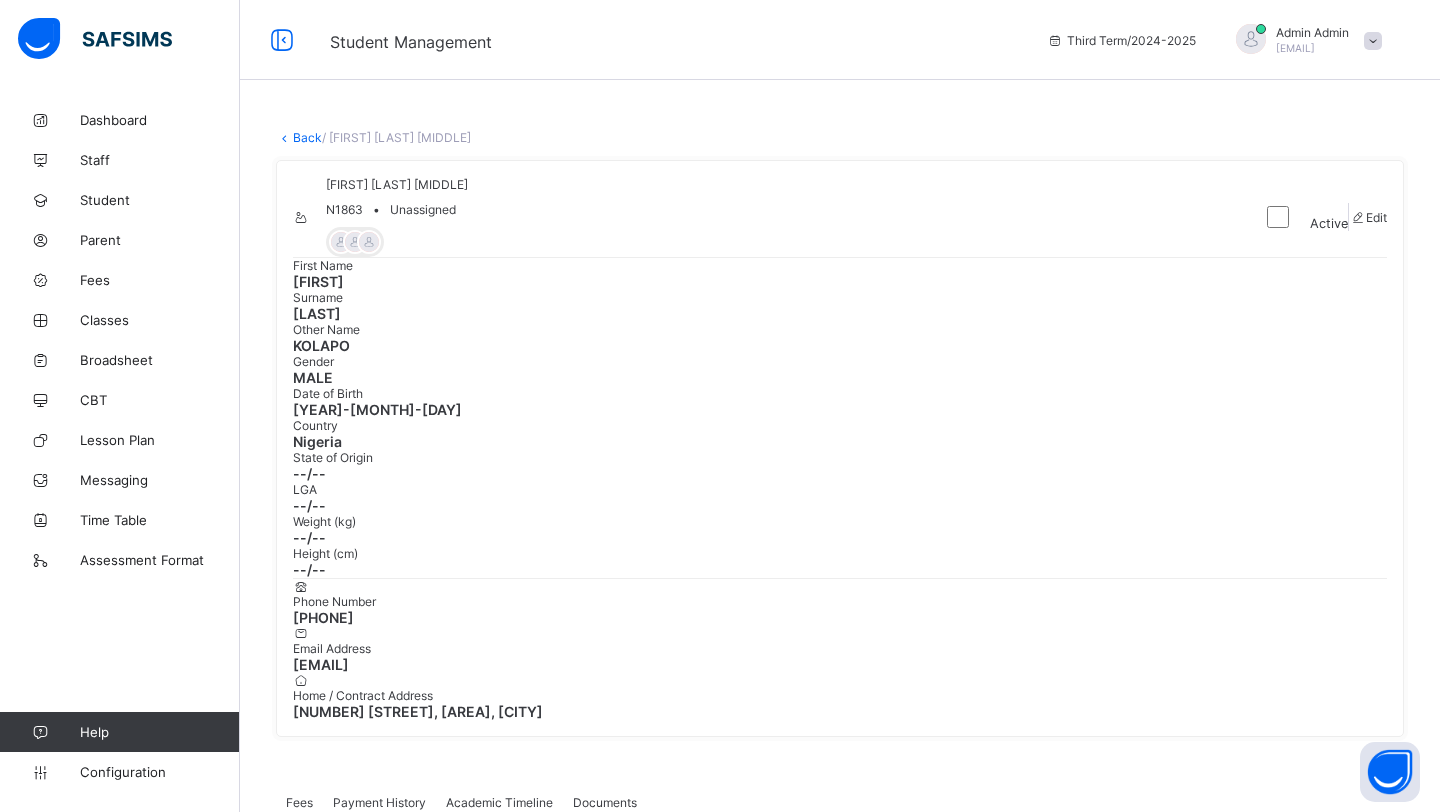 click on "Back" at bounding box center (307, 137) 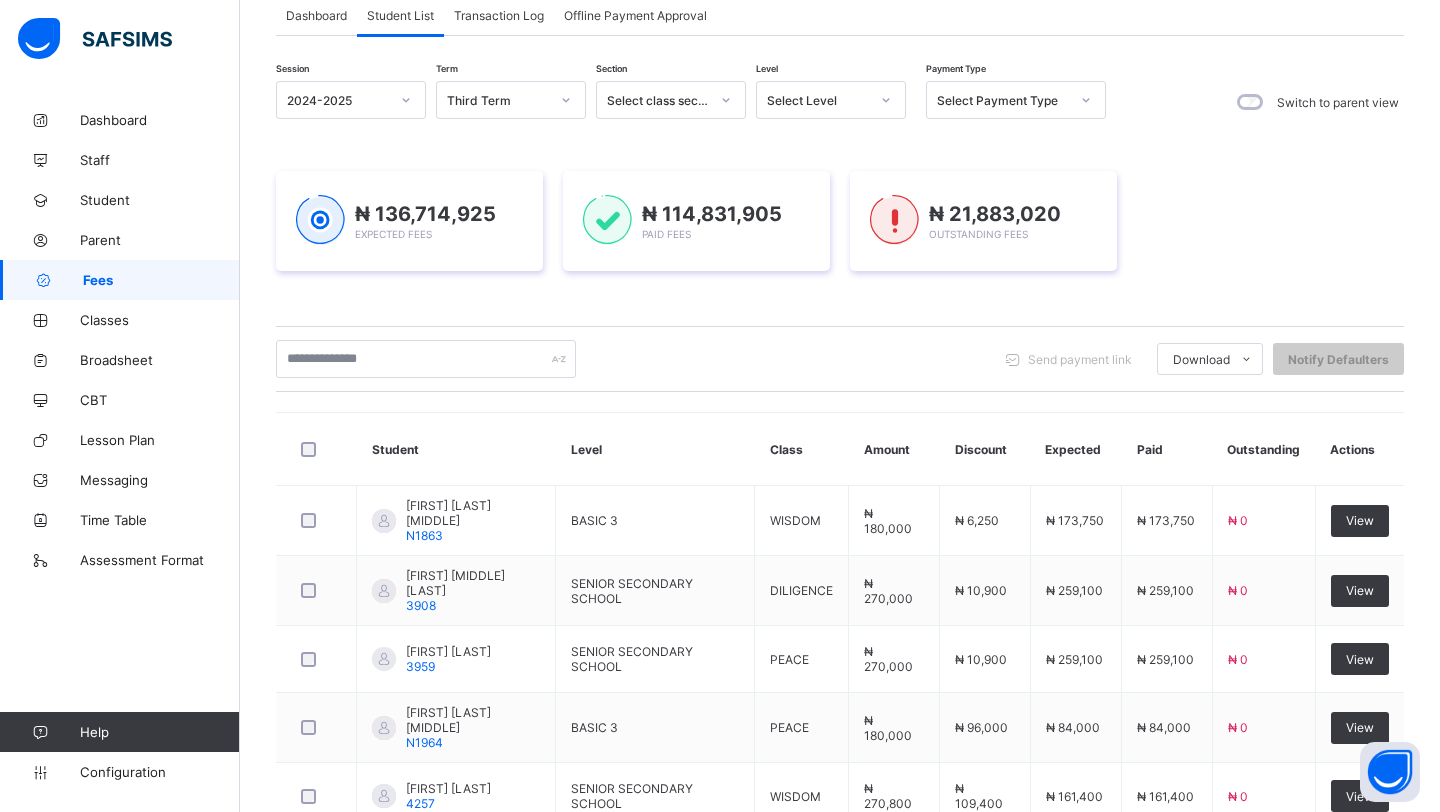 scroll, scrollTop: 132, scrollLeft: 0, axis: vertical 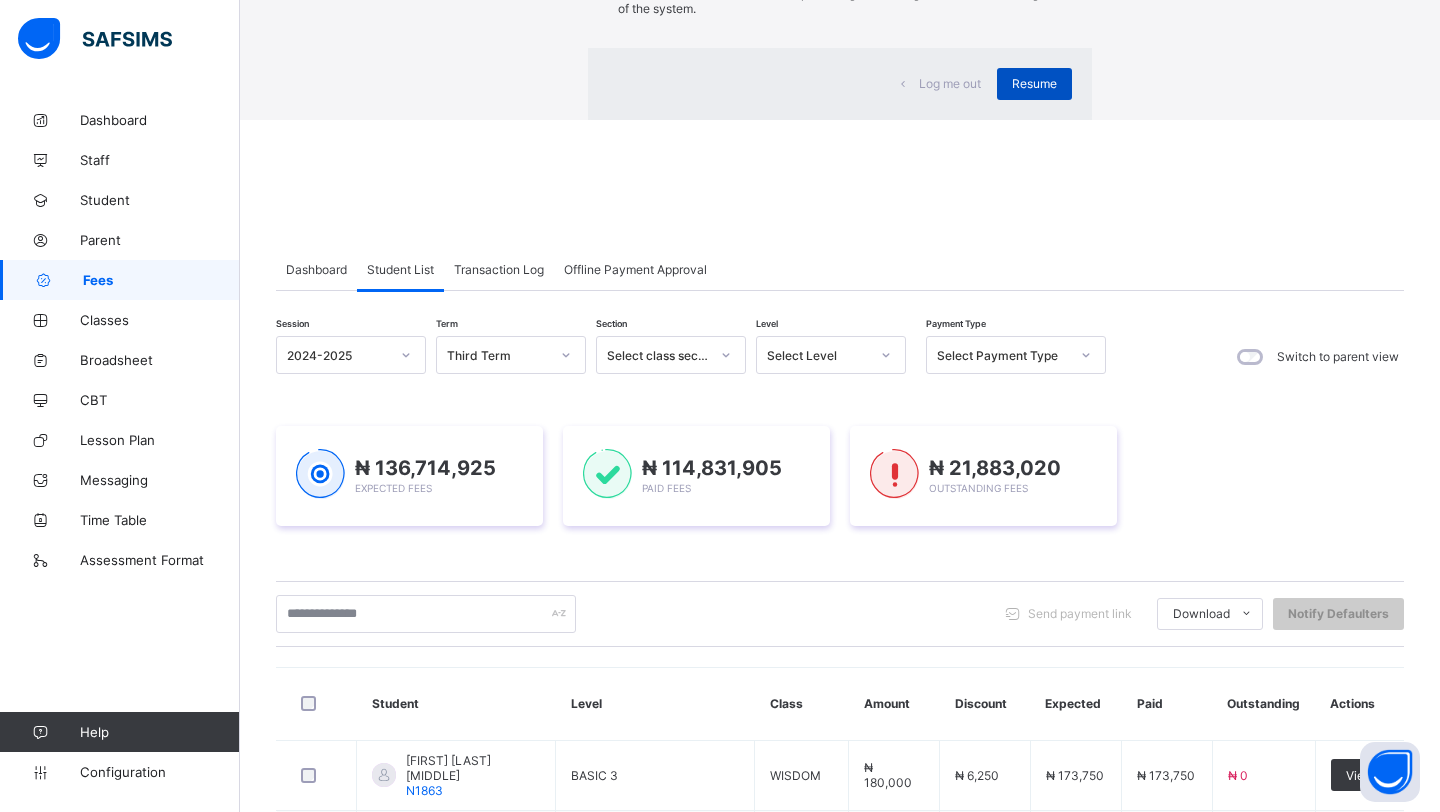 click on "Resume" at bounding box center [1034, 83] 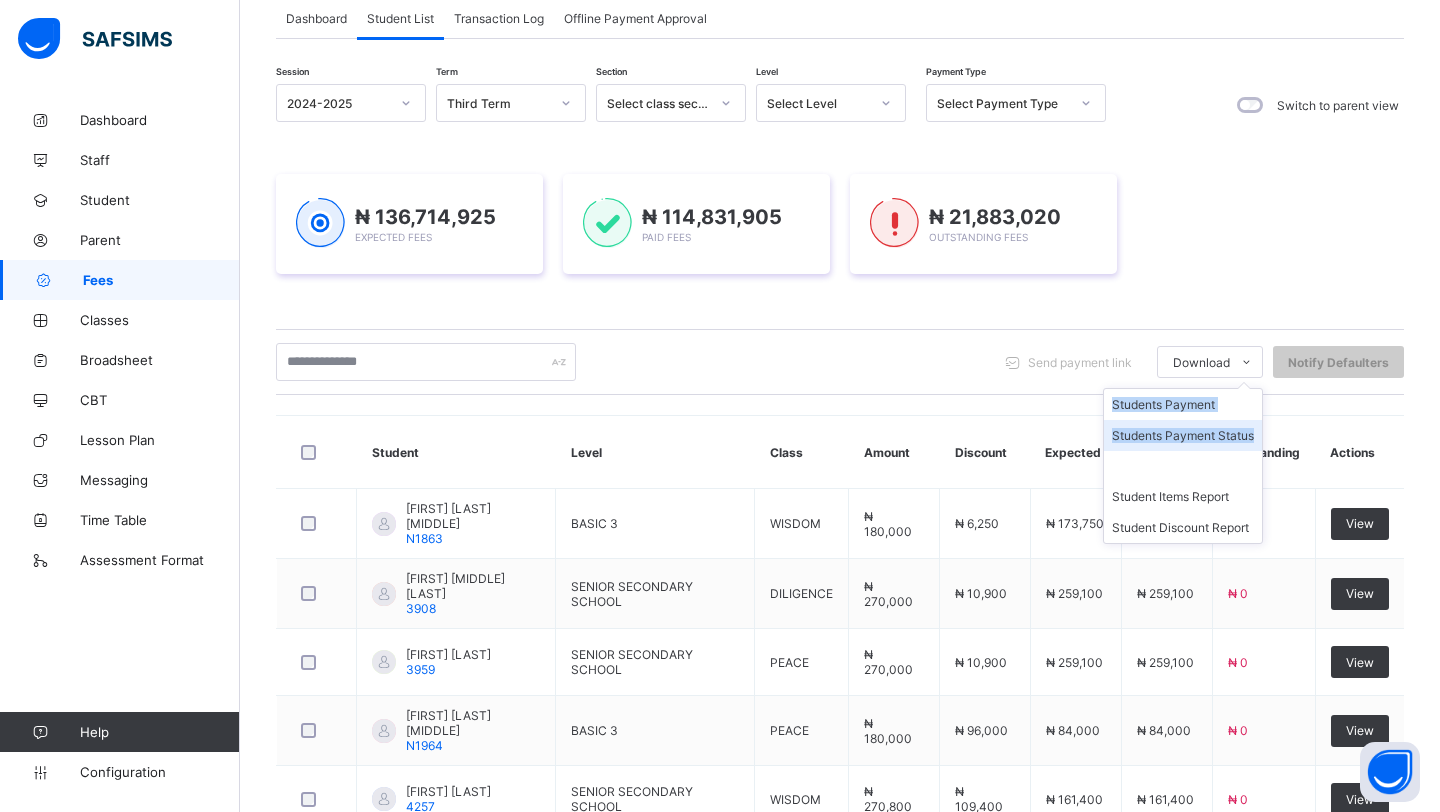 drag, startPoint x: 1102, startPoint y: 394, endPoint x: 1252, endPoint y: 445, distance: 158.43295 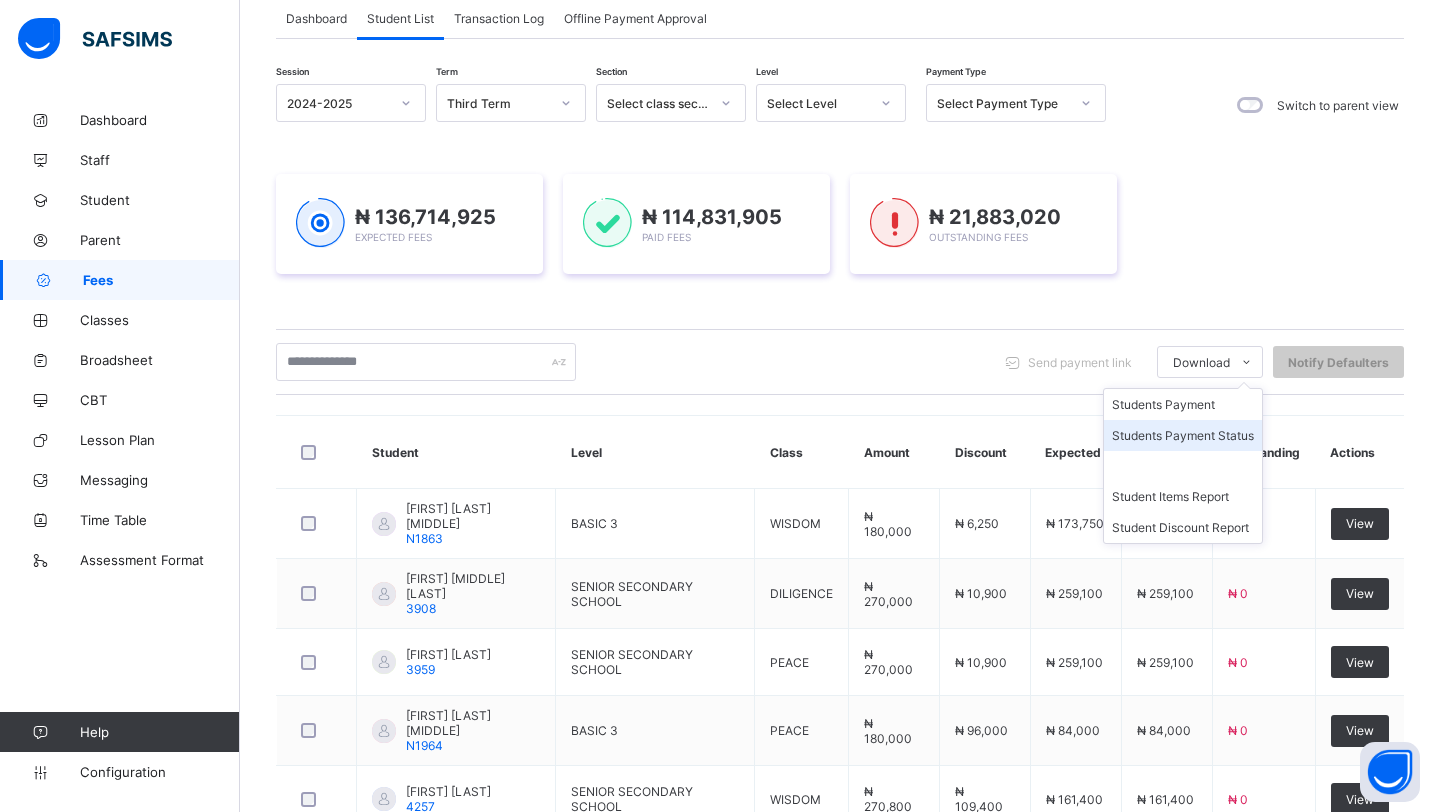 click on "Students Payment Status" at bounding box center (1183, 435) 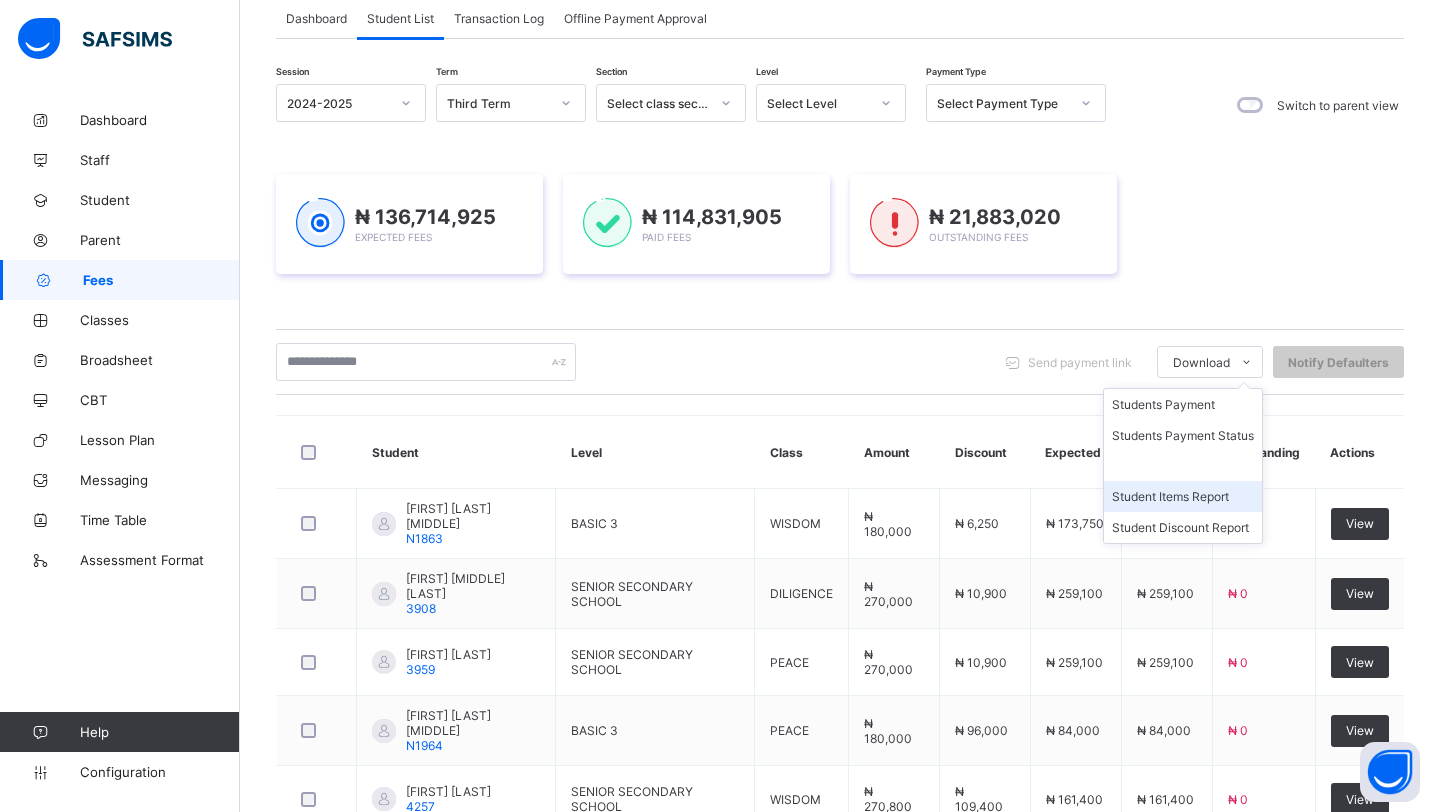 click on "Student Items Report" at bounding box center [1183, 496] 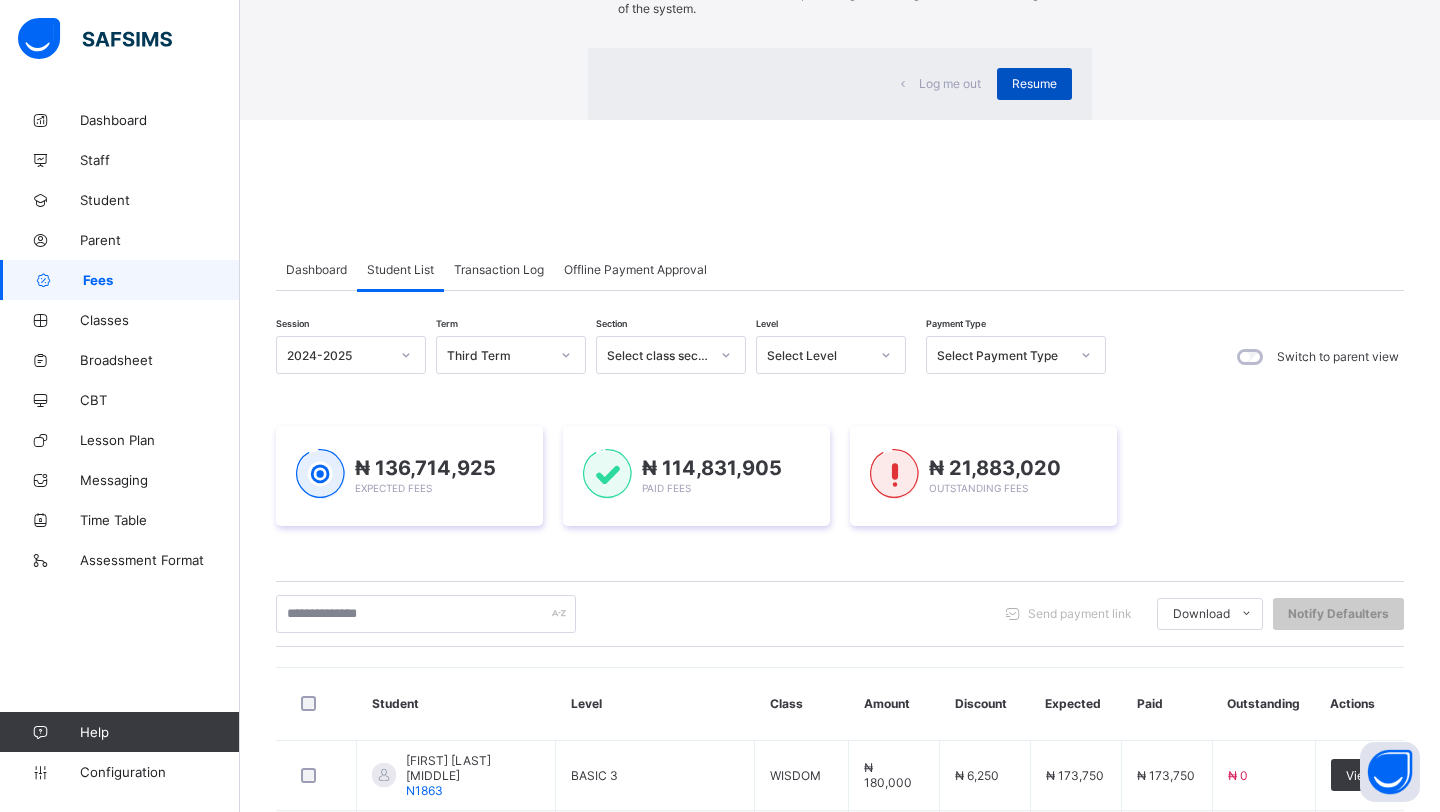 click on "Resume" at bounding box center [1034, 84] 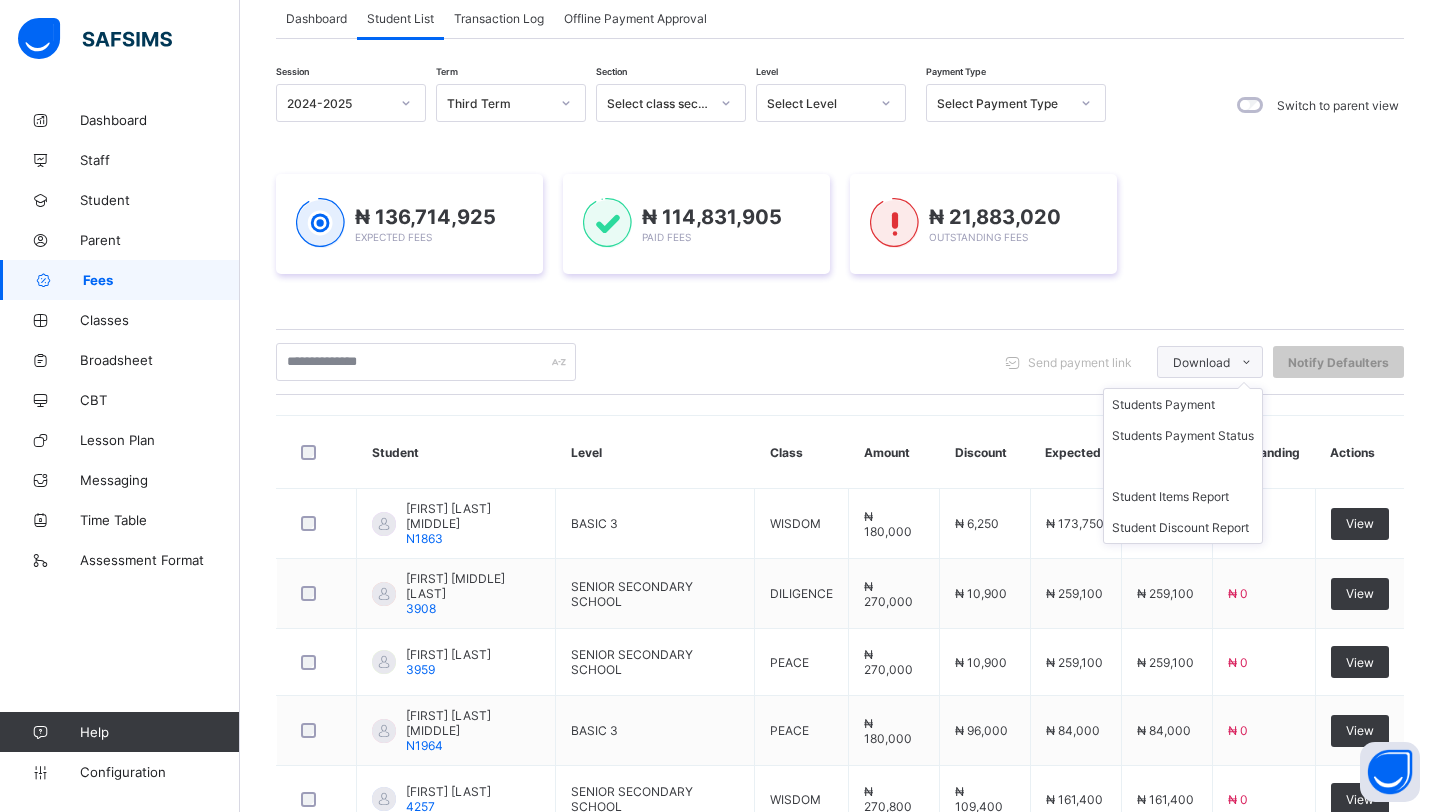 click on "Download" at bounding box center (1210, 362) 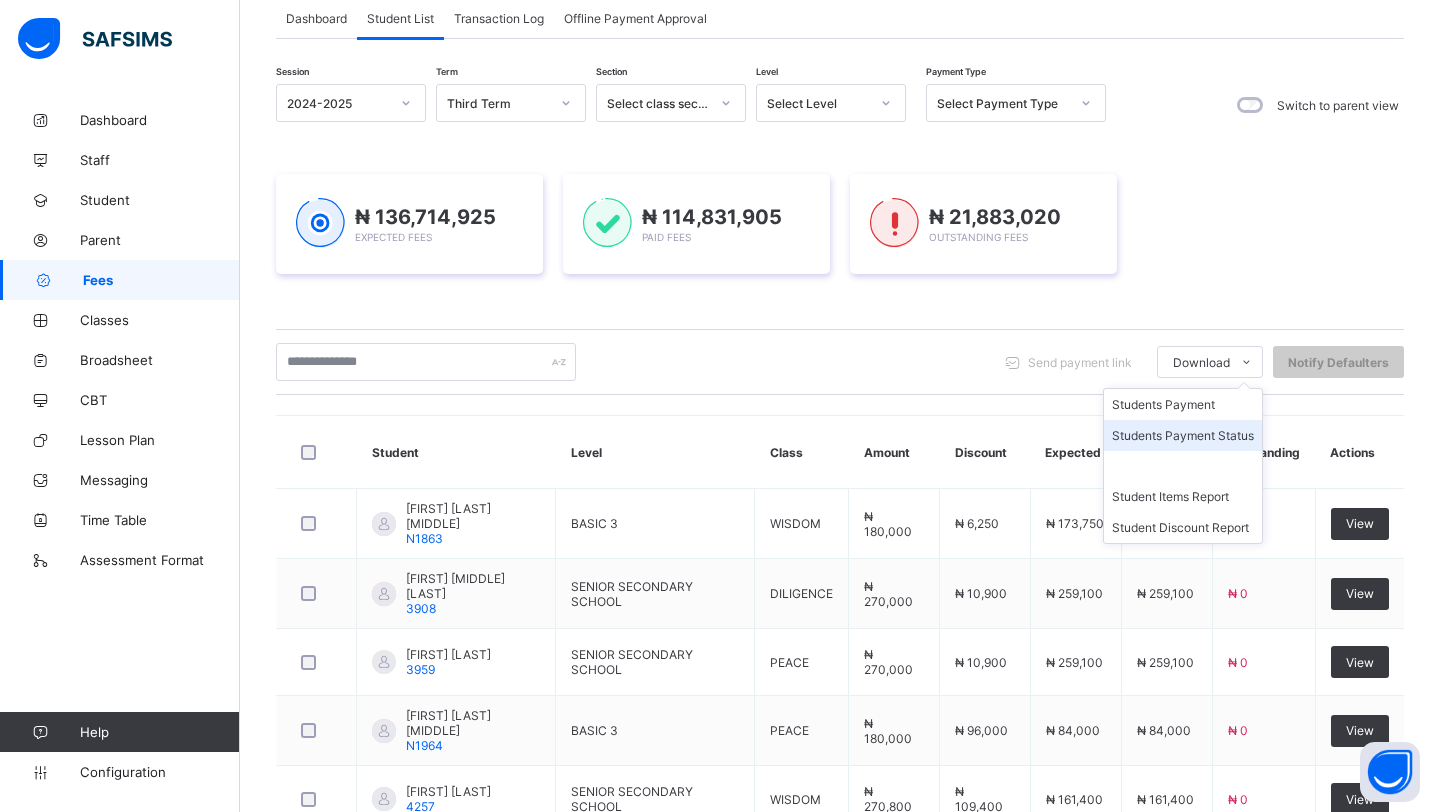 click on "Students Payment Status" at bounding box center (1183, 435) 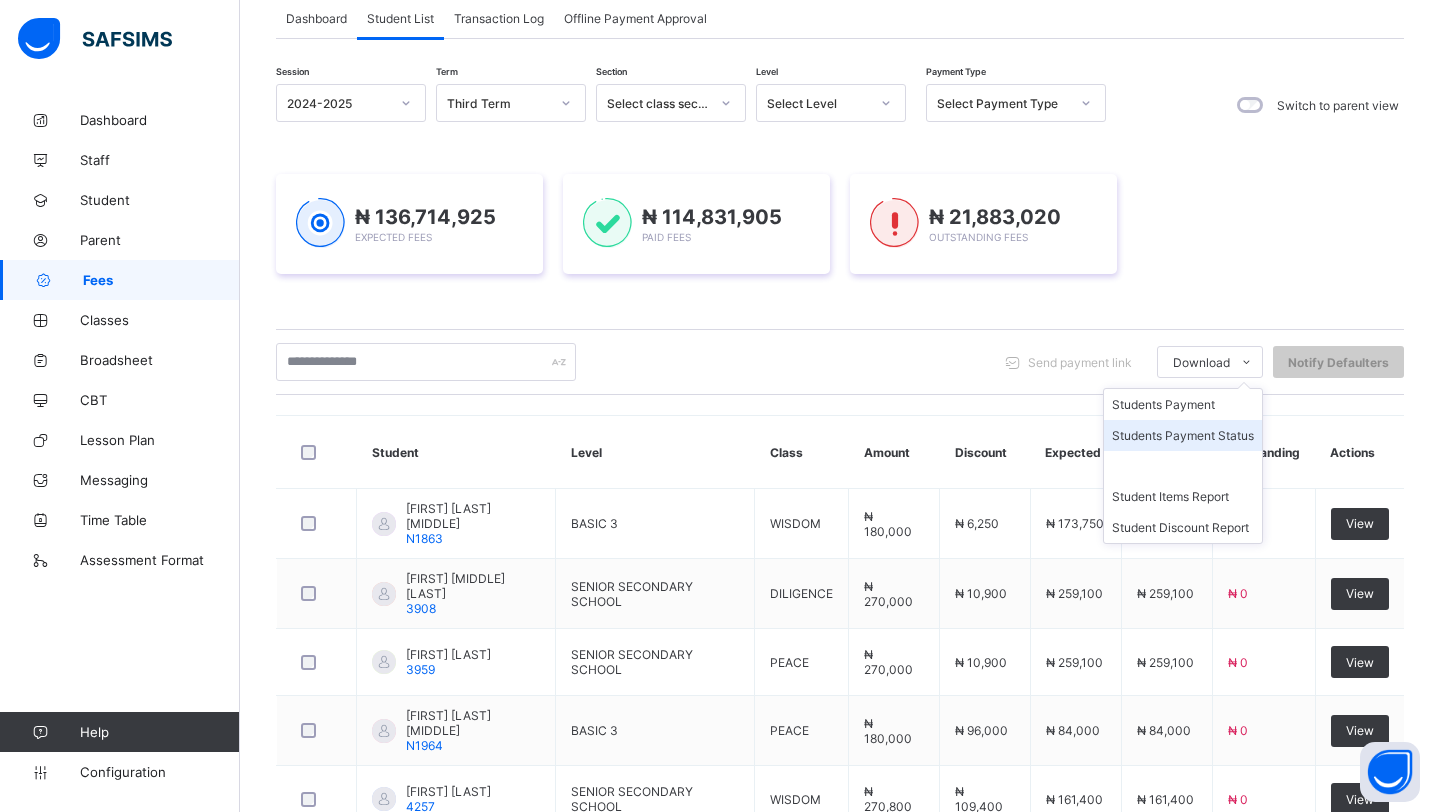 click on "Students Payment Status" at bounding box center [1183, 435] 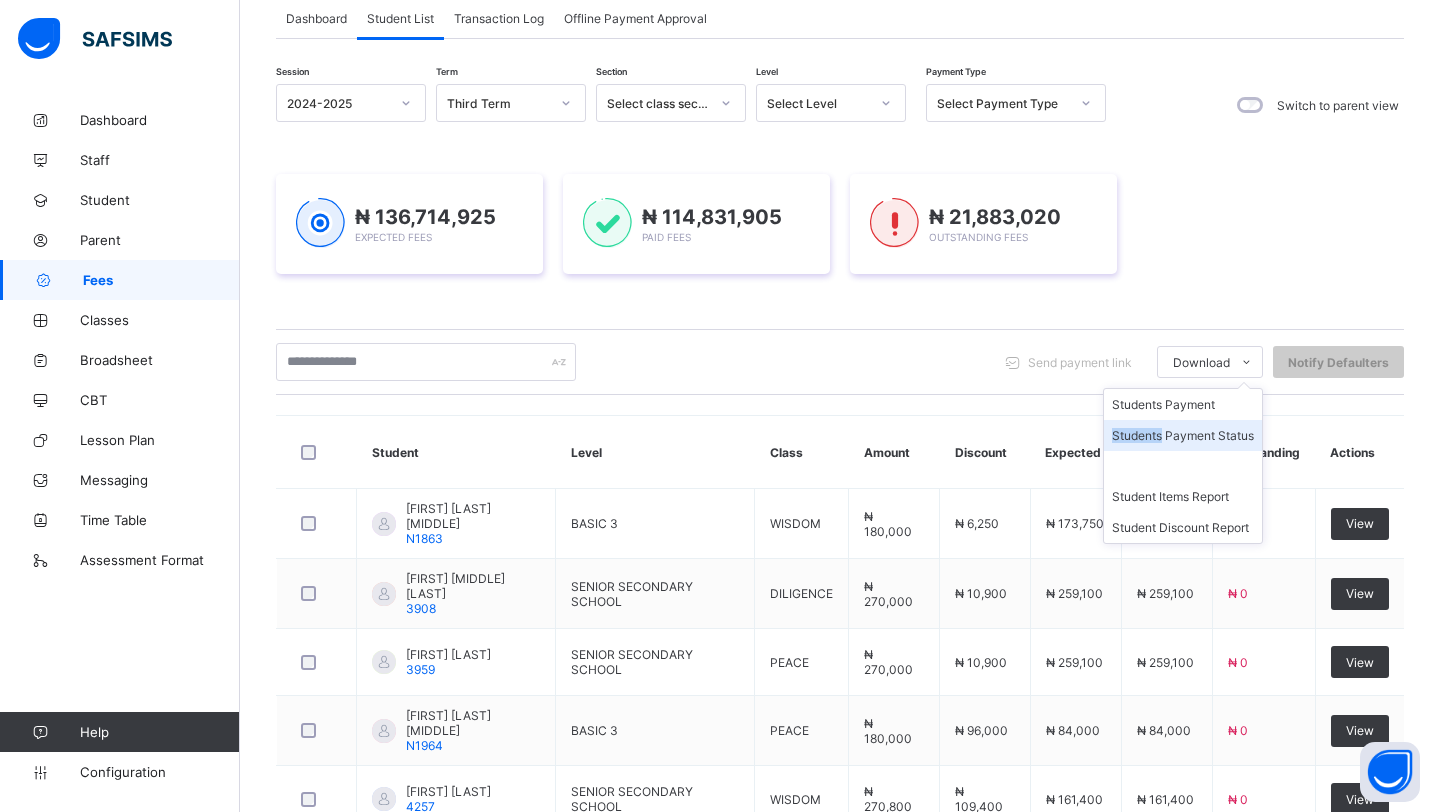 click on "Students Payment Status" at bounding box center (1183, 435) 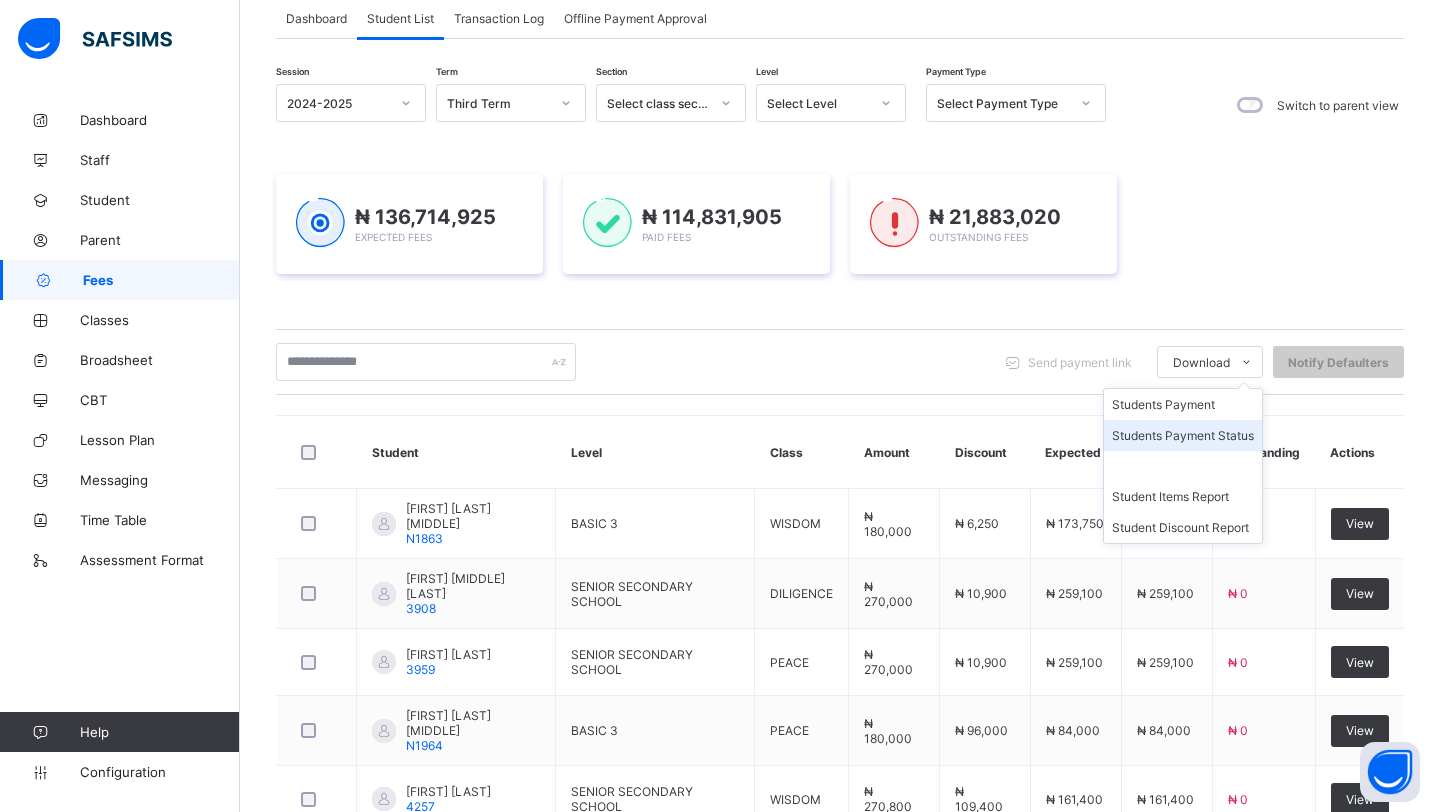 click on "Students Payment Status" at bounding box center [1183, 435] 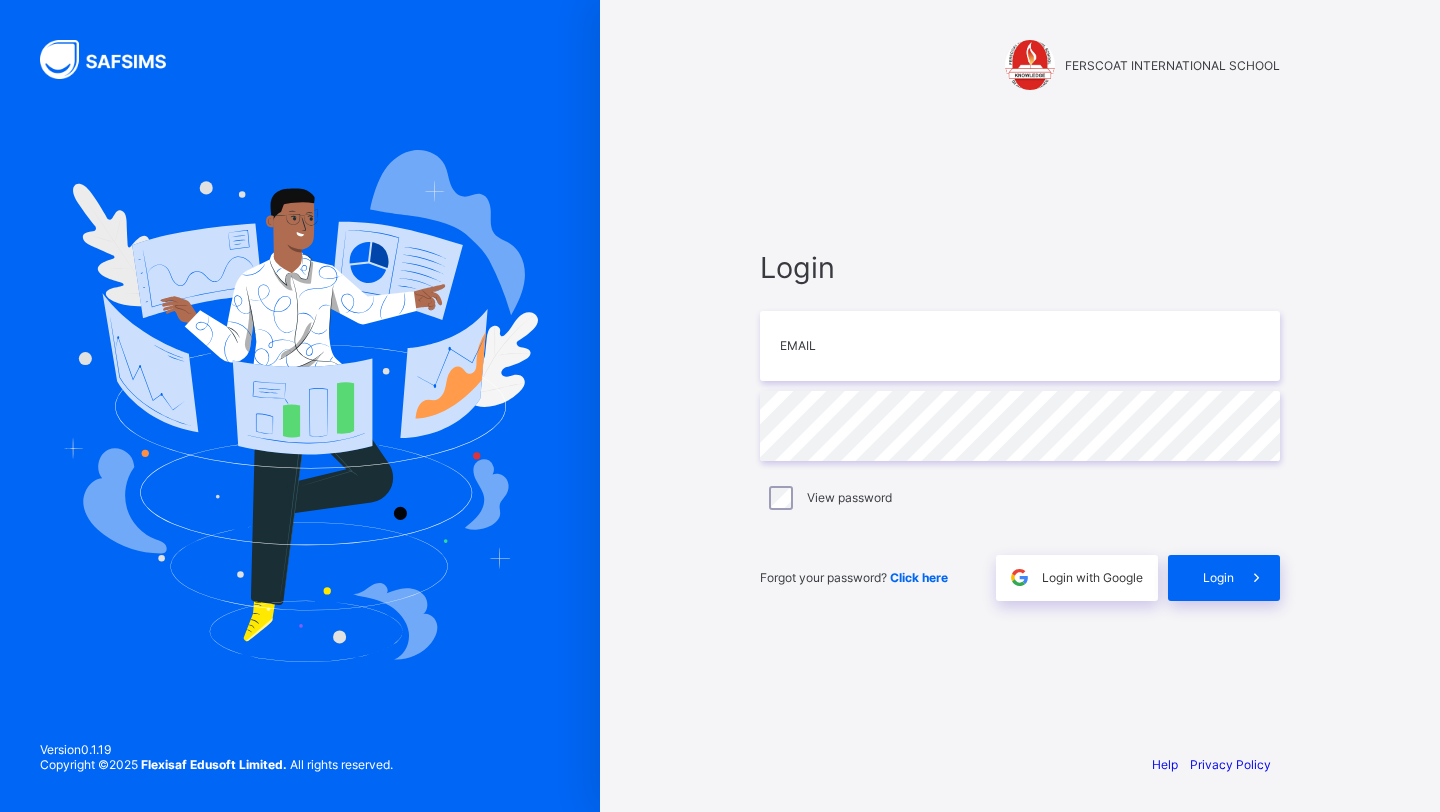 scroll, scrollTop: 0, scrollLeft: 0, axis: both 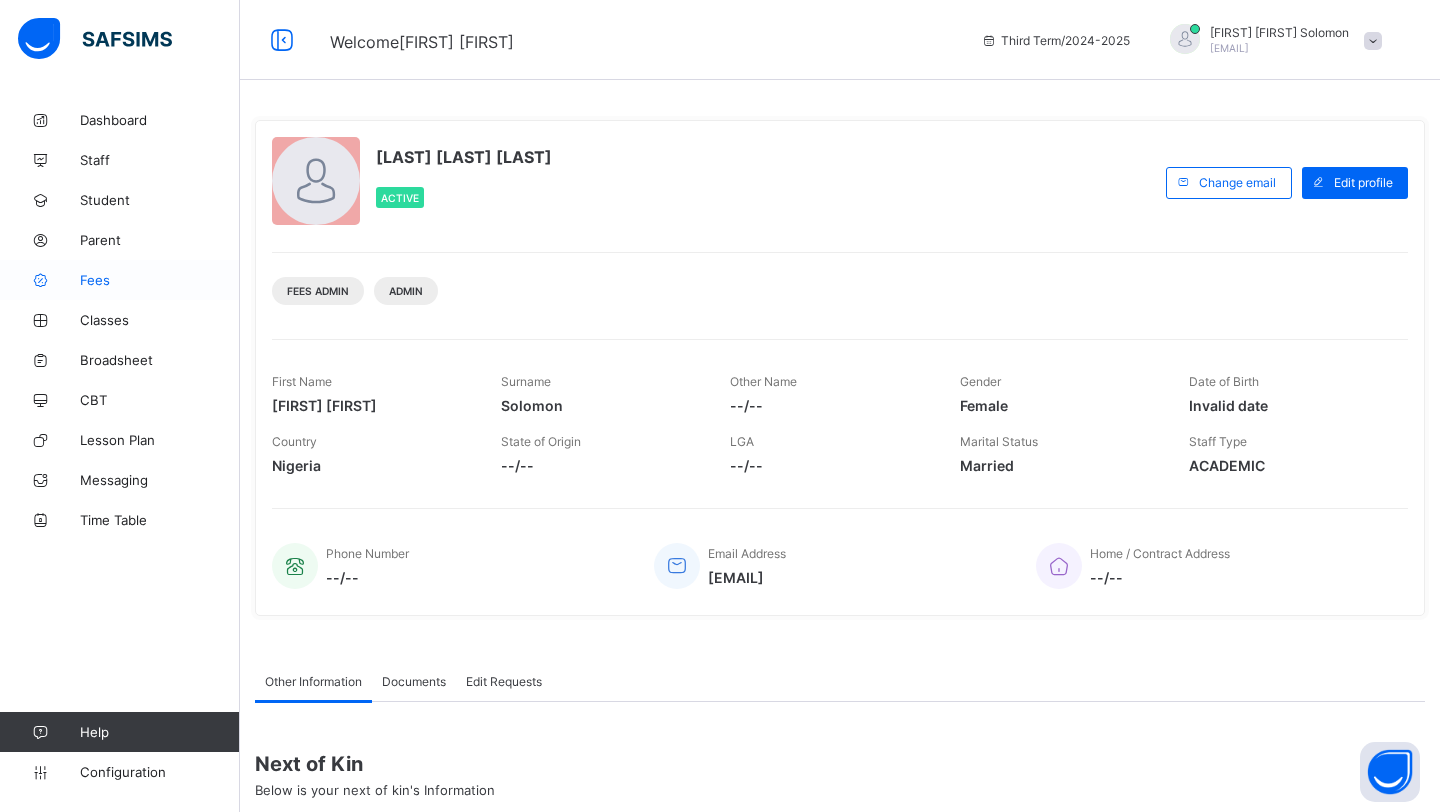 click at bounding box center [40, 280] 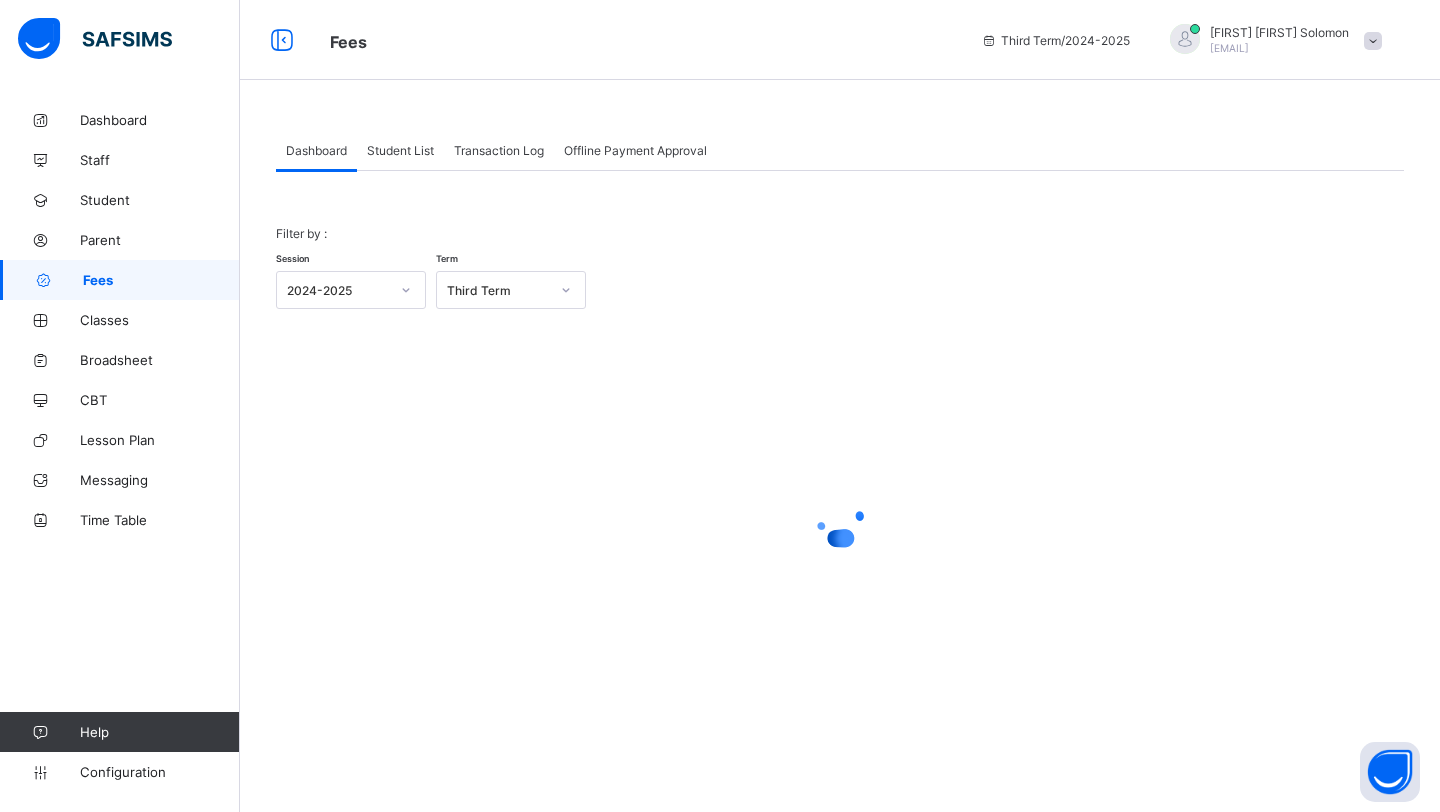 click on "Student List" at bounding box center [400, 150] 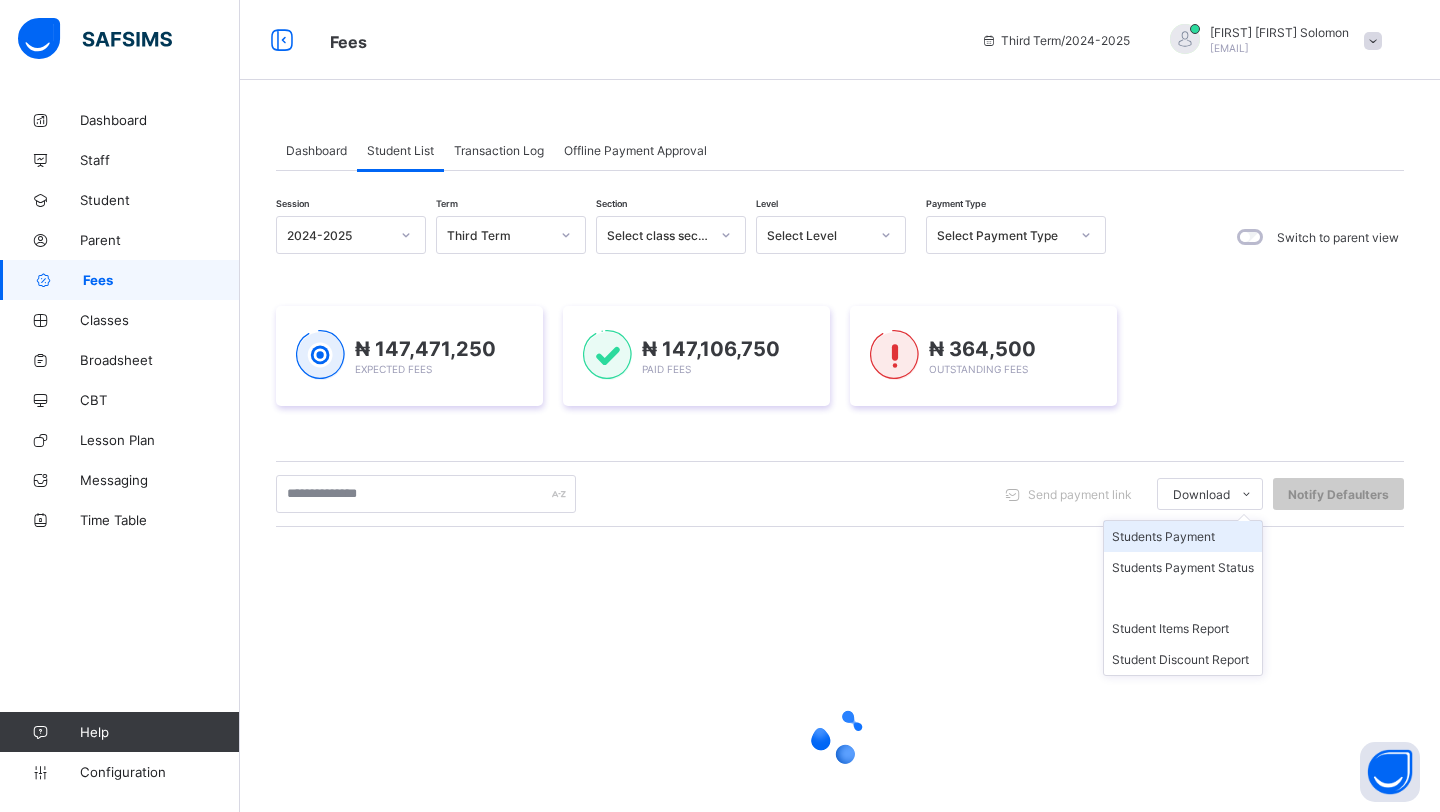 click on "Students Payment" at bounding box center (1183, 536) 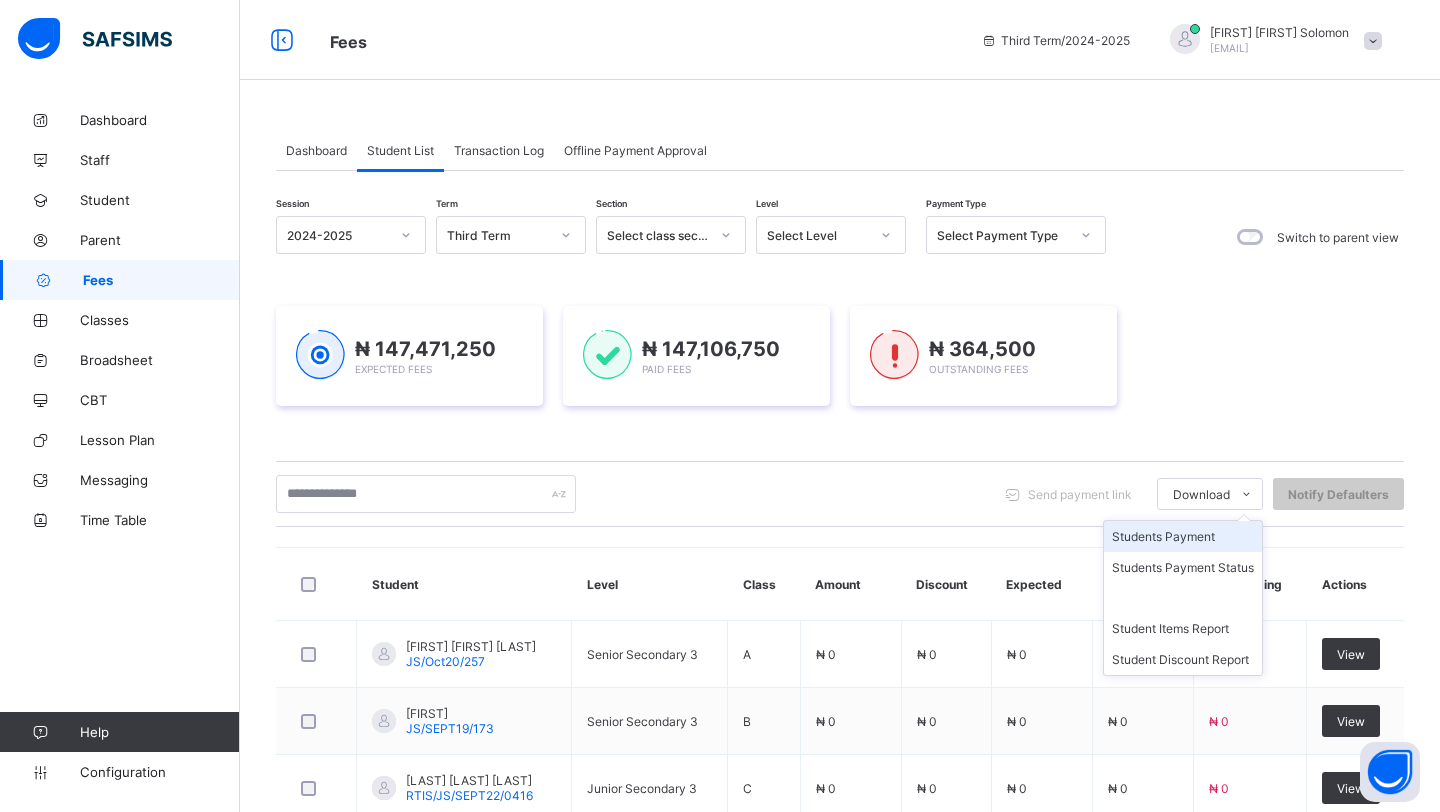 click on "Students Payment" at bounding box center (1183, 536) 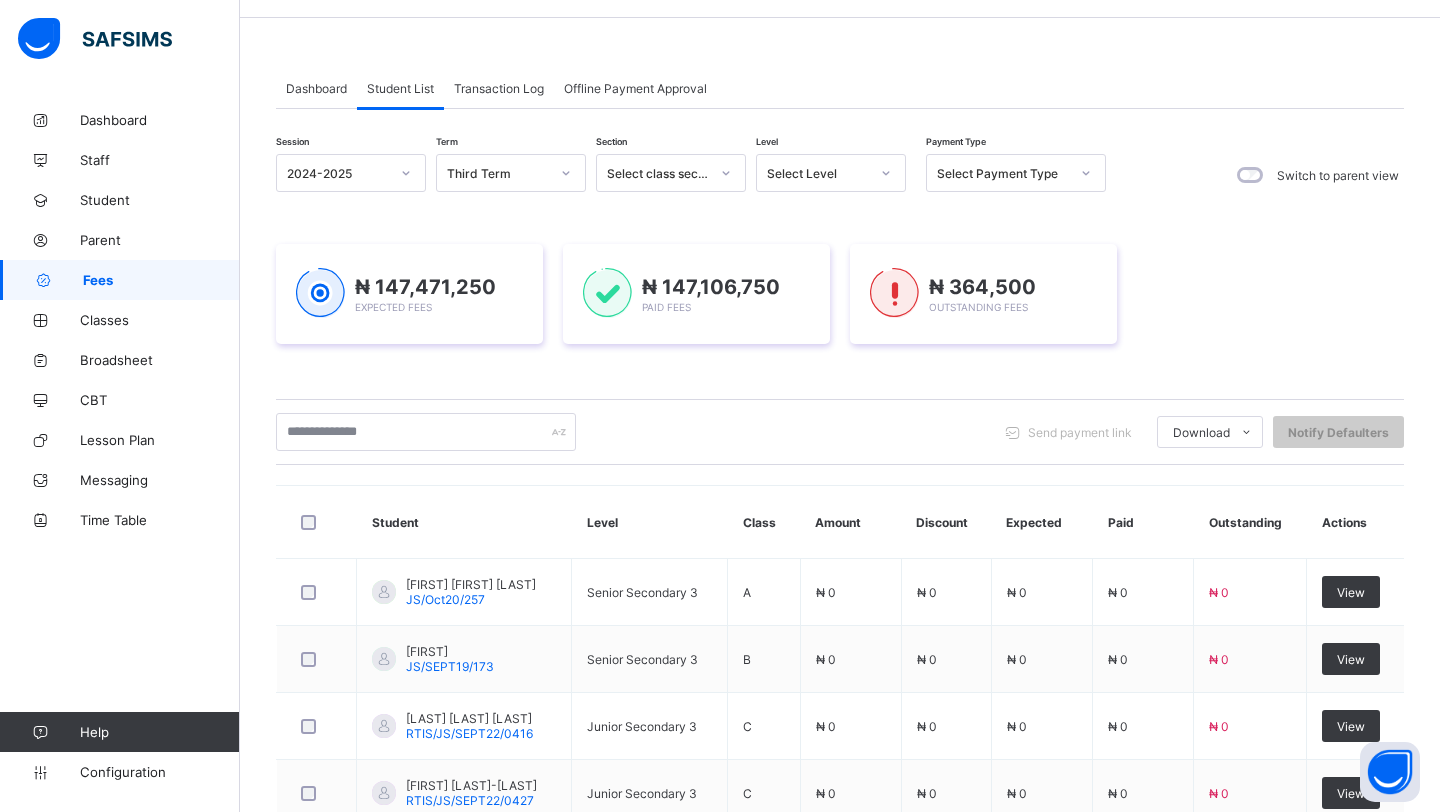 scroll, scrollTop: 104, scrollLeft: 0, axis: vertical 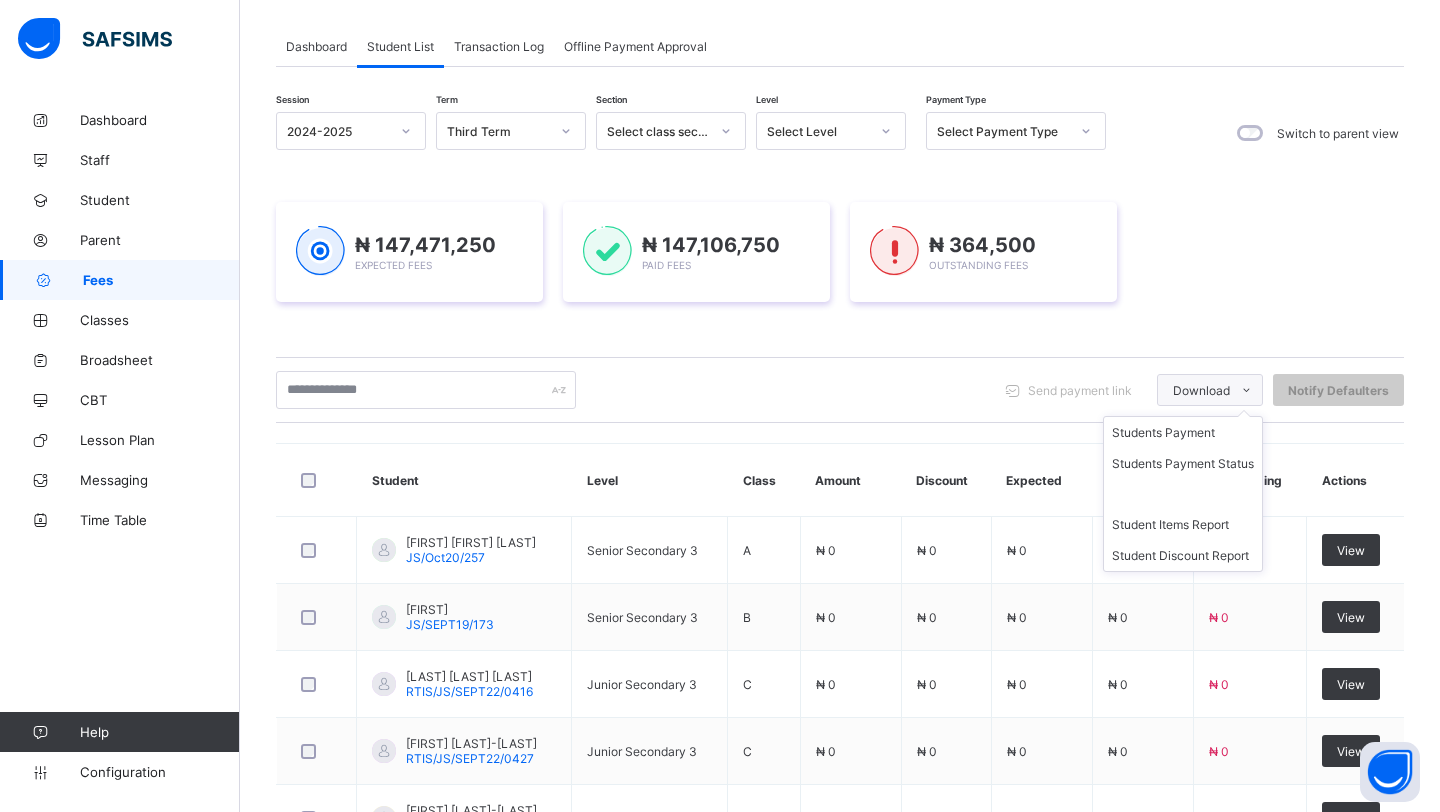 click on "Download" at bounding box center [1201, 390] 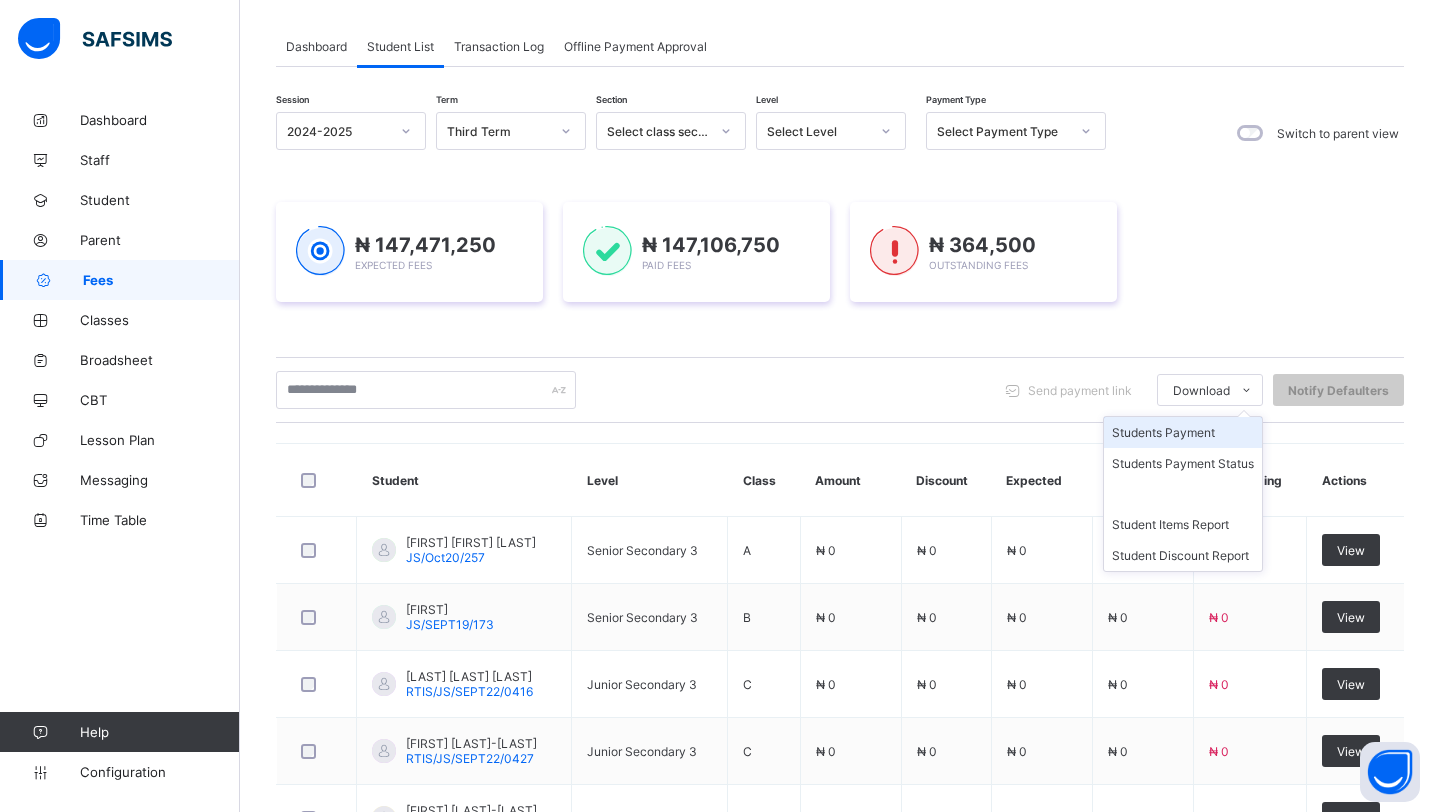 click on "Students Payment" at bounding box center [1183, 432] 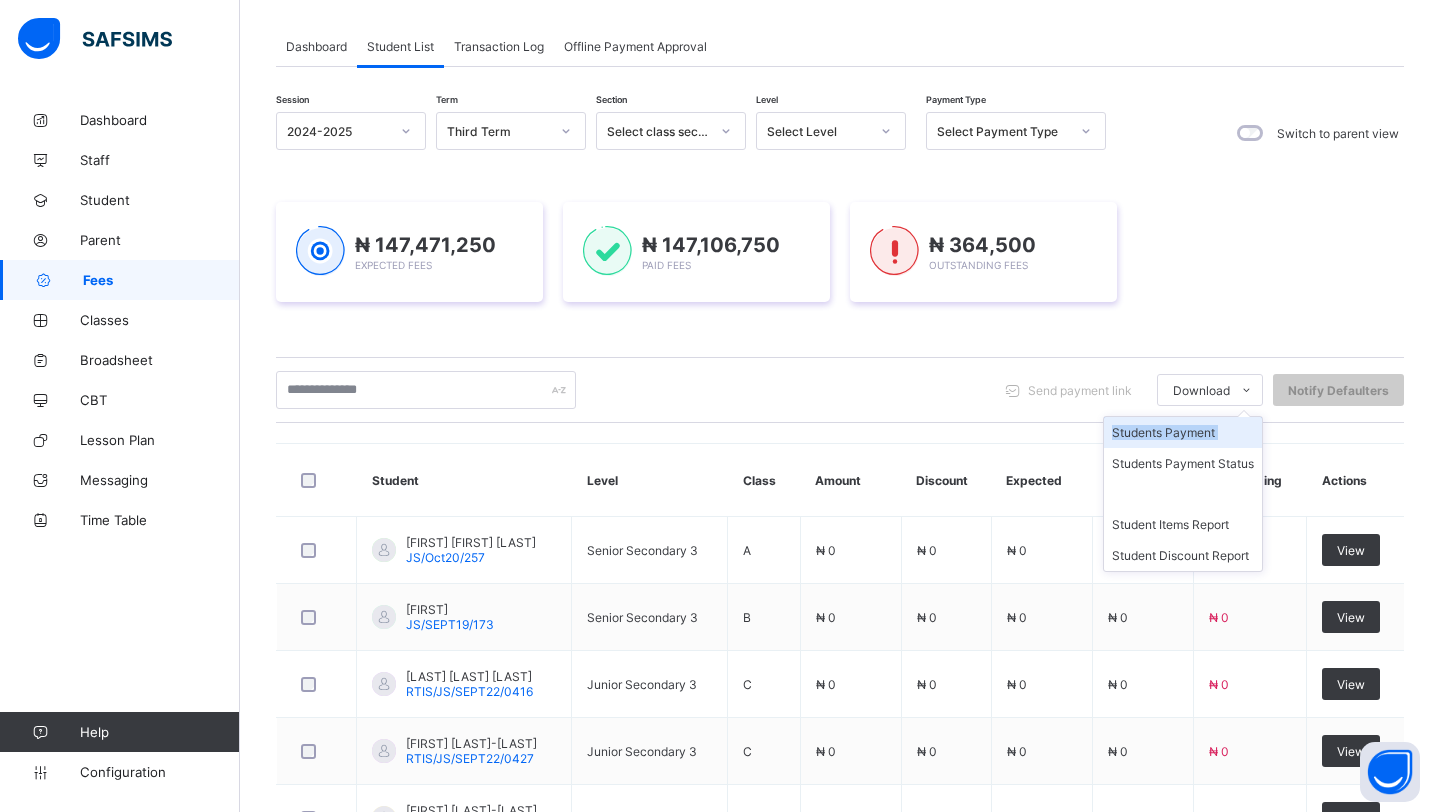 click on "Students Payment" at bounding box center (1183, 432) 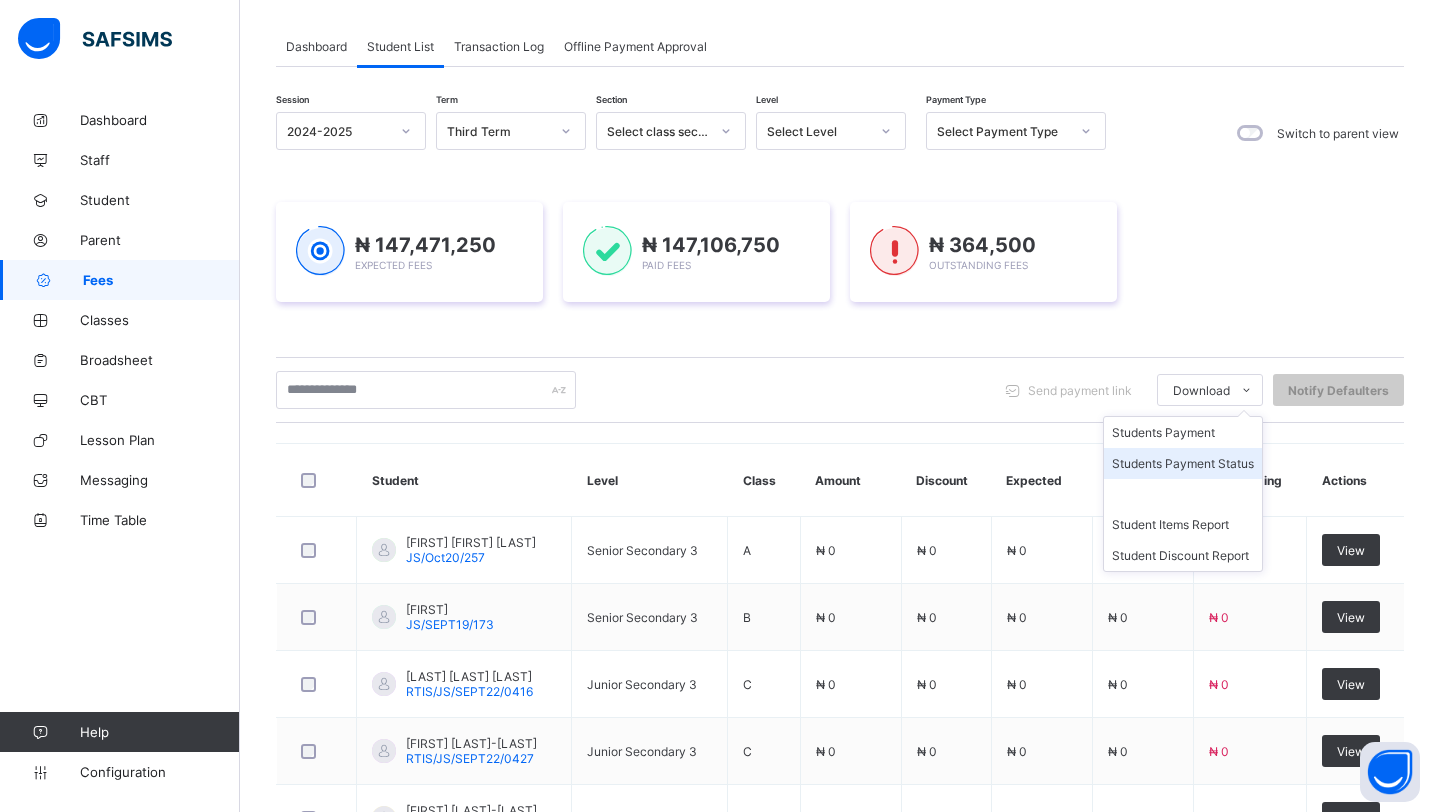click on "Students Payment Status" at bounding box center [1183, 463] 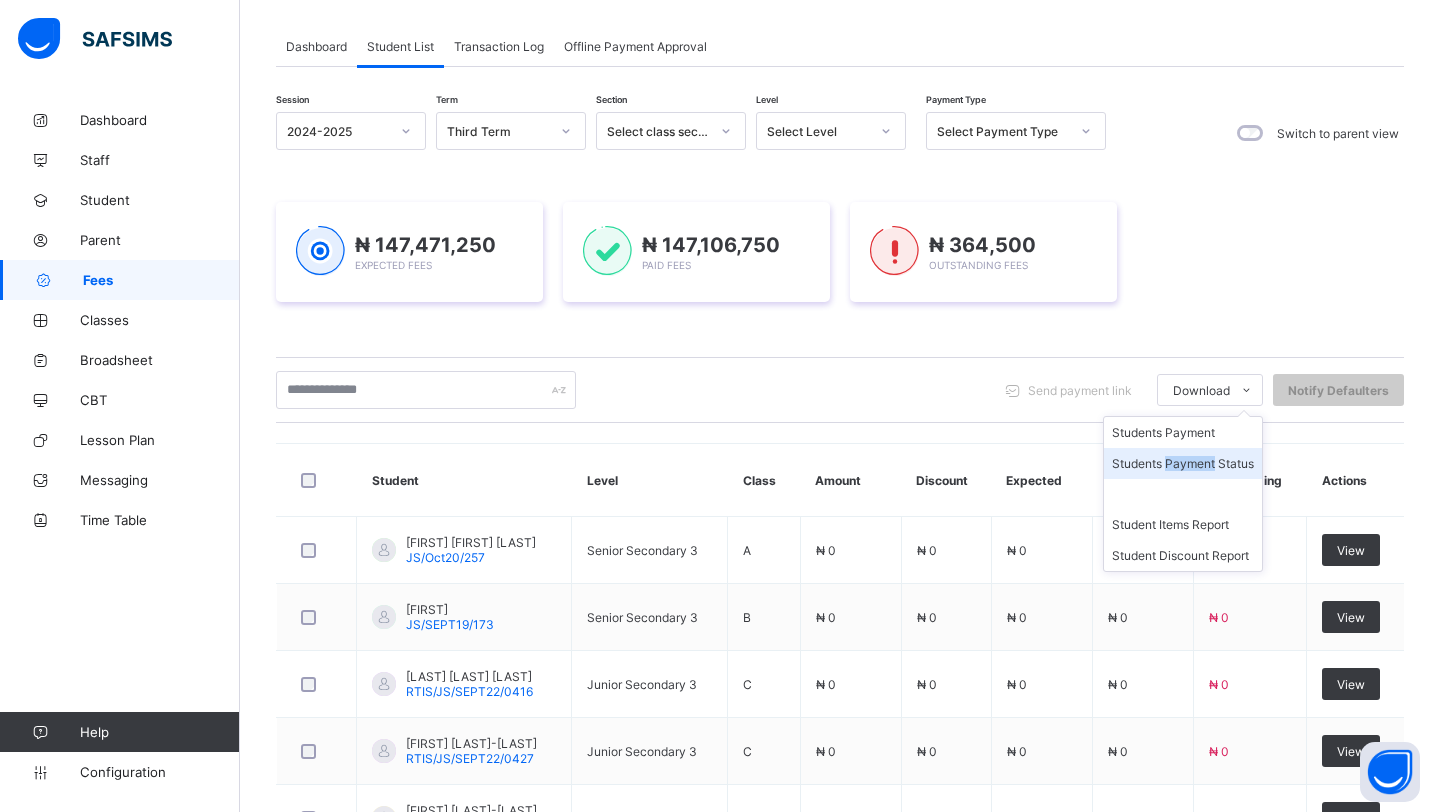 click on "Students Payment Status" at bounding box center [1183, 463] 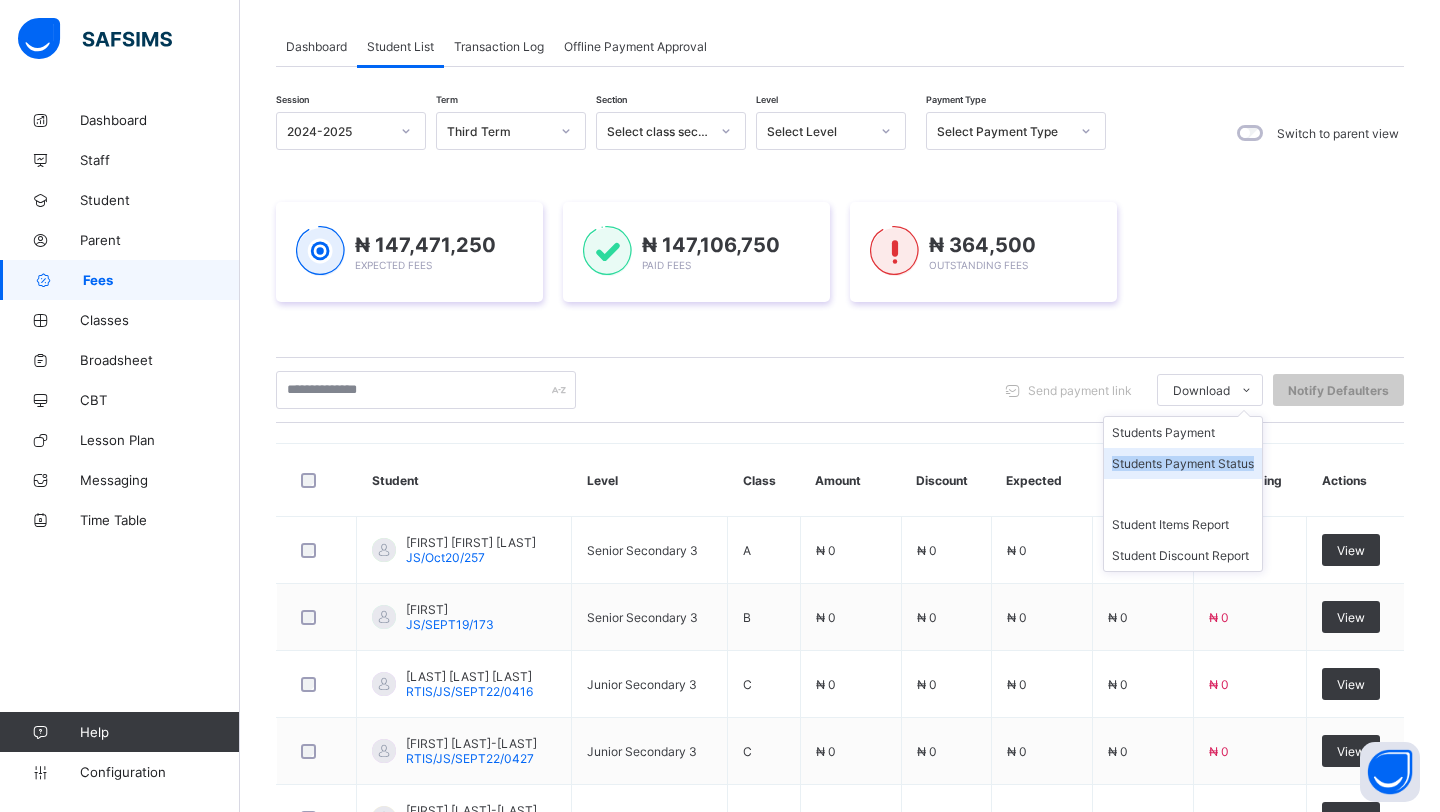 click on "Students Payment Status" at bounding box center (1183, 463) 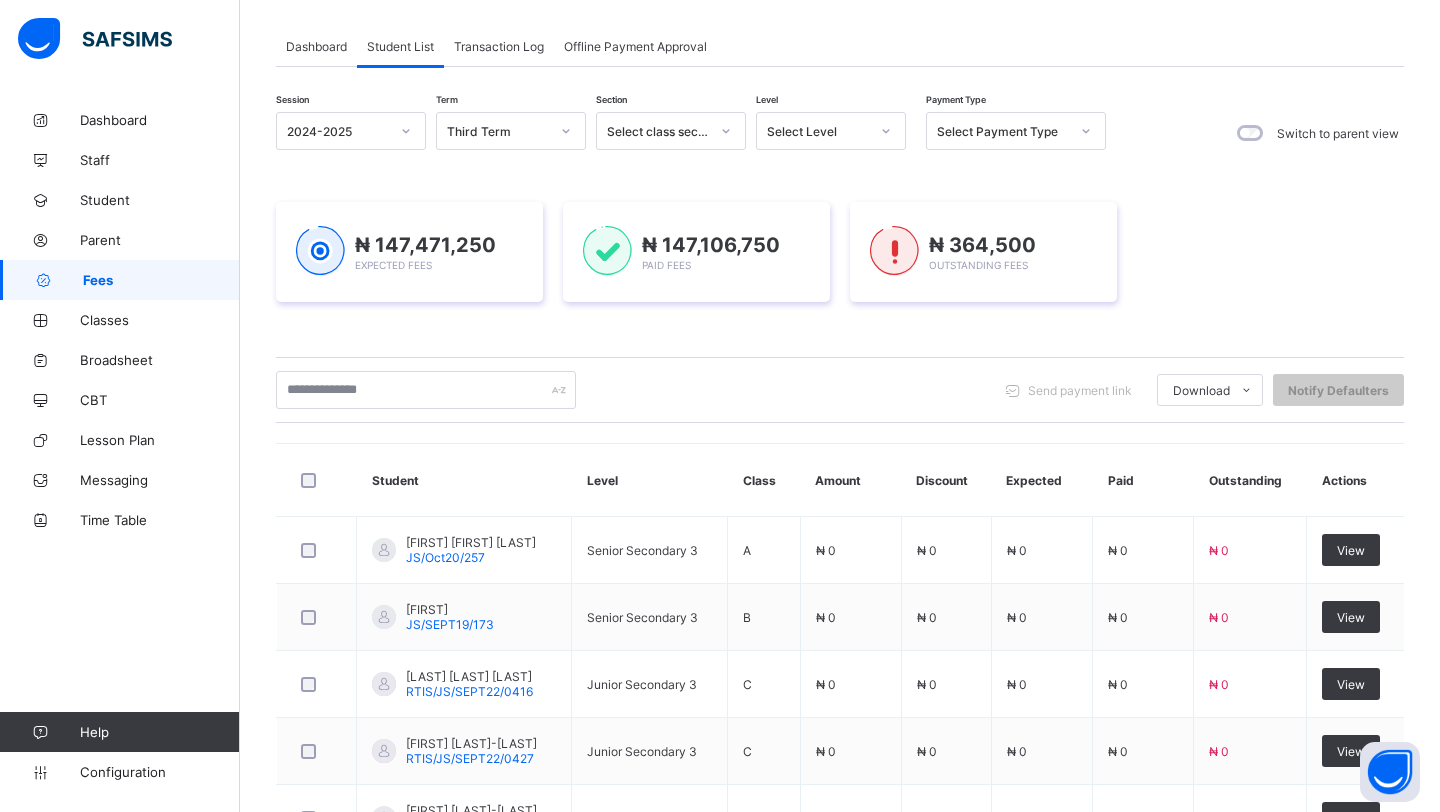 click on "Students Payment" at bounding box center [0, 0] 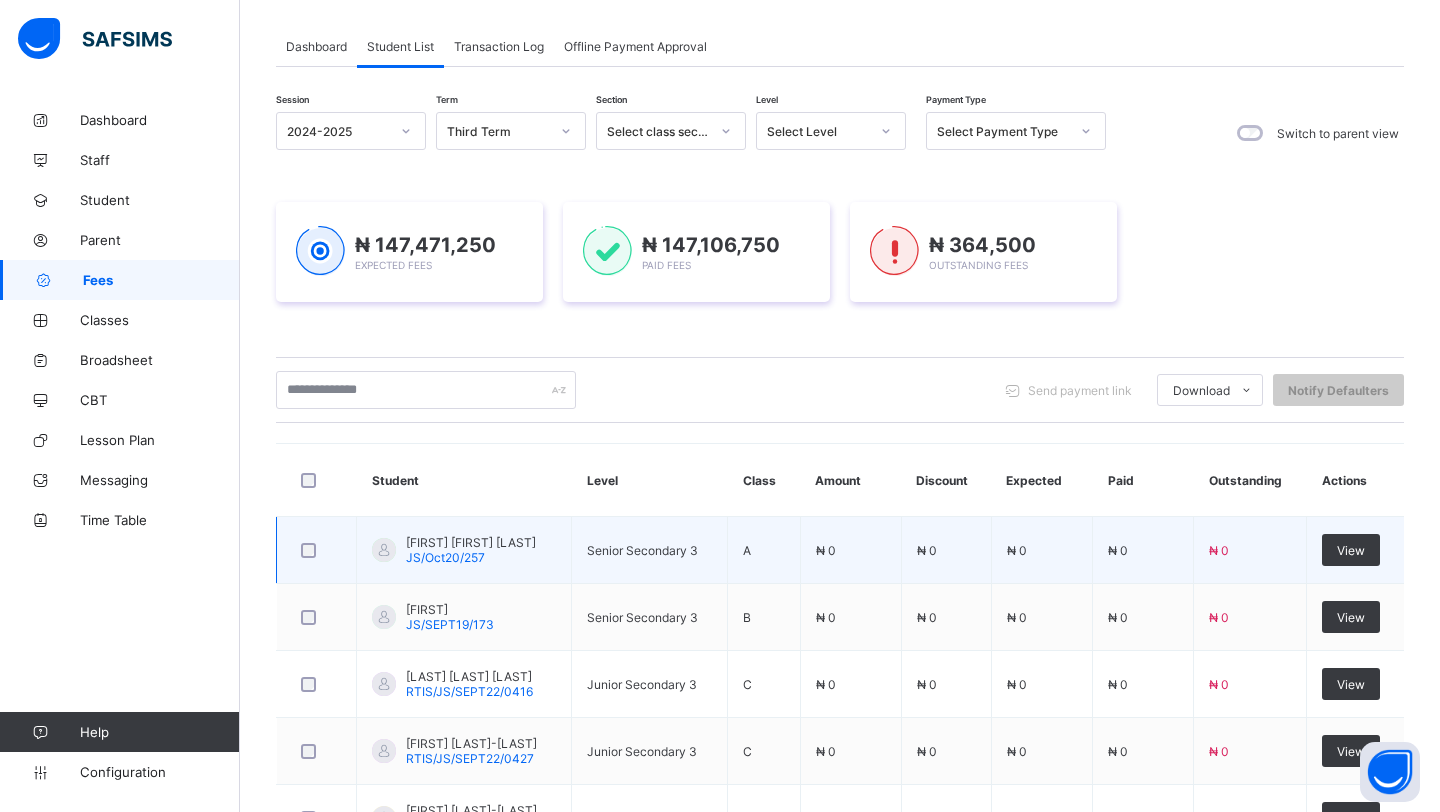 scroll, scrollTop: 0, scrollLeft: 0, axis: both 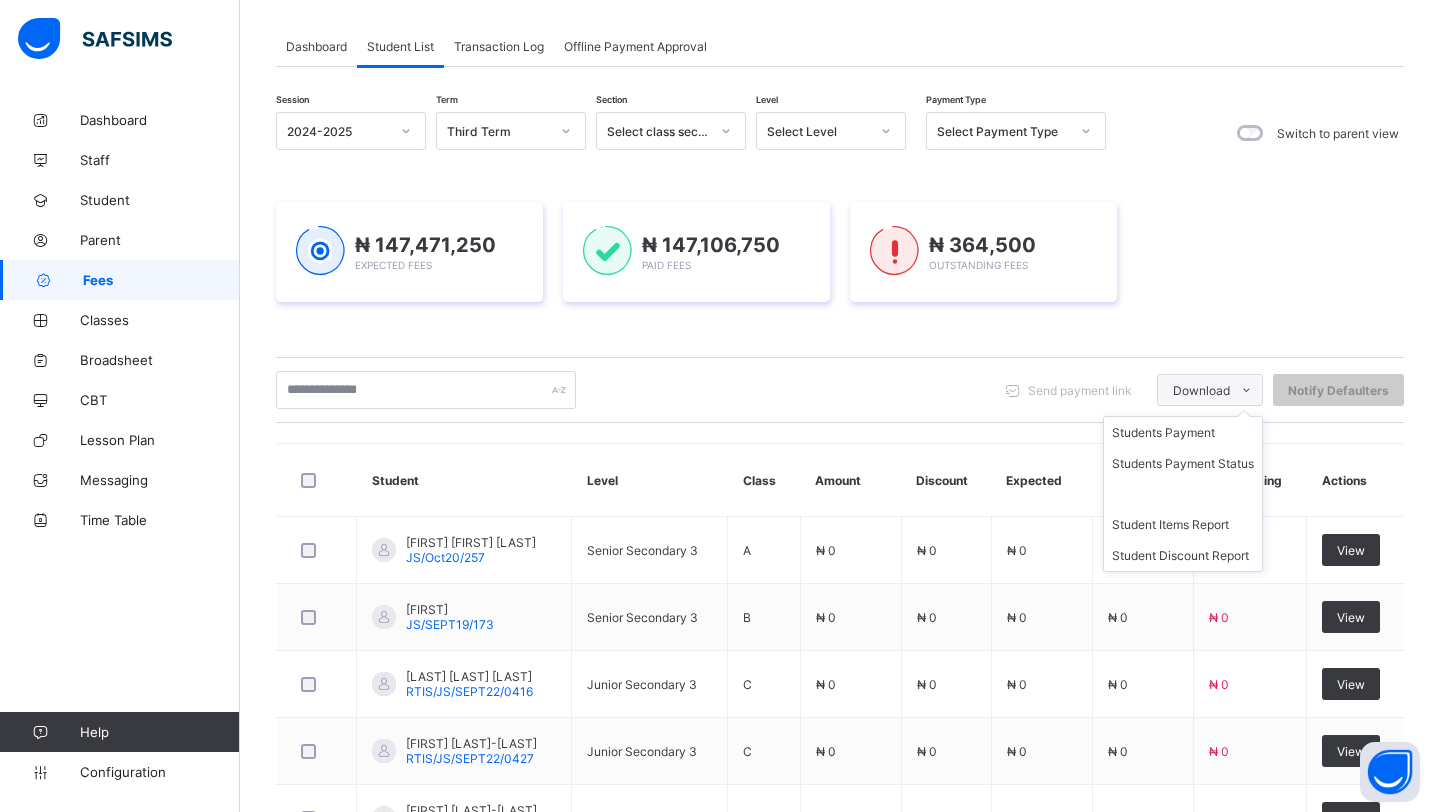 click at bounding box center (1246, 390) 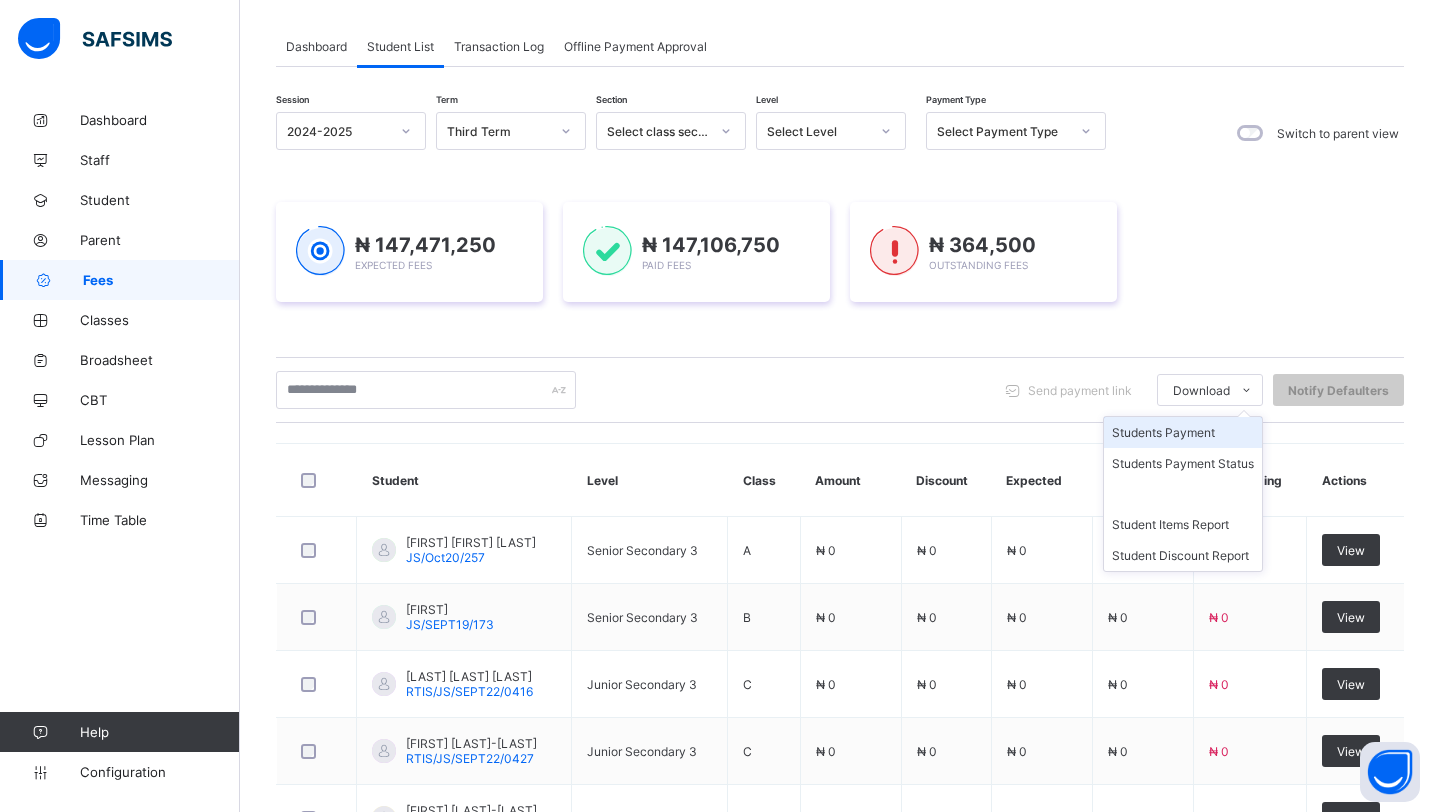 click on "Students Payment" at bounding box center [1183, 432] 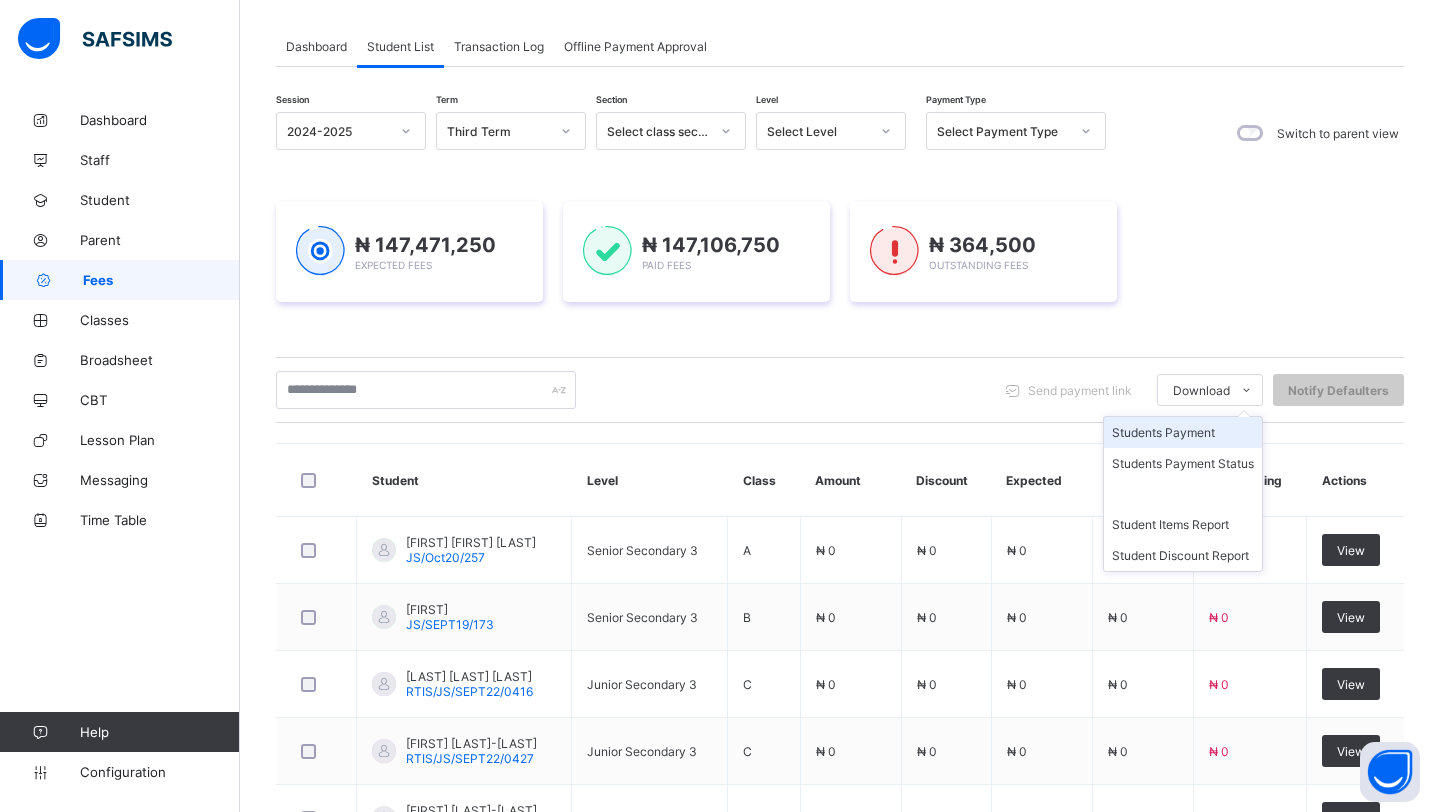 click on "Students Payment" at bounding box center [1183, 432] 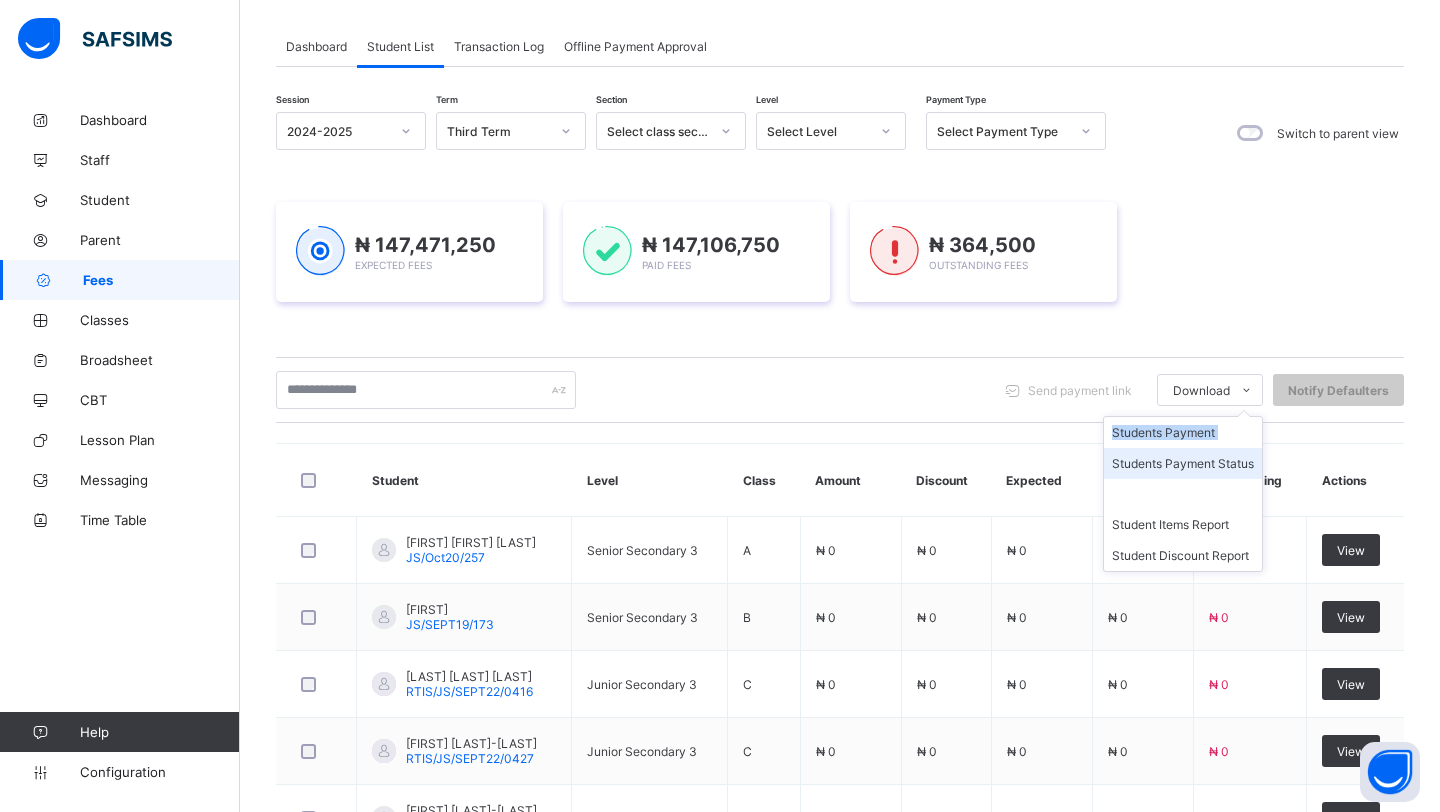 click on "Students Payment Status" at bounding box center (1183, 463) 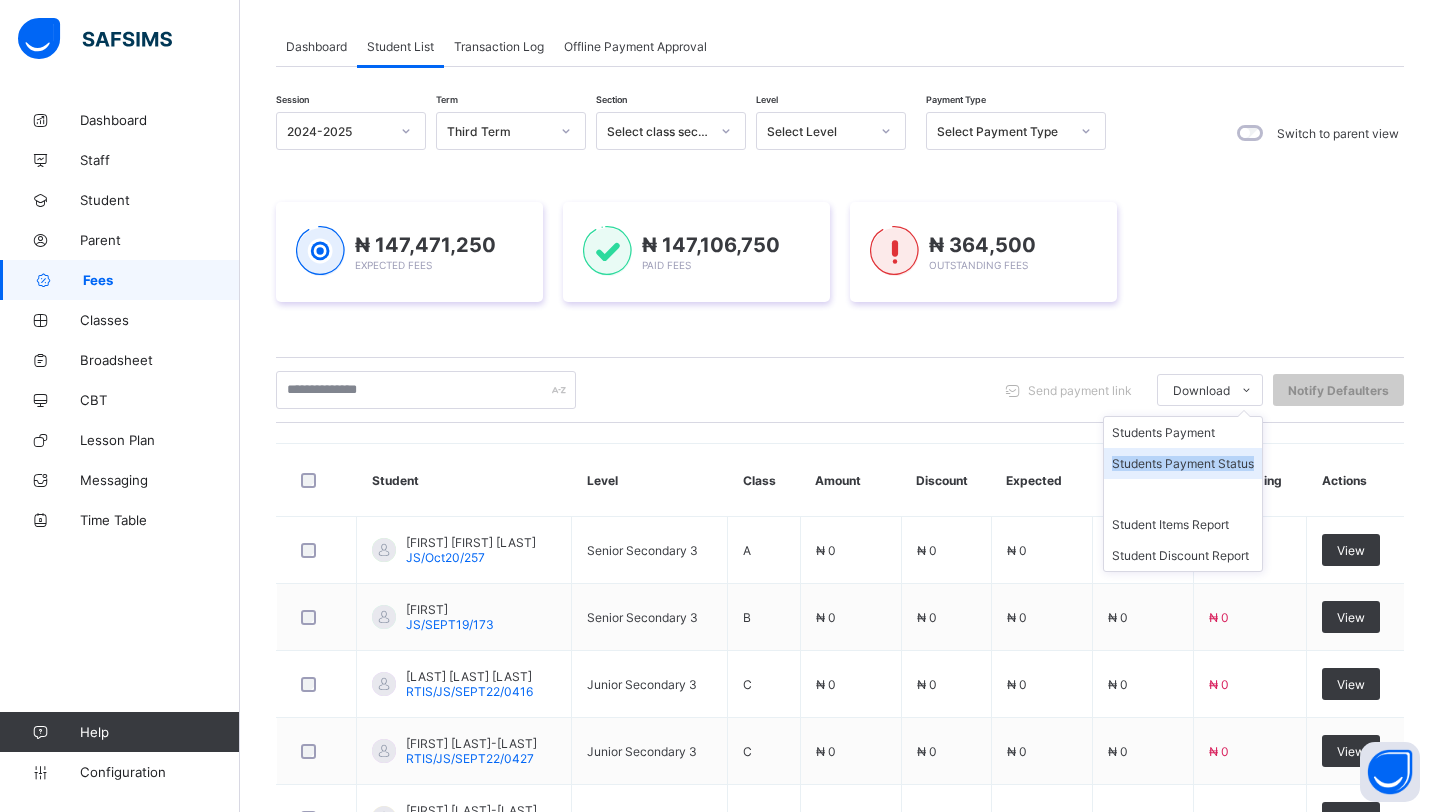 click on "Students Payment Status" at bounding box center [1183, 463] 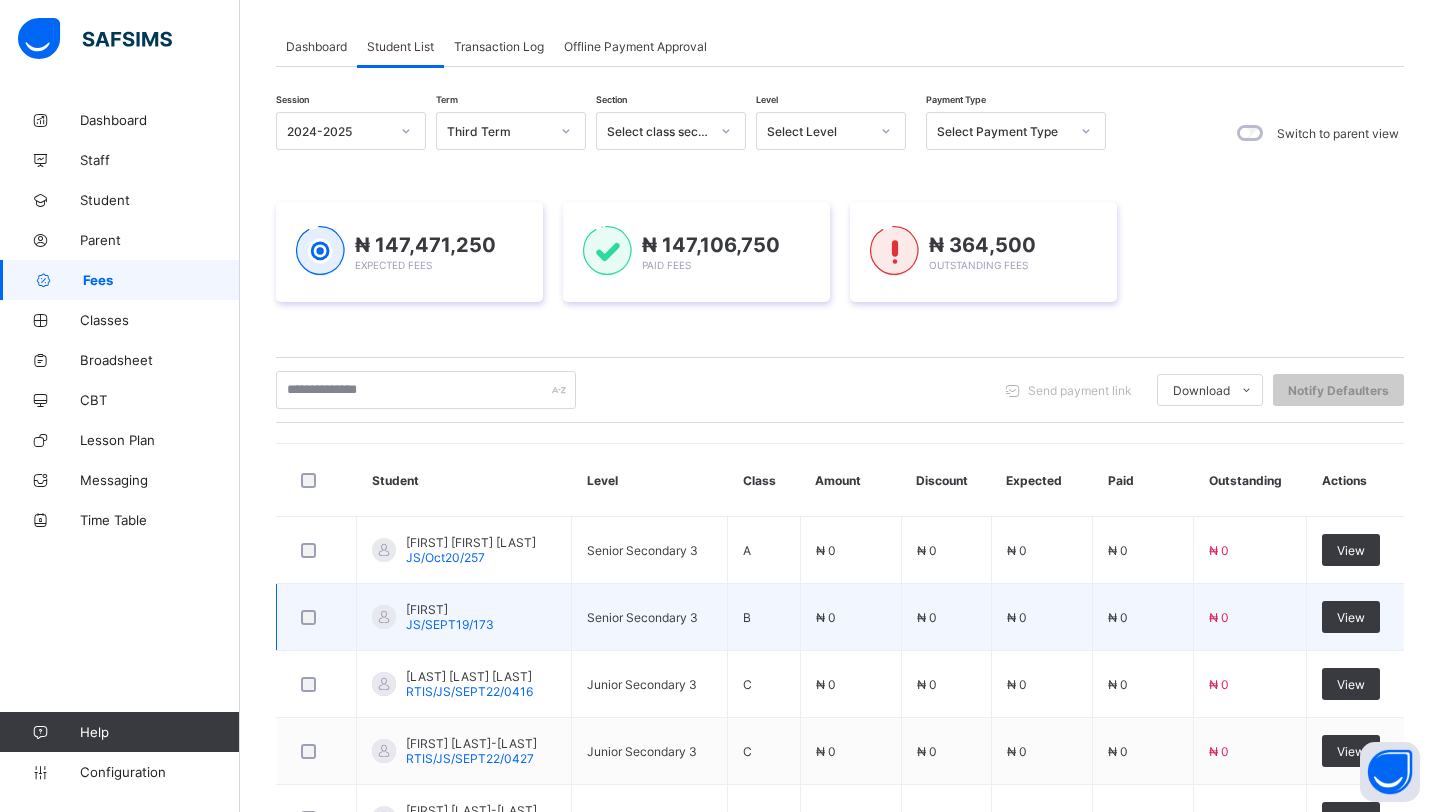 scroll, scrollTop: 0, scrollLeft: 0, axis: both 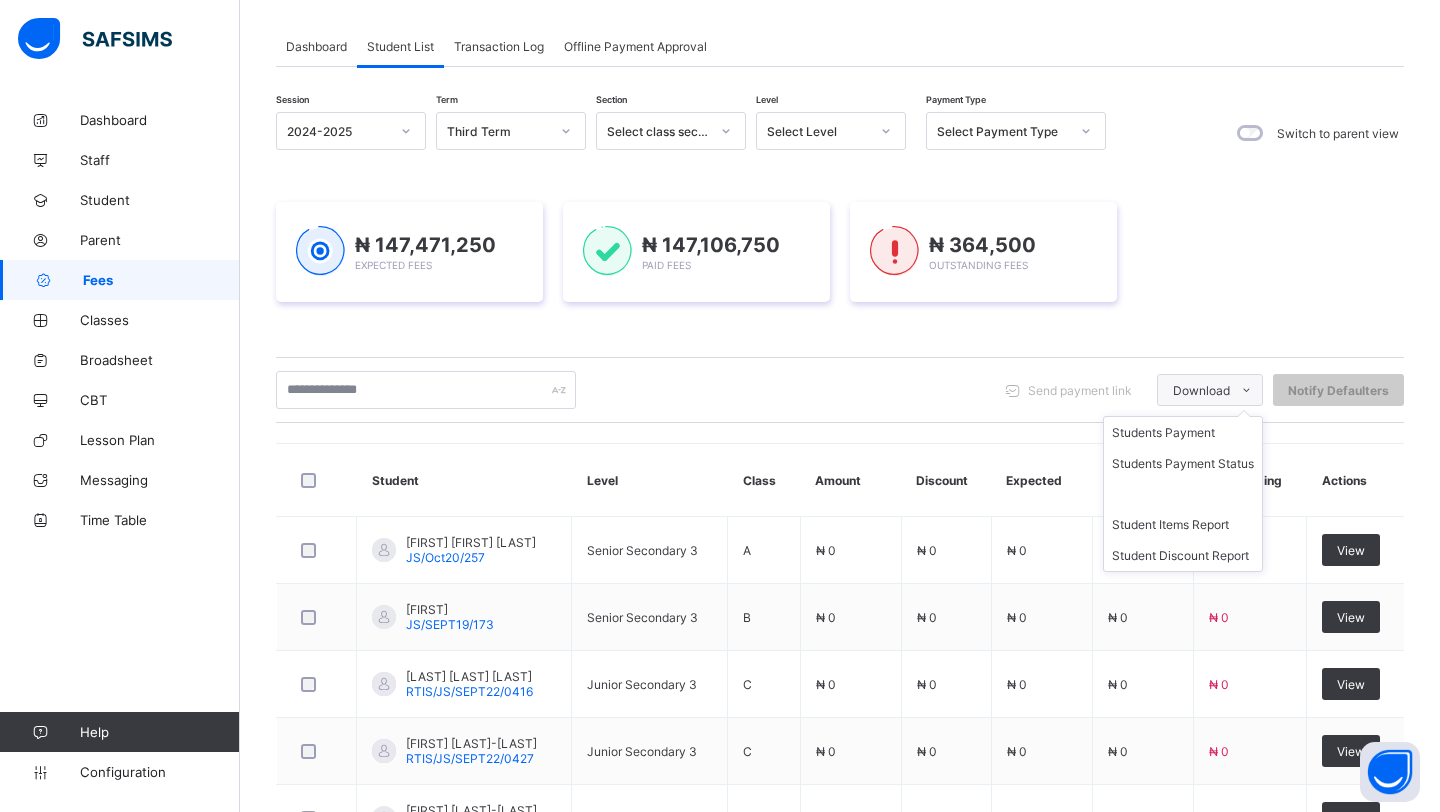 click on "Download" at bounding box center (1201, 390) 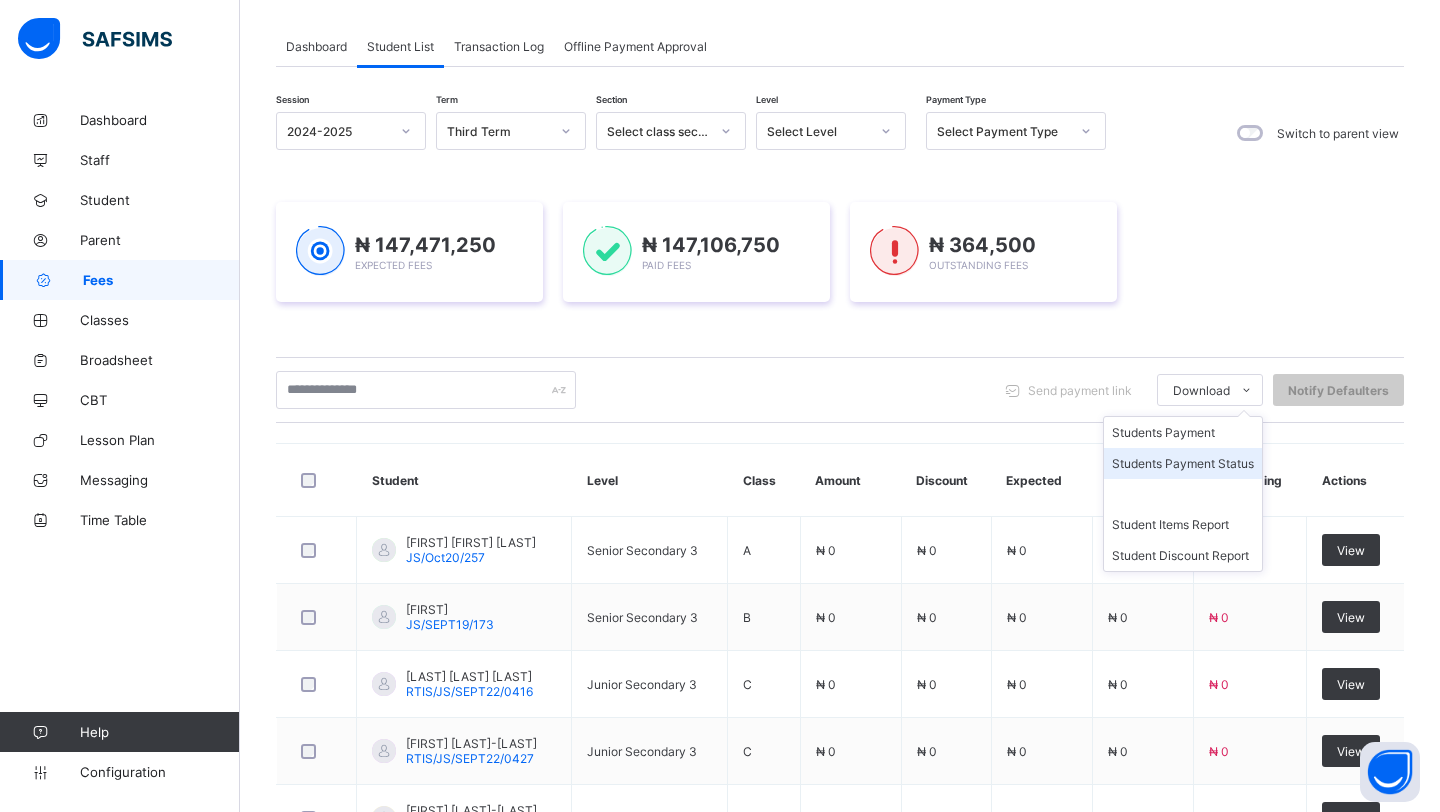 click on "Students Payment Status" at bounding box center (1183, 463) 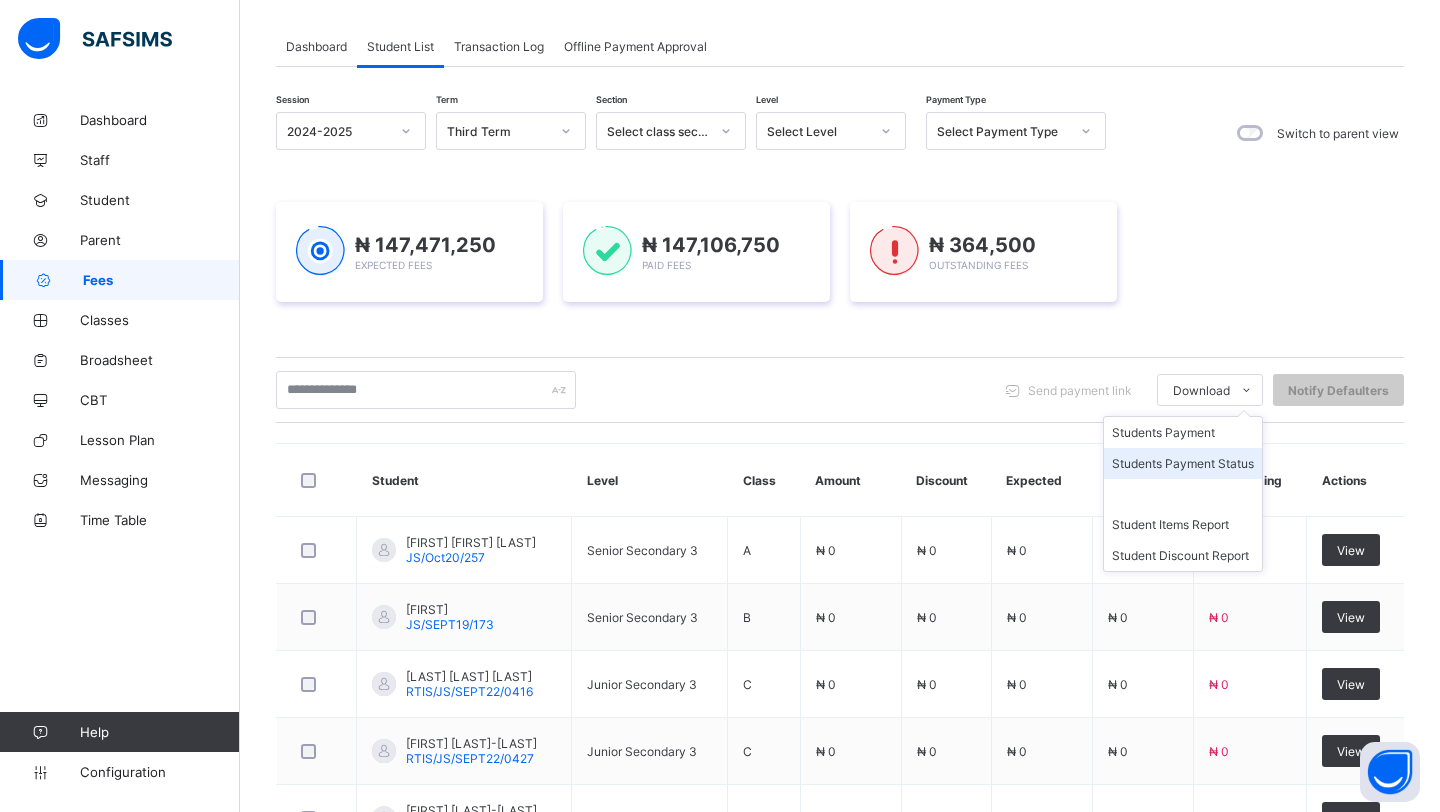 scroll, scrollTop: 0, scrollLeft: 0, axis: both 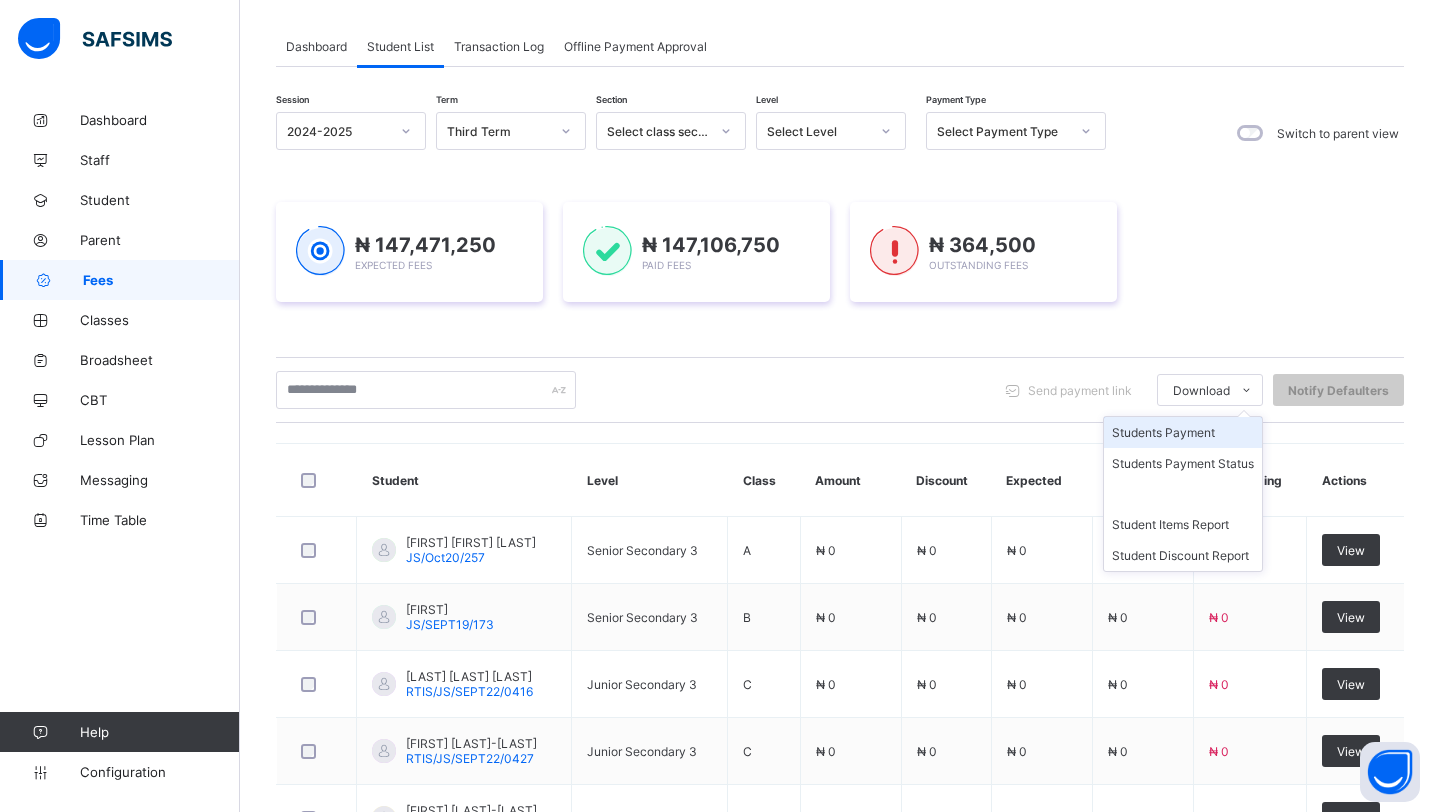 click on "Students Payment" at bounding box center [1183, 432] 